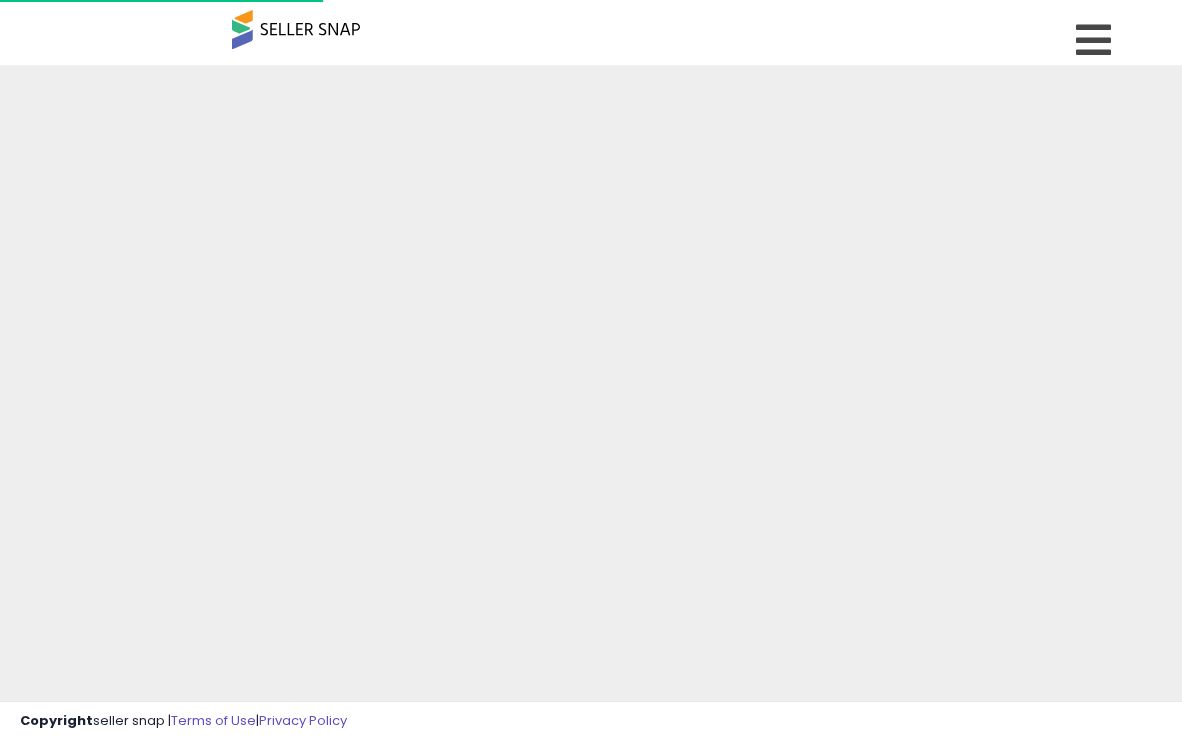 scroll, scrollTop: 0, scrollLeft: 0, axis: both 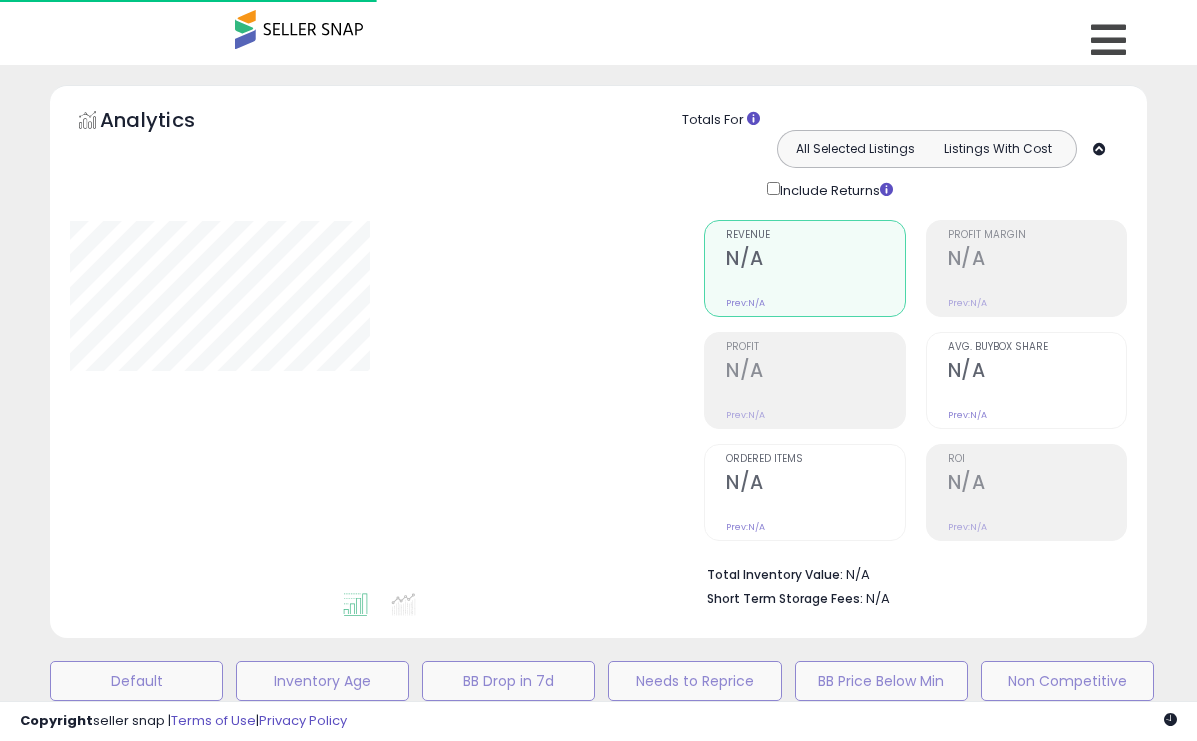 type on "*******" 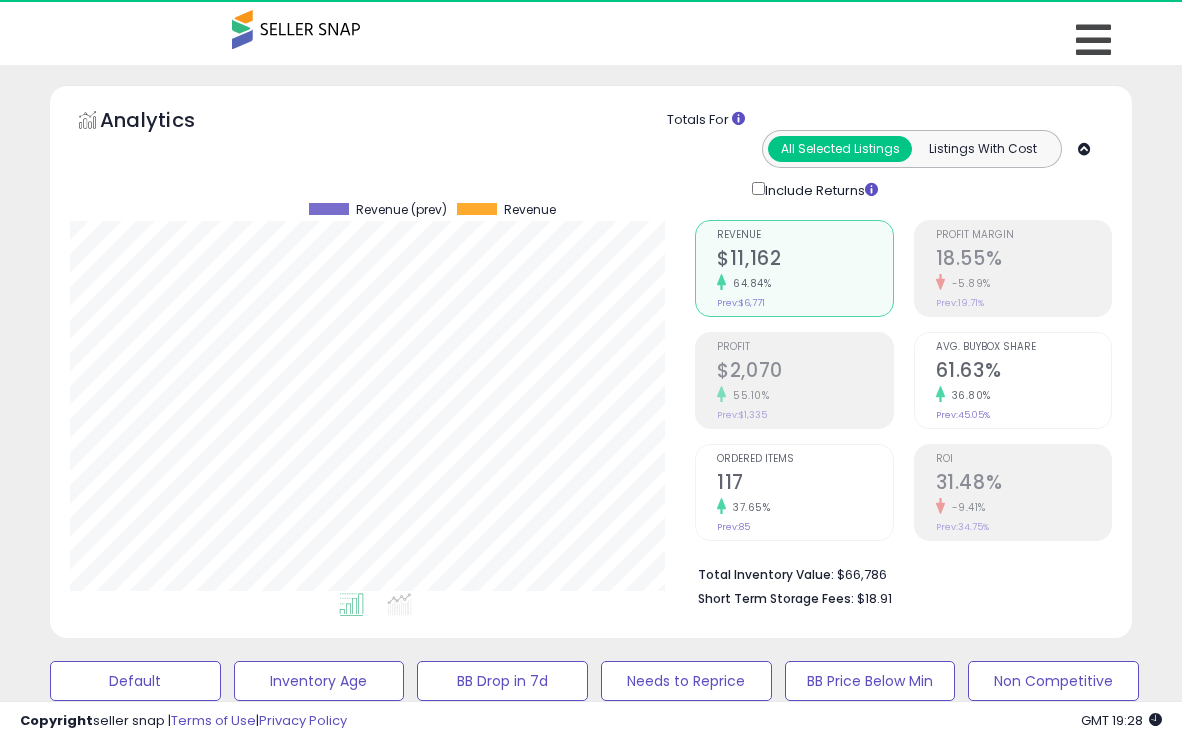 scroll, scrollTop: 999590, scrollLeft: 999374, axis: both 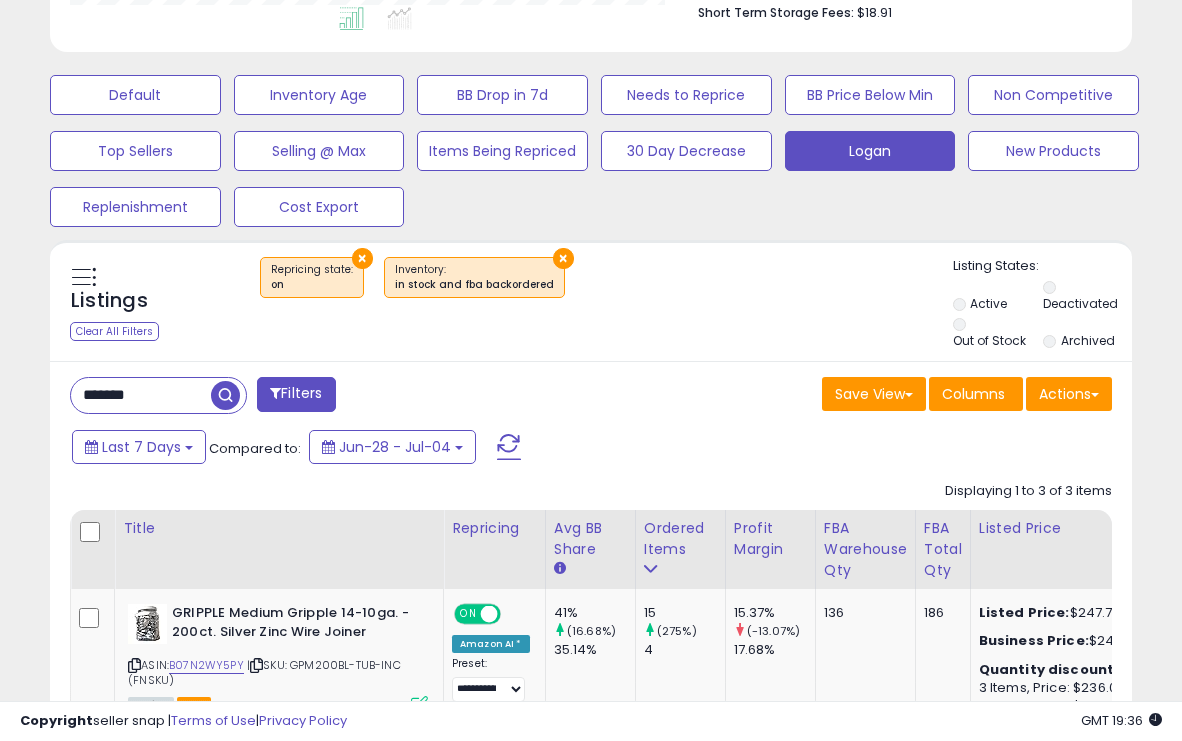click on "*******" at bounding box center [141, 395] 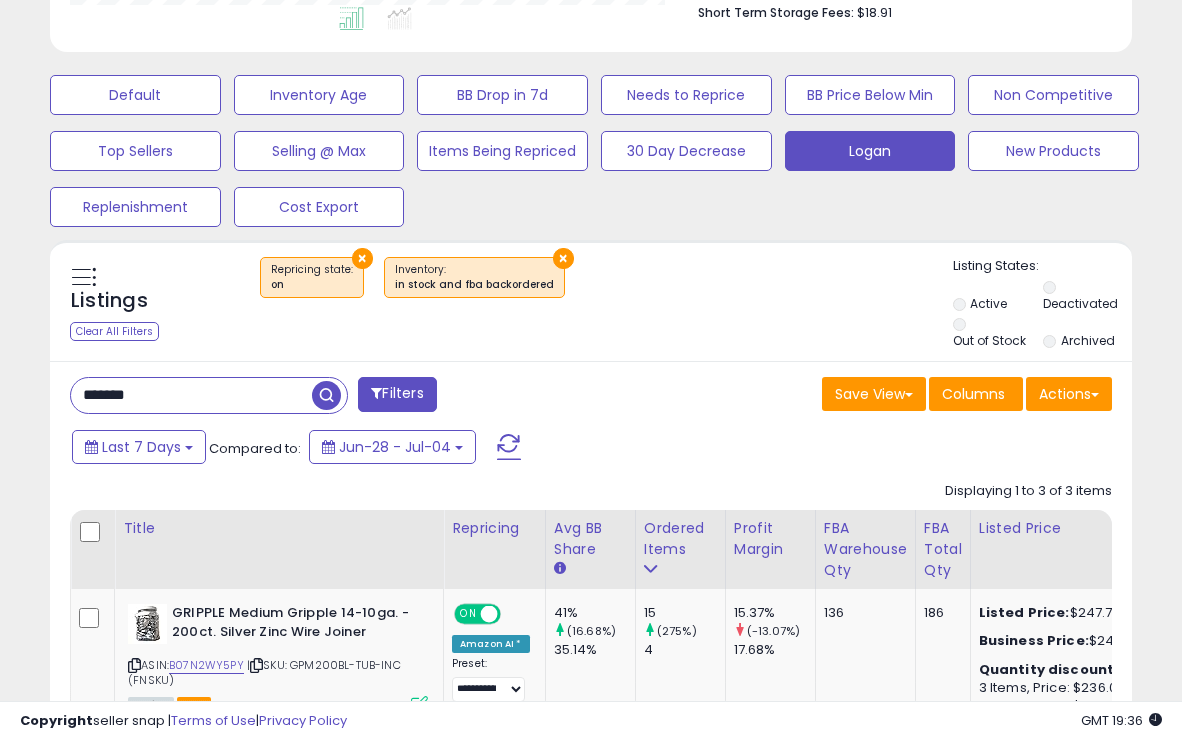 click on "*******" at bounding box center (191, 395) 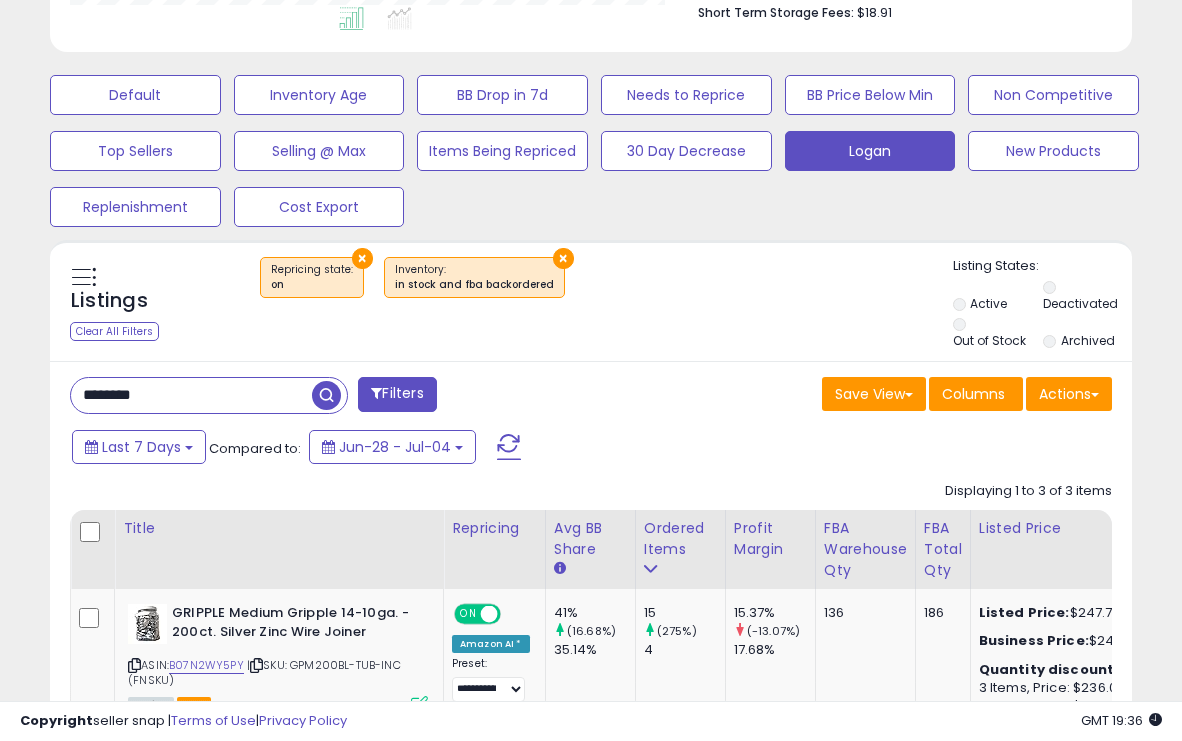 type on "********" 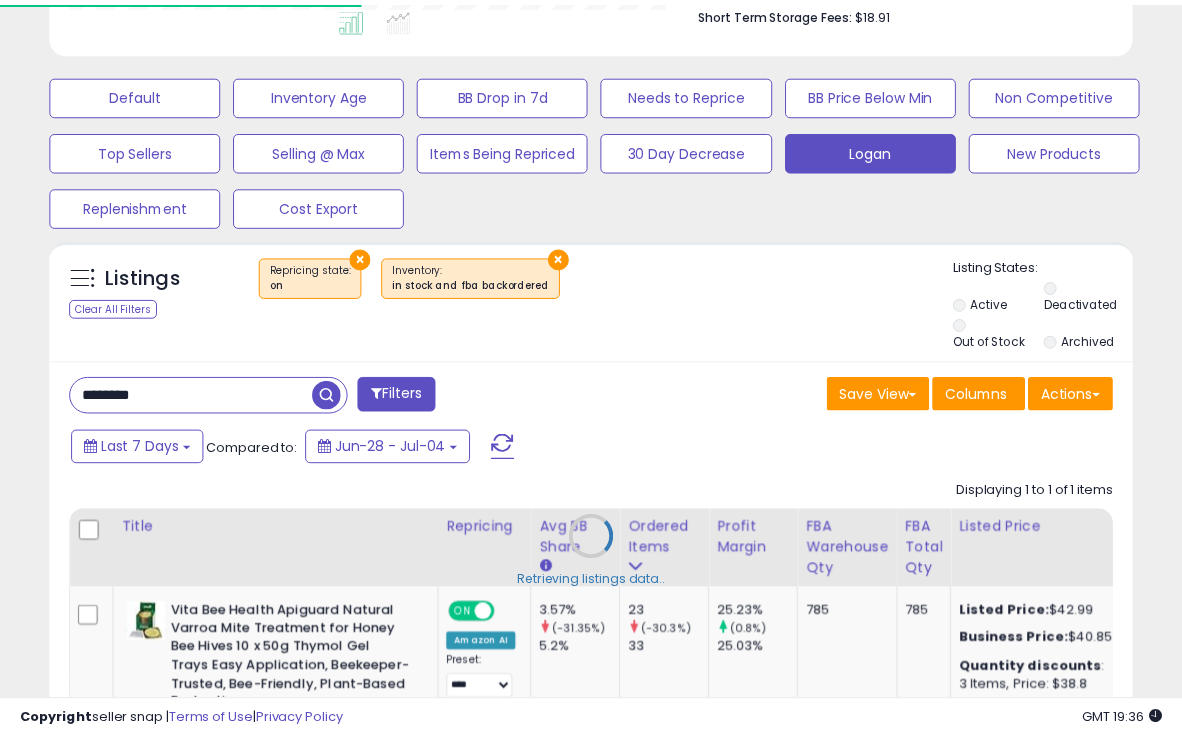 scroll, scrollTop: 410, scrollLeft: 625, axis: both 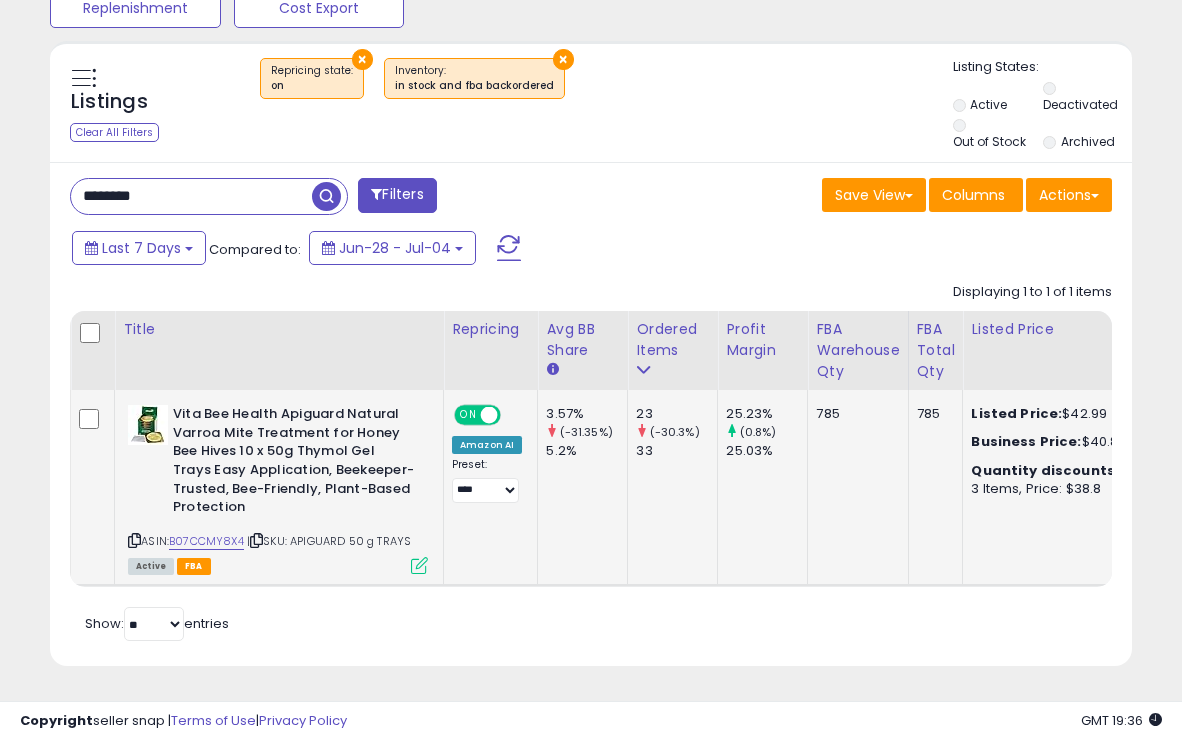 click at bounding box center (419, 565) 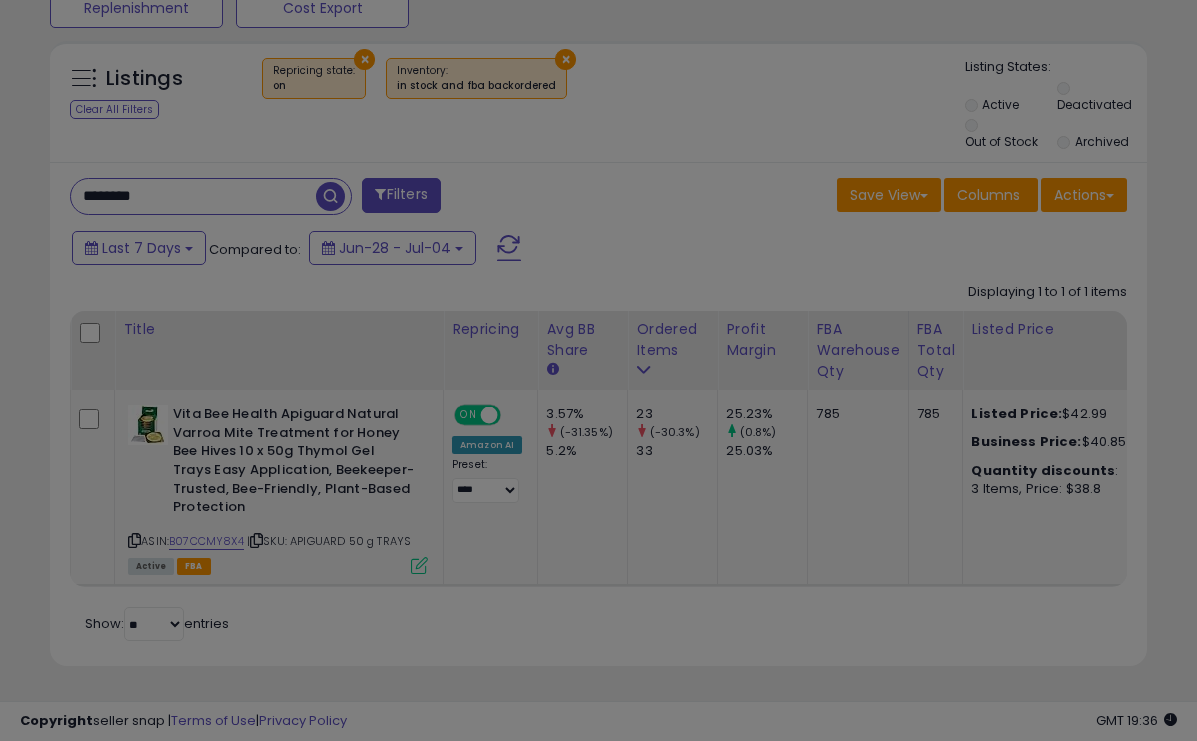 scroll, scrollTop: 999590, scrollLeft: 999366, axis: both 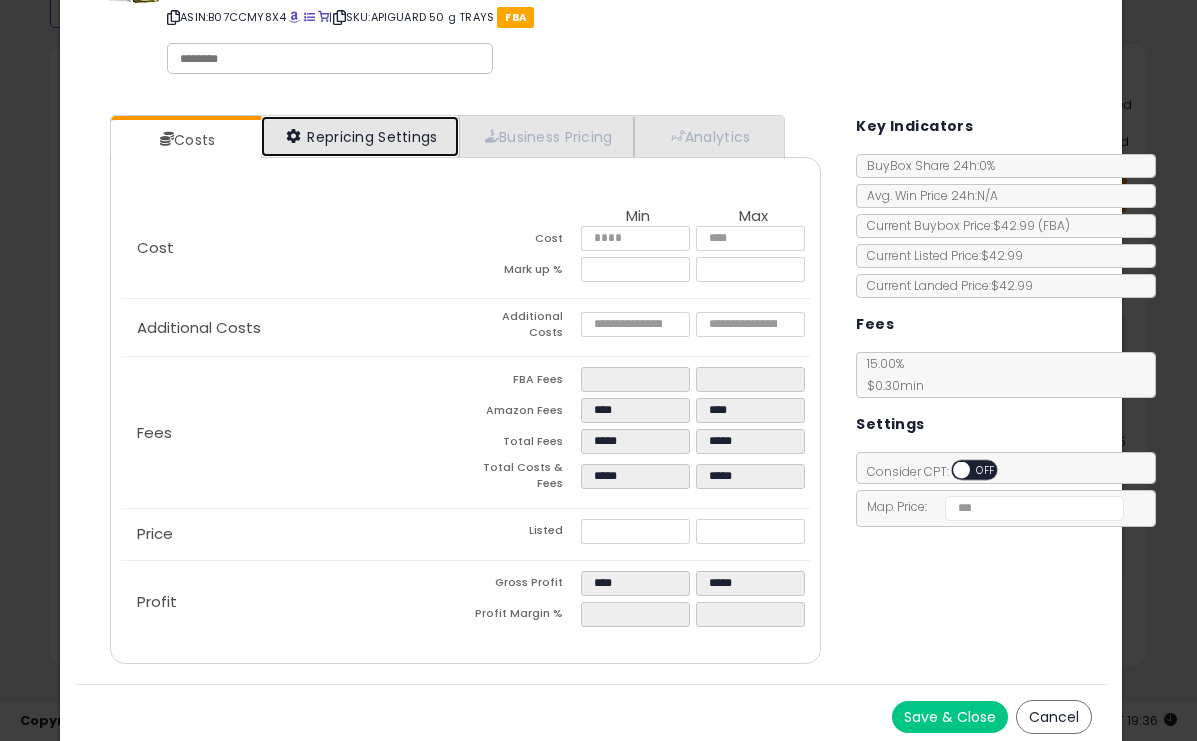 click on "Repricing Settings" at bounding box center (360, 136) 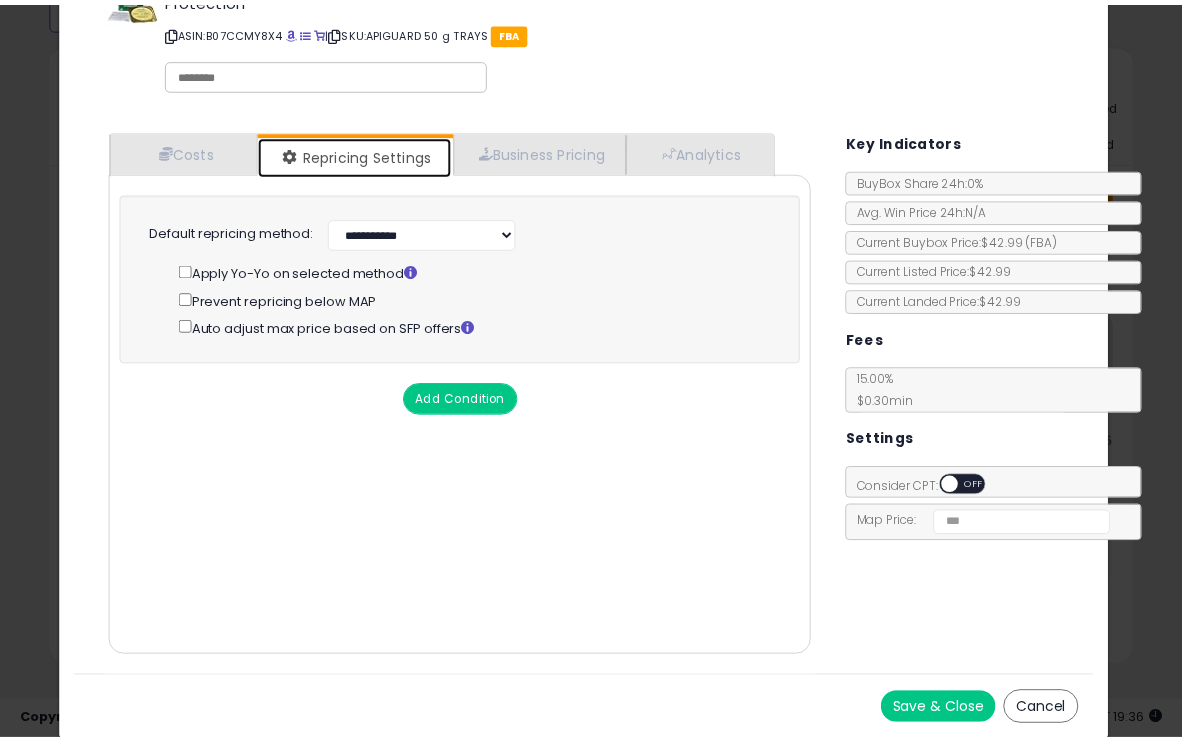 scroll, scrollTop: 0, scrollLeft: 0, axis: both 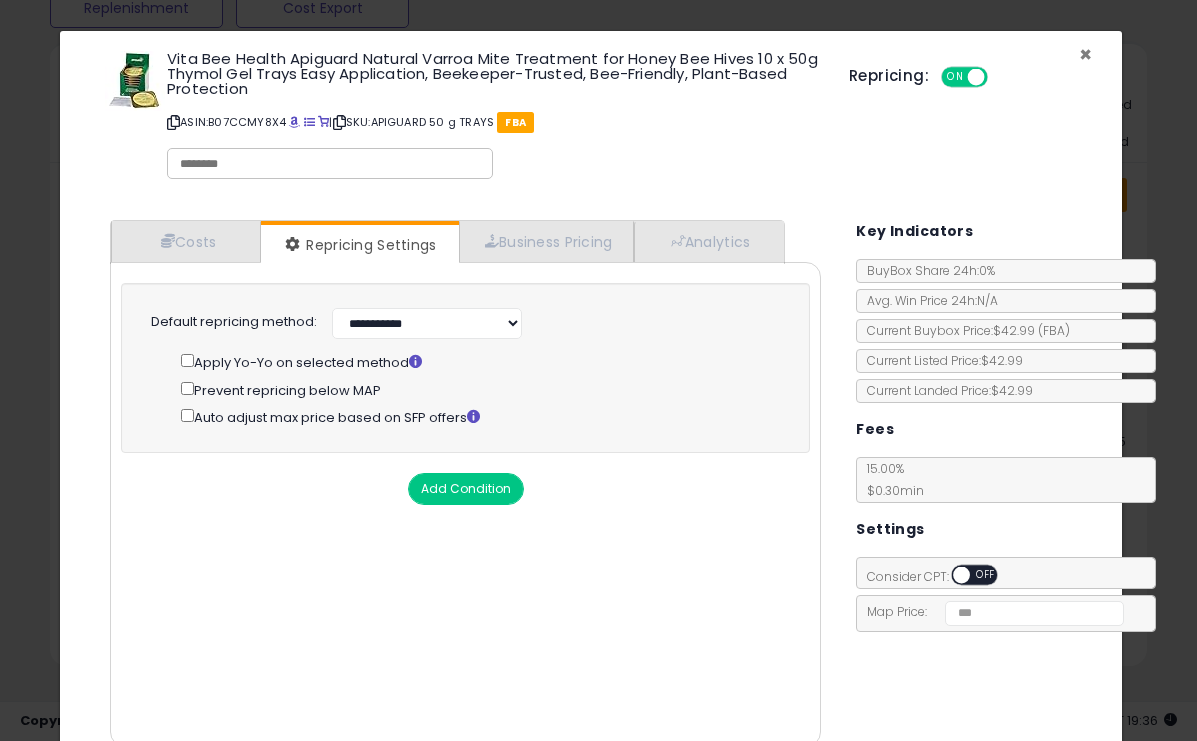 click on "×" at bounding box center (1085, 54) 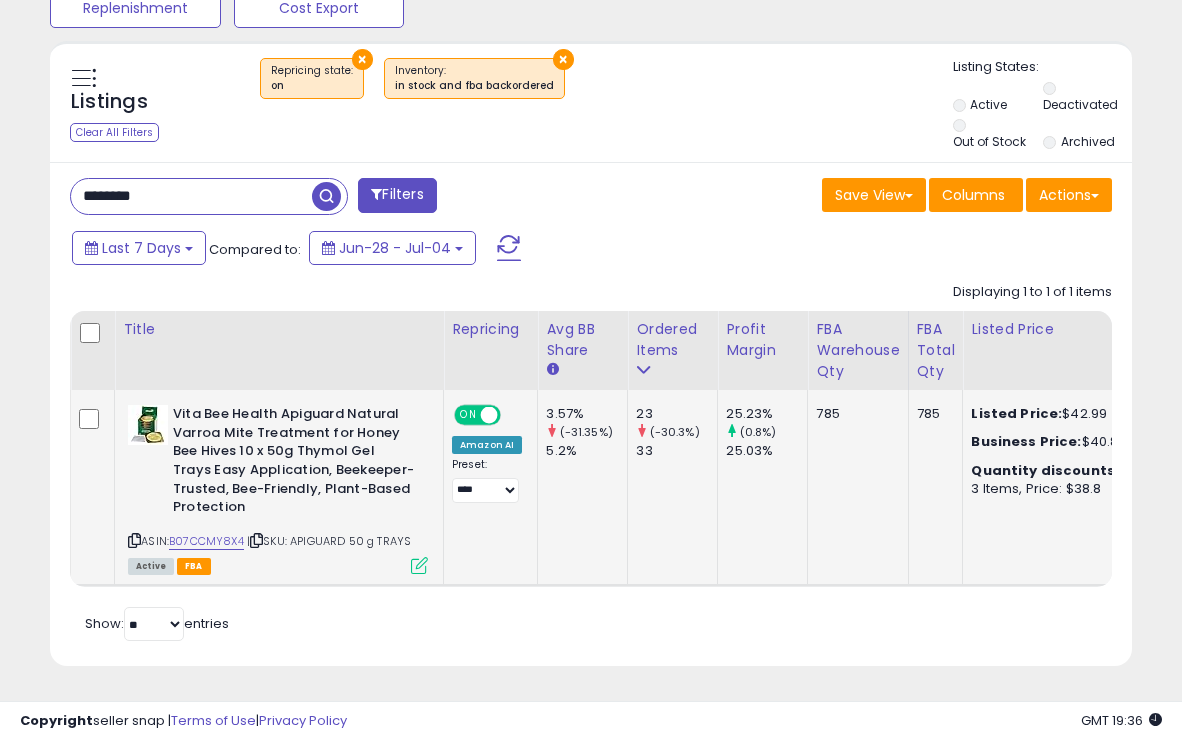 scroll, scrollTop: 410, scrollLeft: 625, axis: both 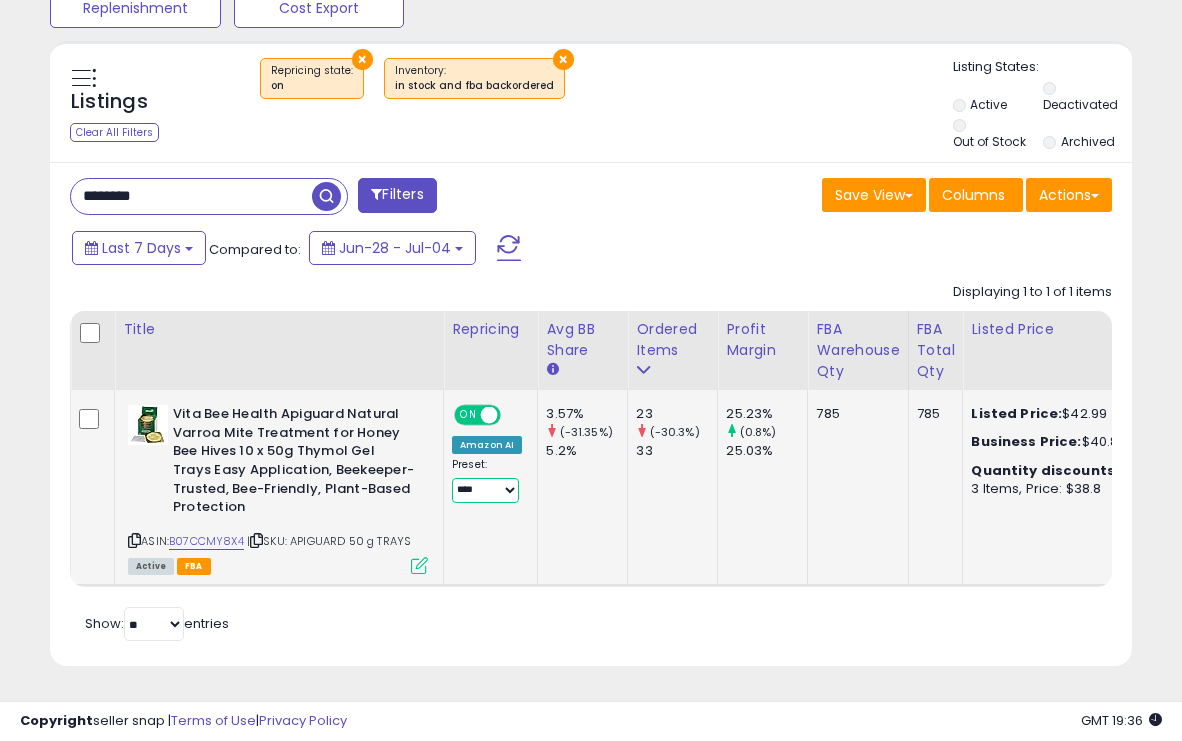 click on "**********" at bounding box center (485, 490) 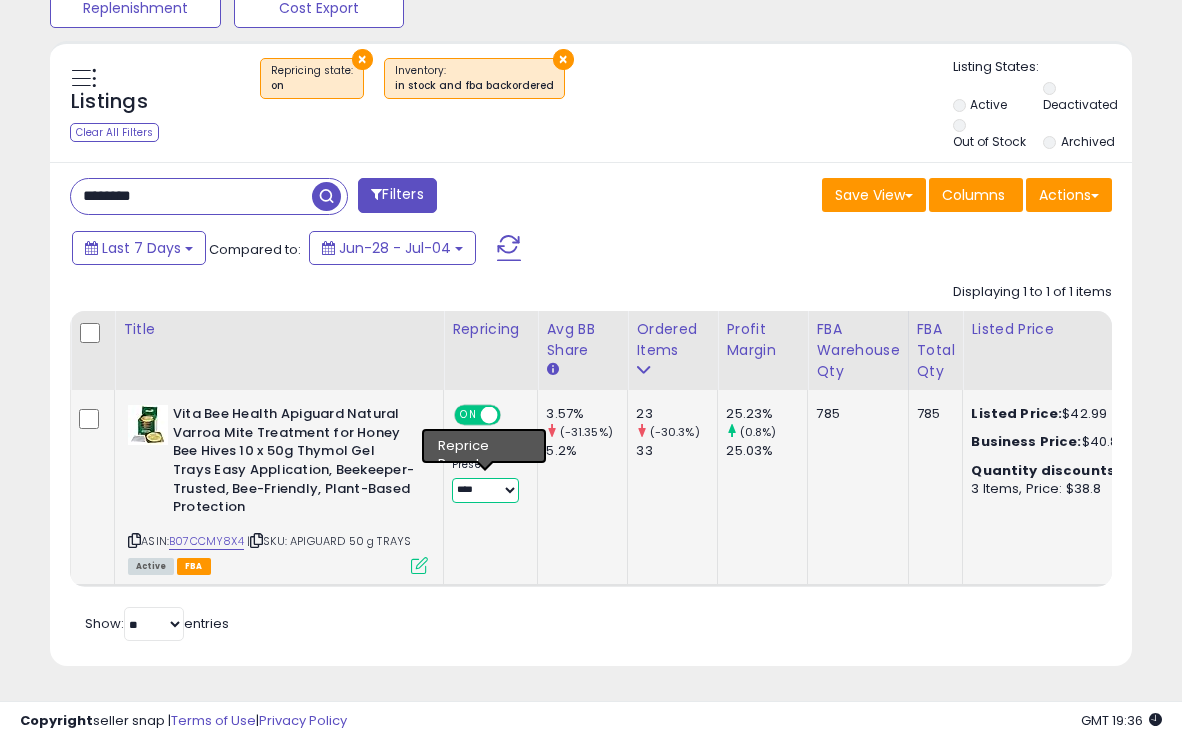 select on "**********" 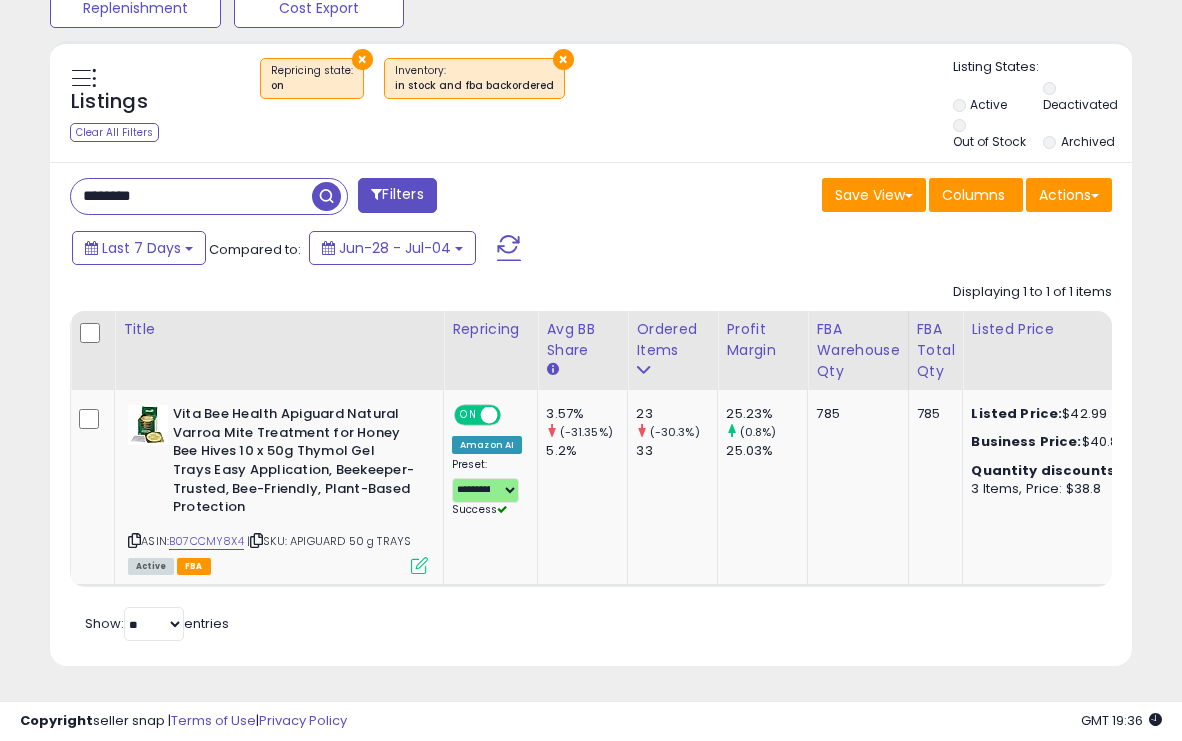 click on "Retrieving listings data..
Displaying 1 to 1 of 1 items
Title
Repricing" at bounding box center (591, 460) 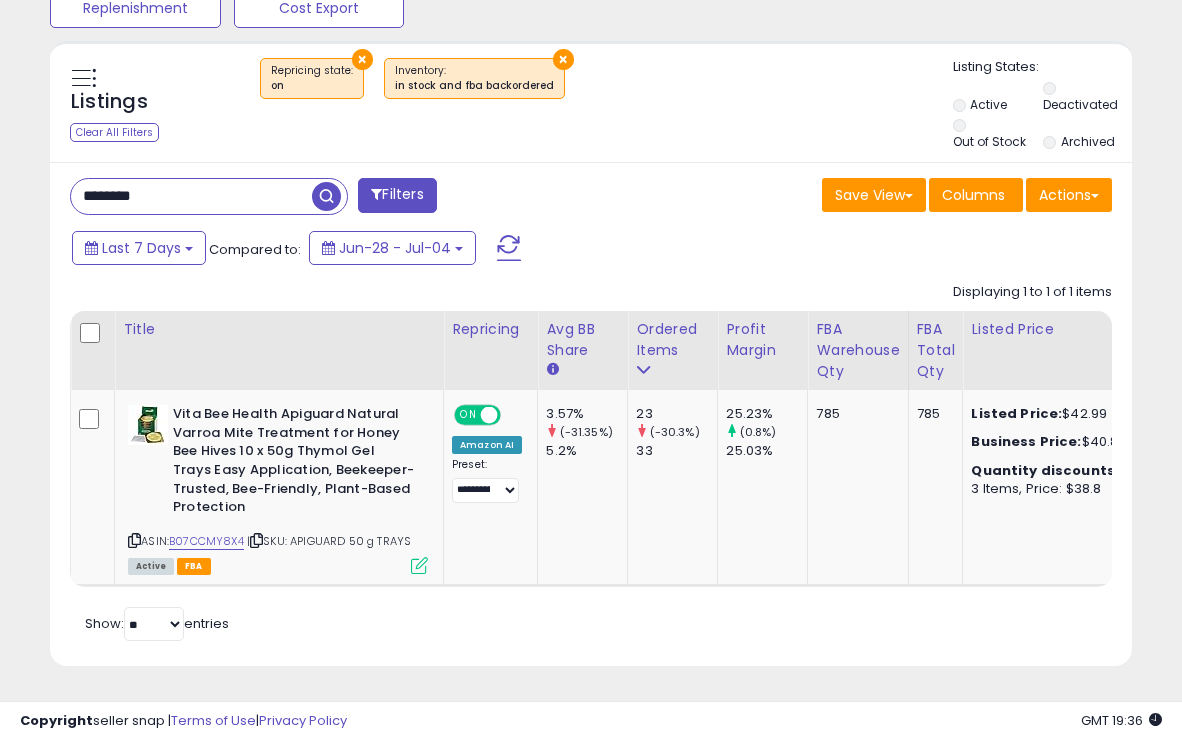 click on "Retrieving listings data..
Displaying 1 to 1 of 1 items
Title
Repricing" at bounding box center (591, 460) 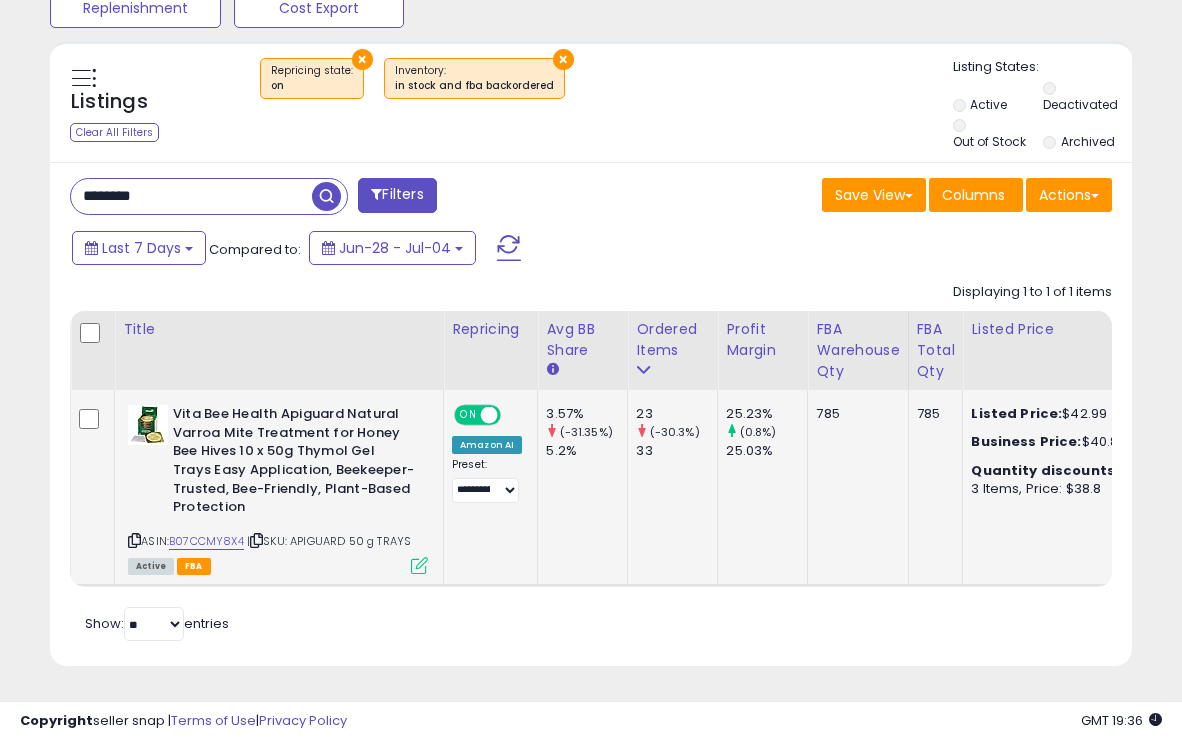 click at bounding box center [419, 565] 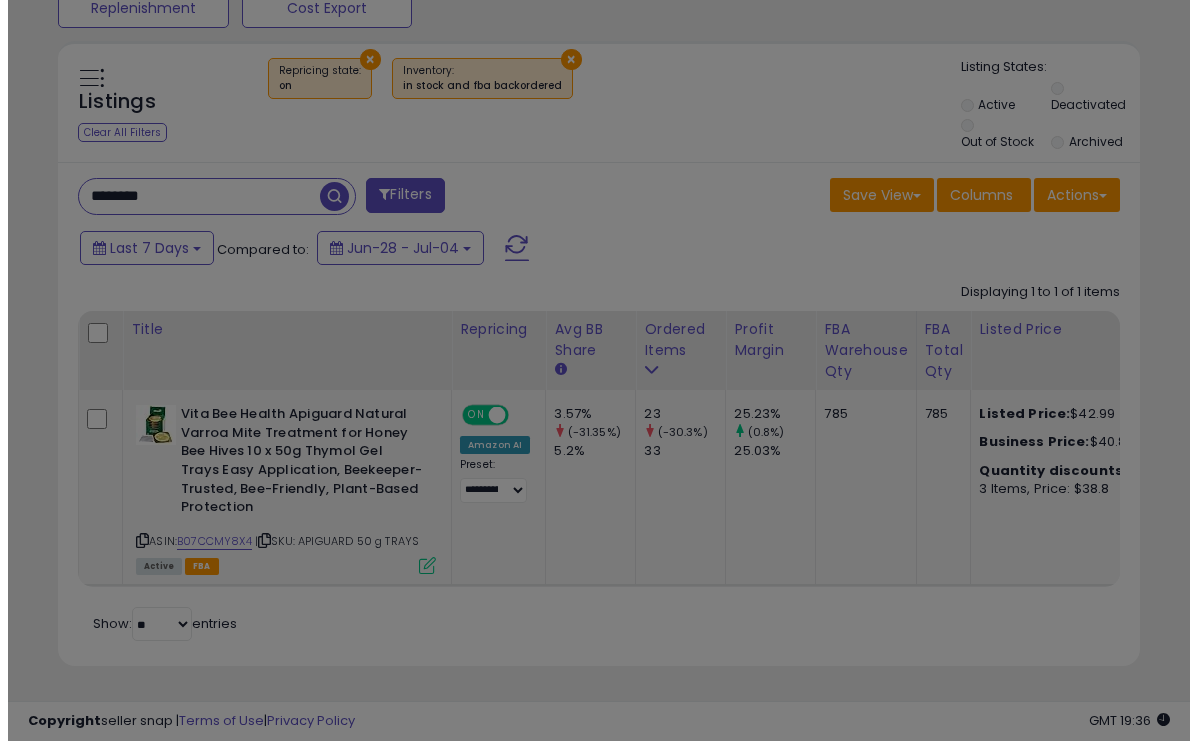 scroll, scrollTop: 999590, scrollLeft: 999366, axis: both 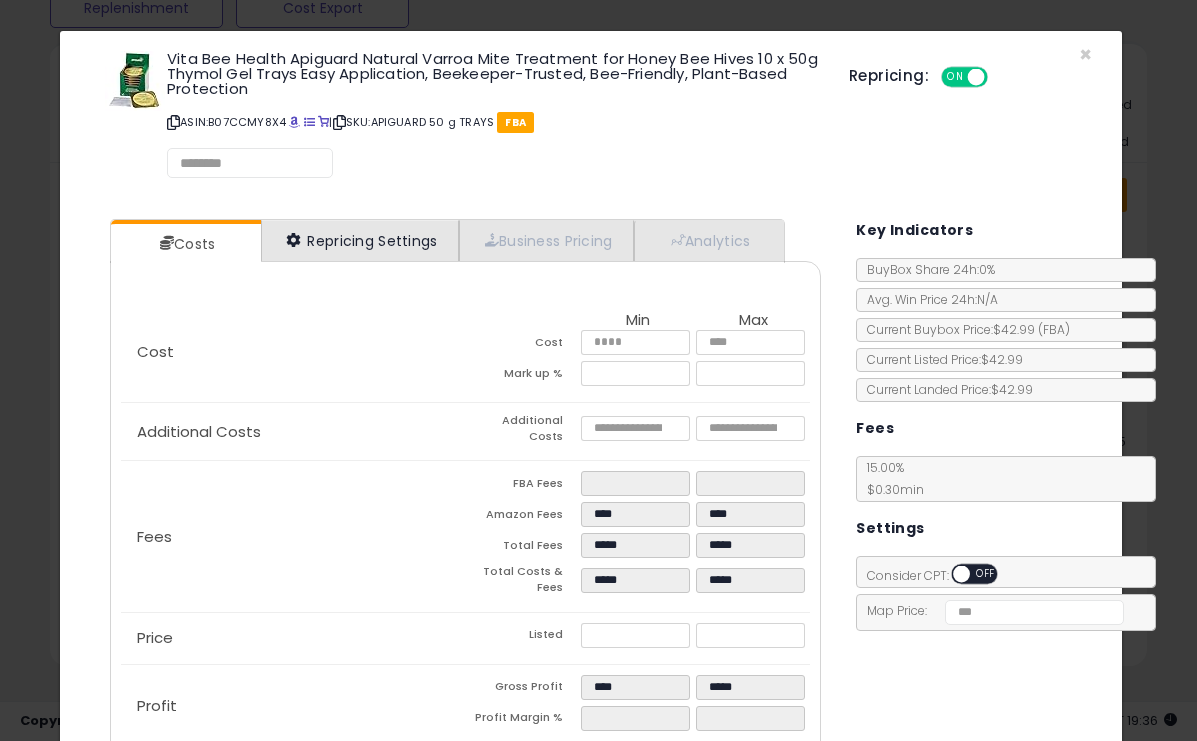 select on "*********" 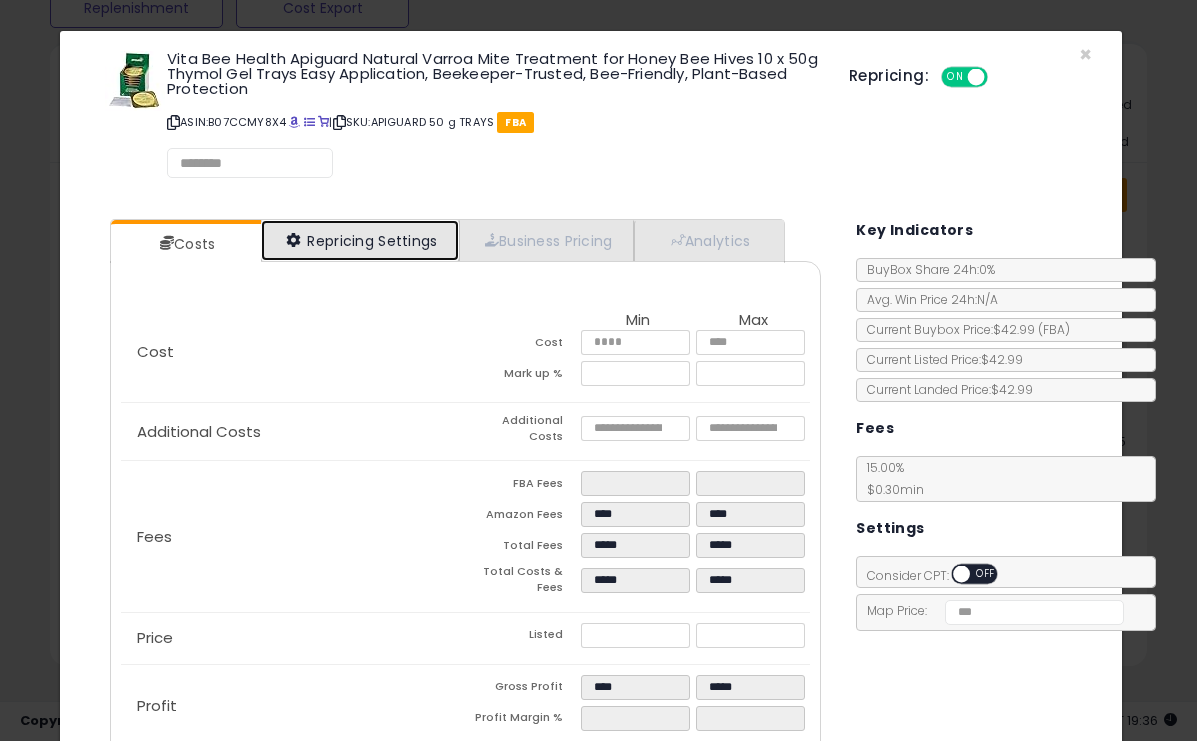 click on "Repricing Settings" at bounding box center [360, 240] 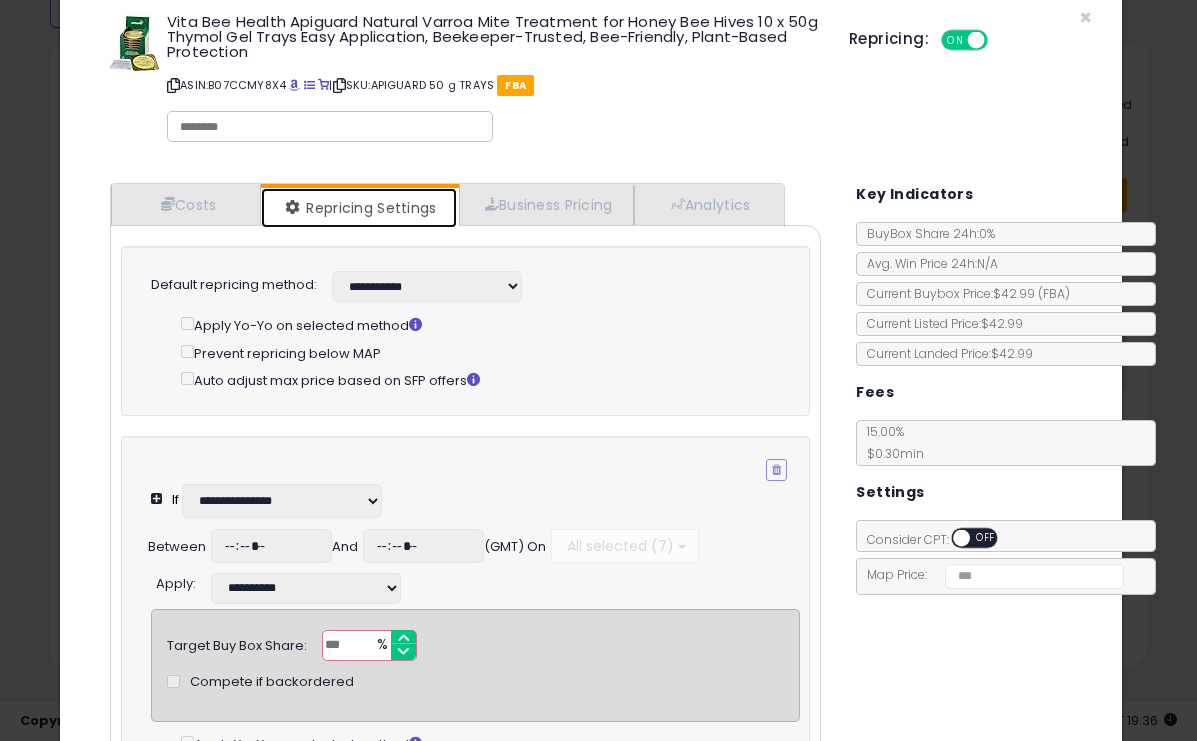 scroll, scrollTop: 0, scrollLeft: 0, axis: both 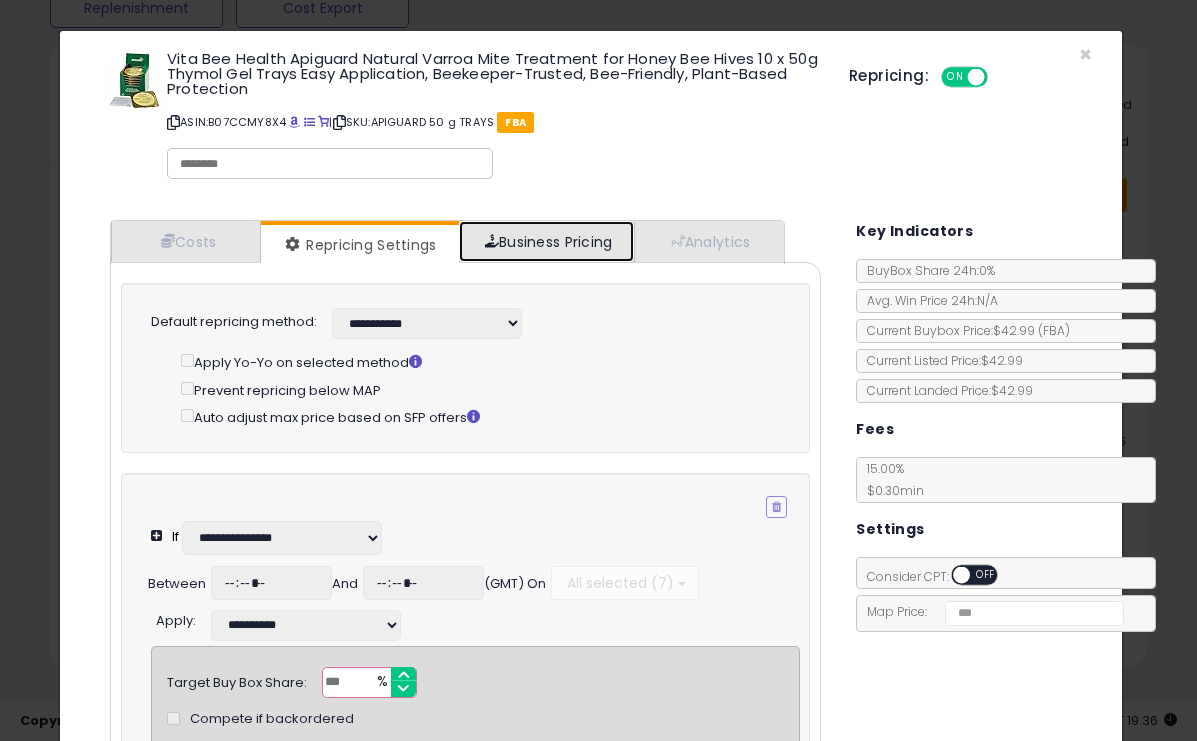 click on "Business Pricing" at bounding box center (546, 241) 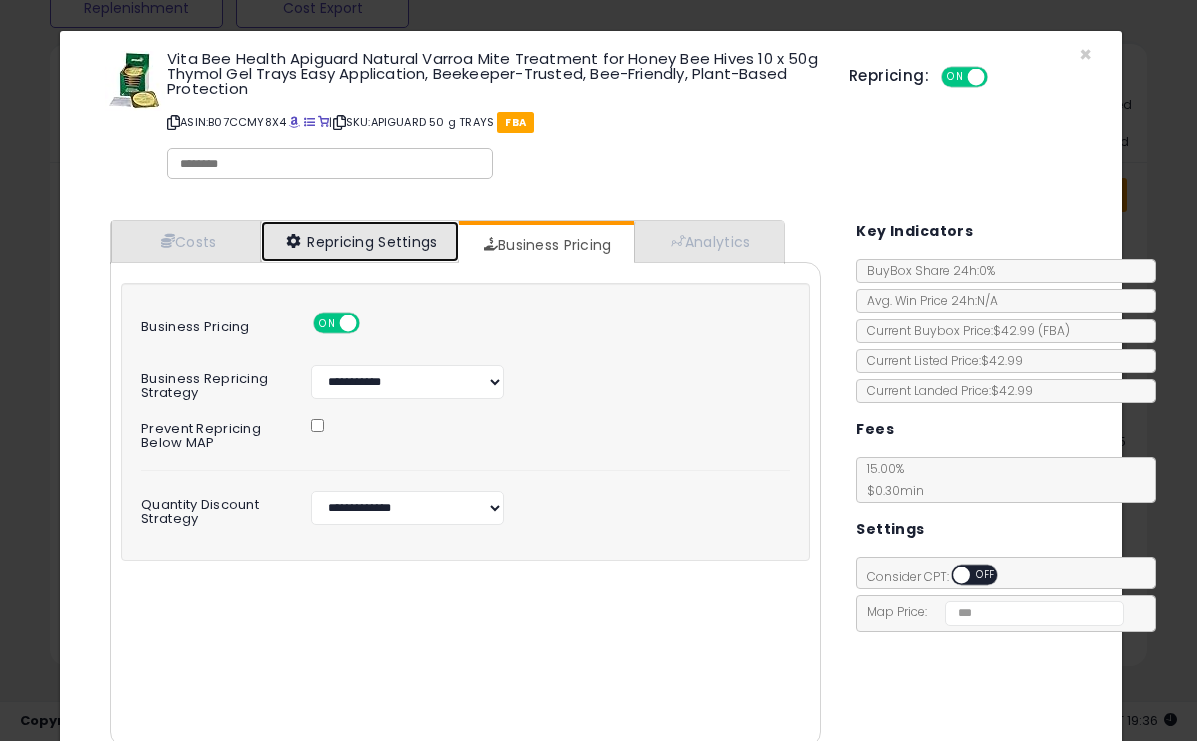 click on "Repricing Settings" at bounding box center (360, 241) 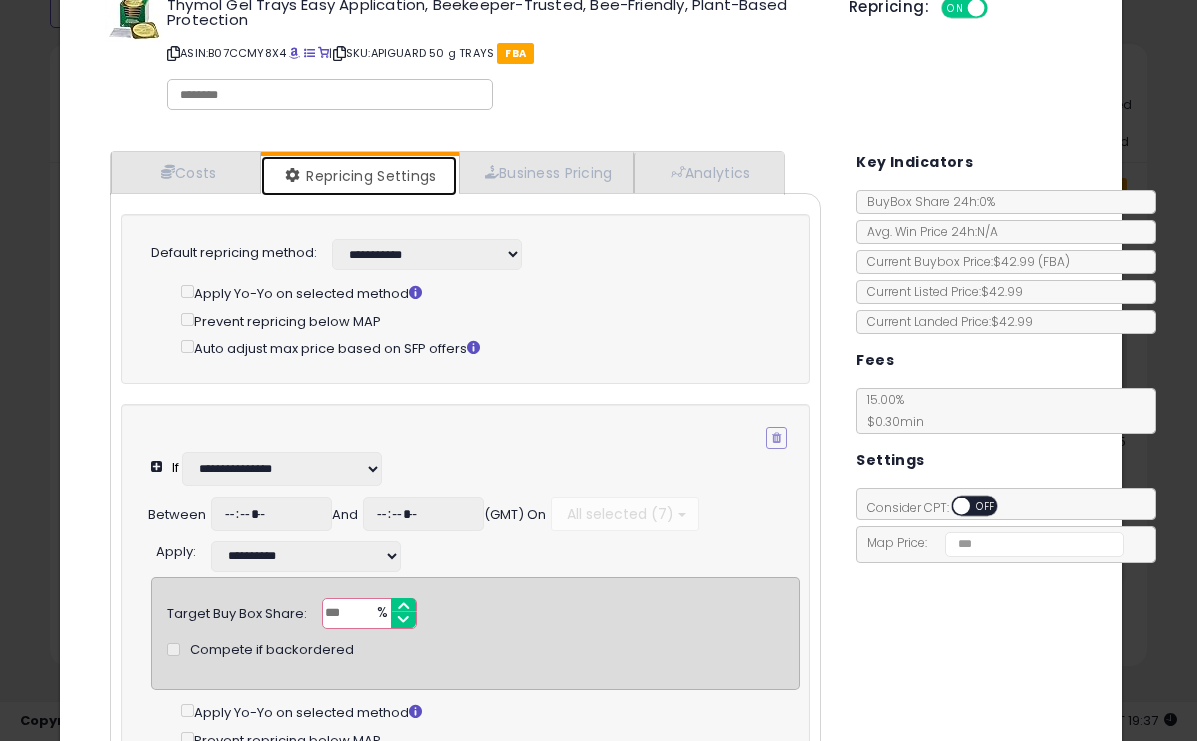 scroll, scrollTop: 0, scrollLeft: 0, axis: both 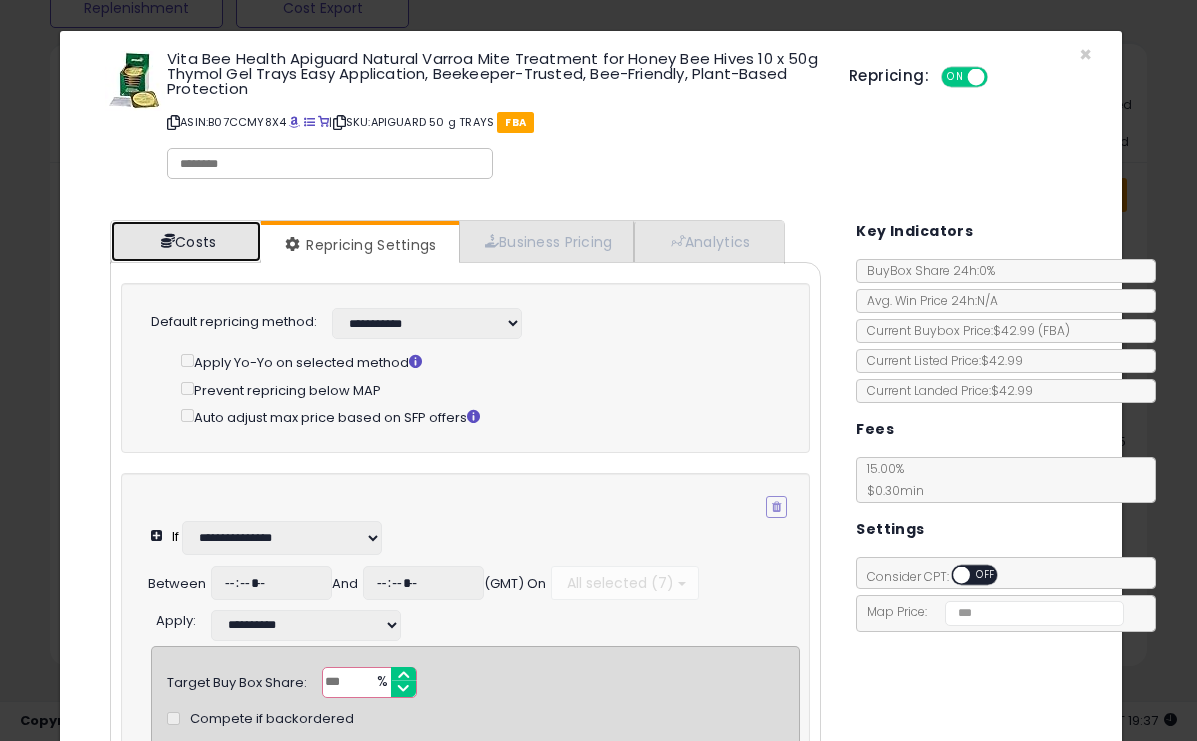 click on "Costs" at bounding box center [186, 241] 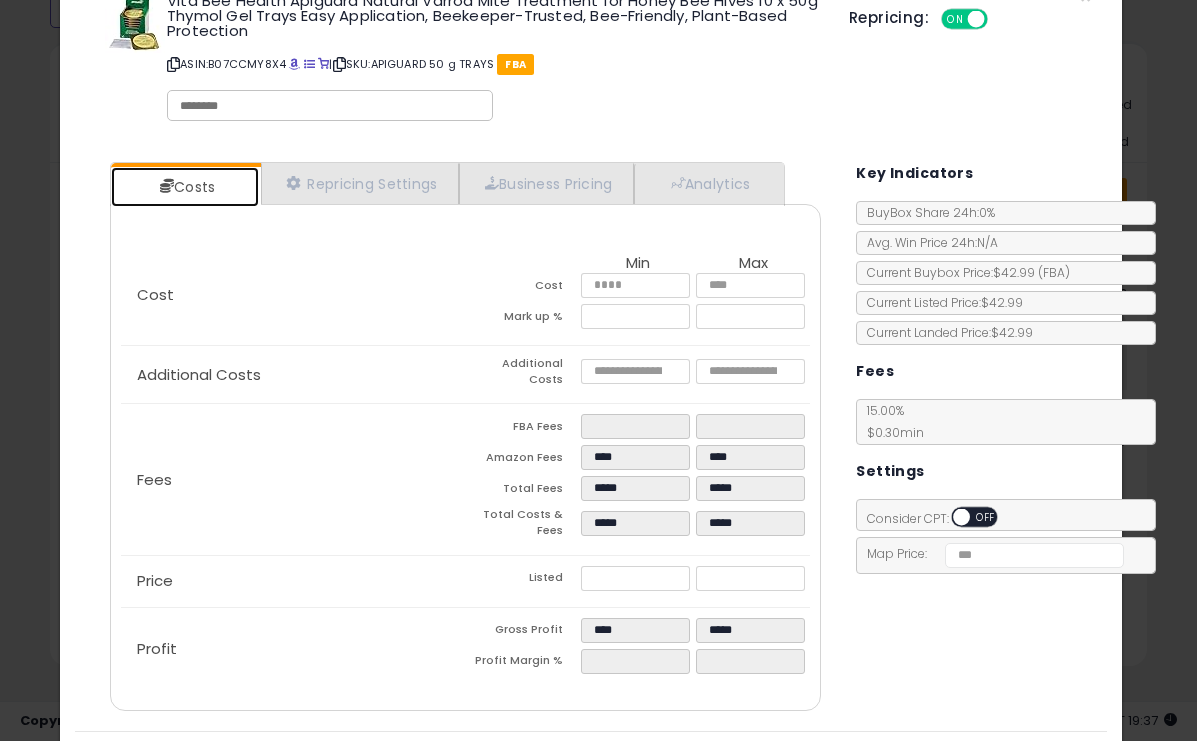 scroll, scrollTop: 105, scrollLeft: 0, axis: vertical 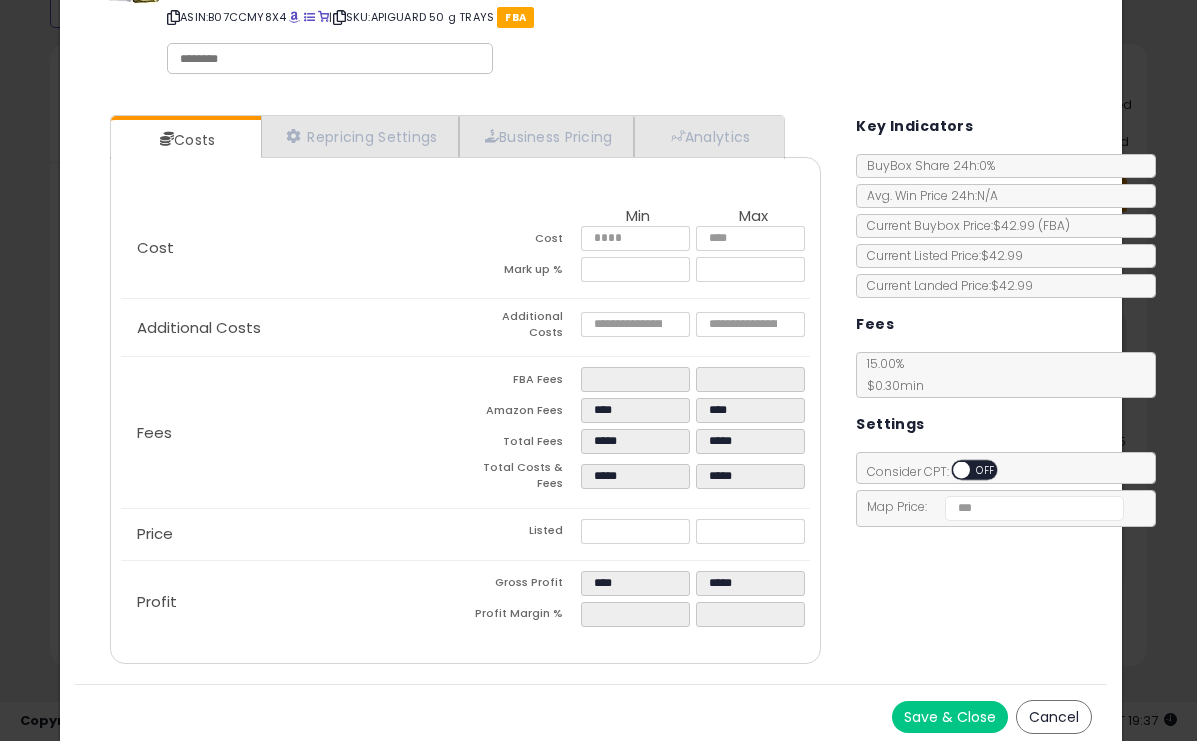 click on "Save & Close" at bounding box center [950, 717] 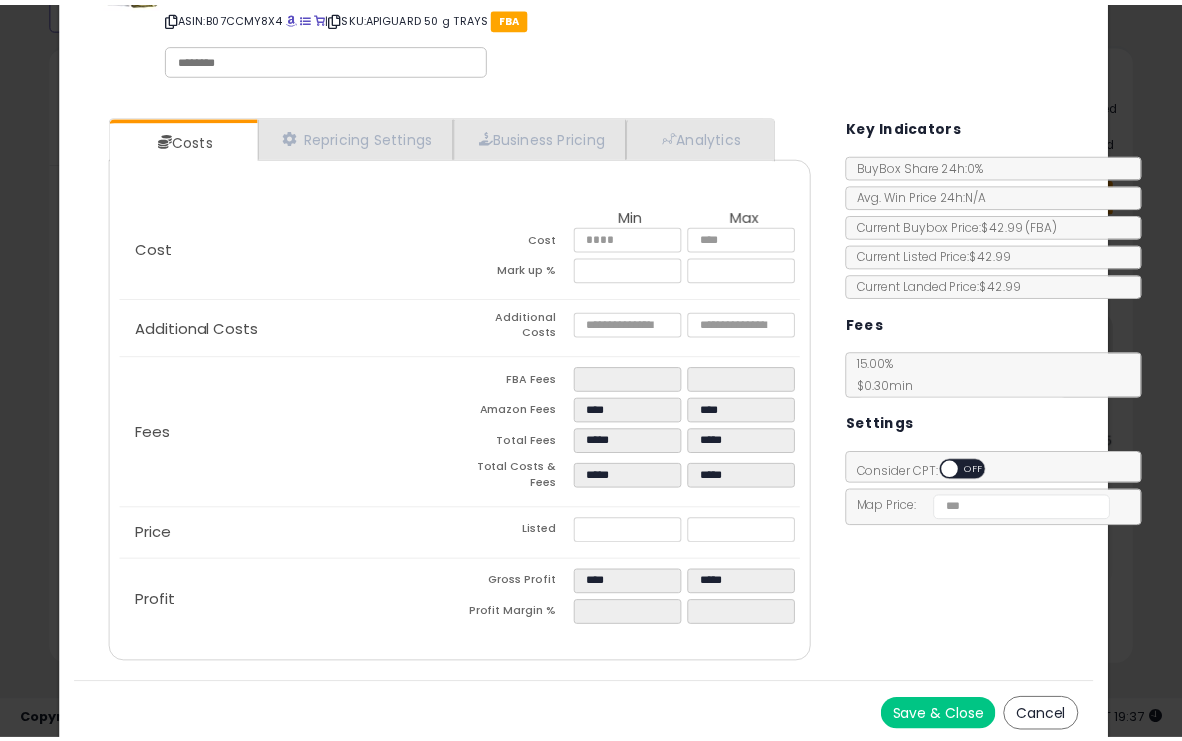 scroll, scrollTop: 0, scrollLeft: 0, axis: both 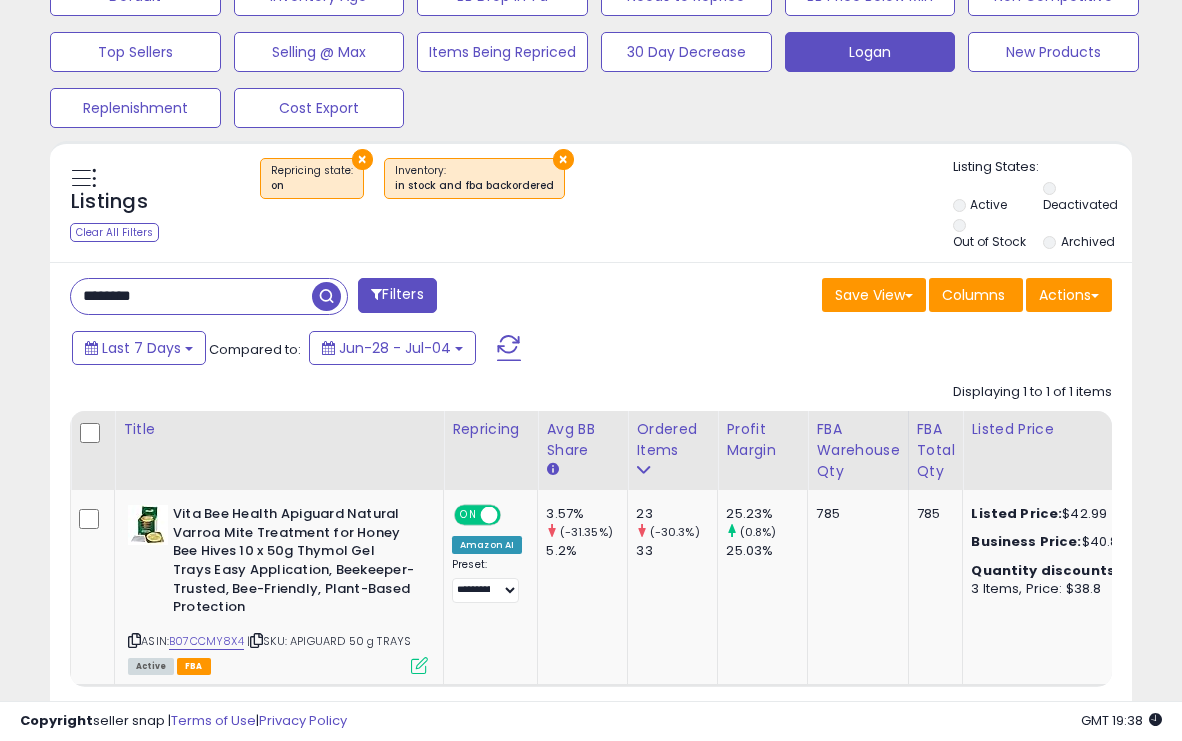 click on "********" at bounding box center [191, 296] 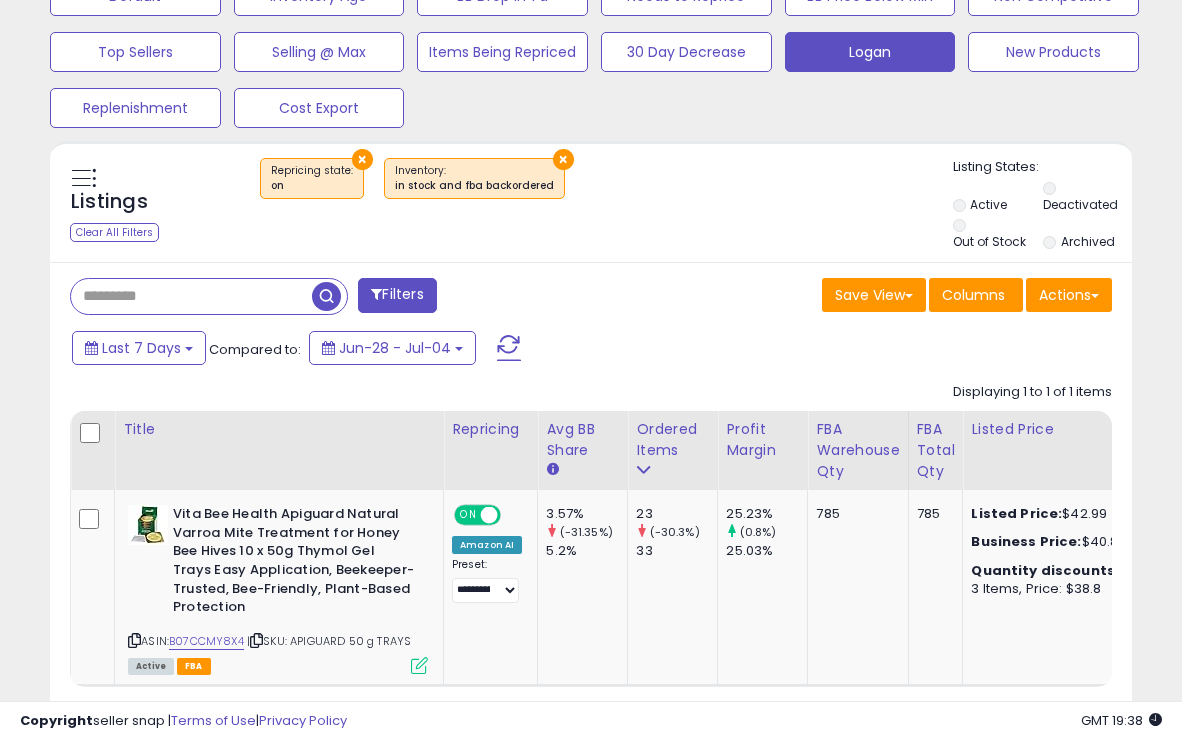 click at bounding box center (326, 296) 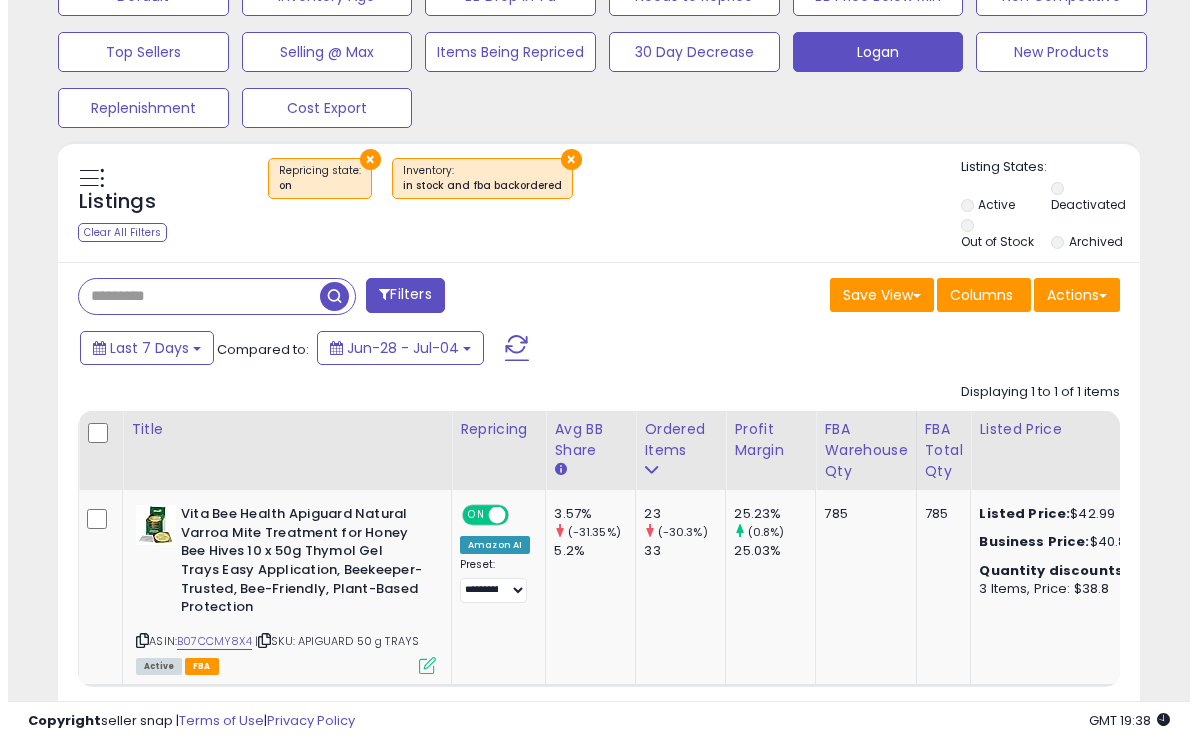 scroll, scrollTop: 603, scrollLeft: 0, axis: vertical 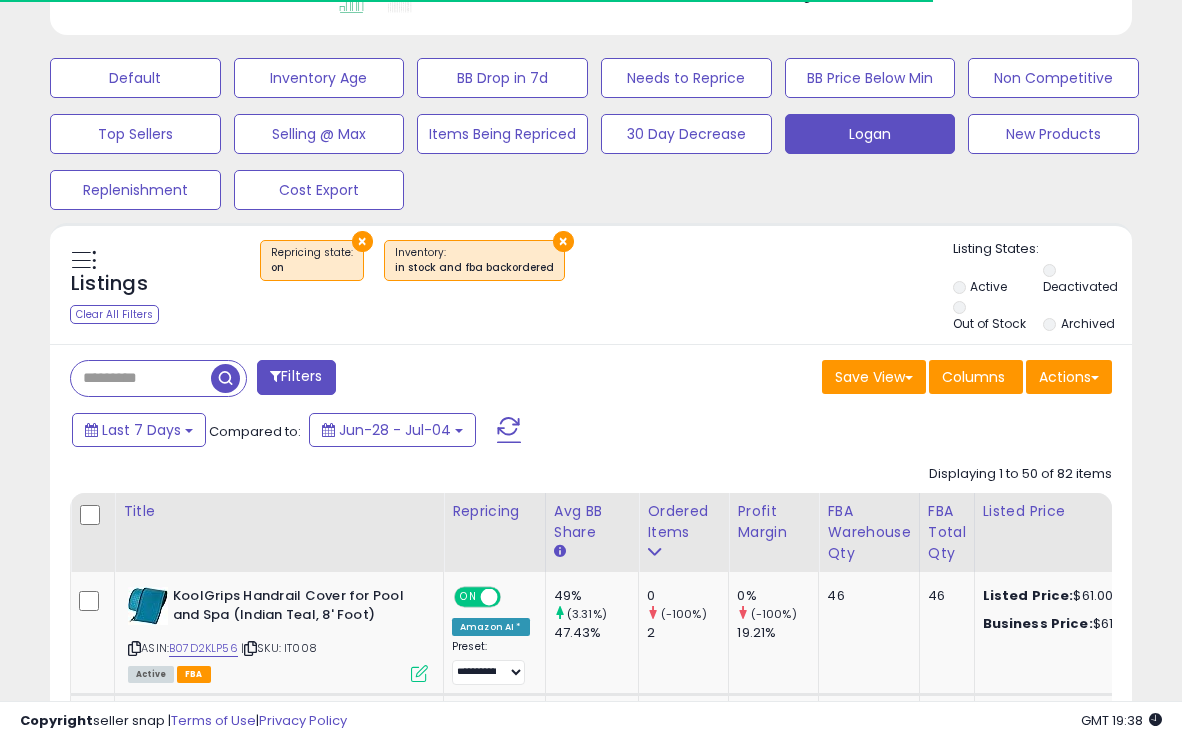 click at bounding box center [141, 378] 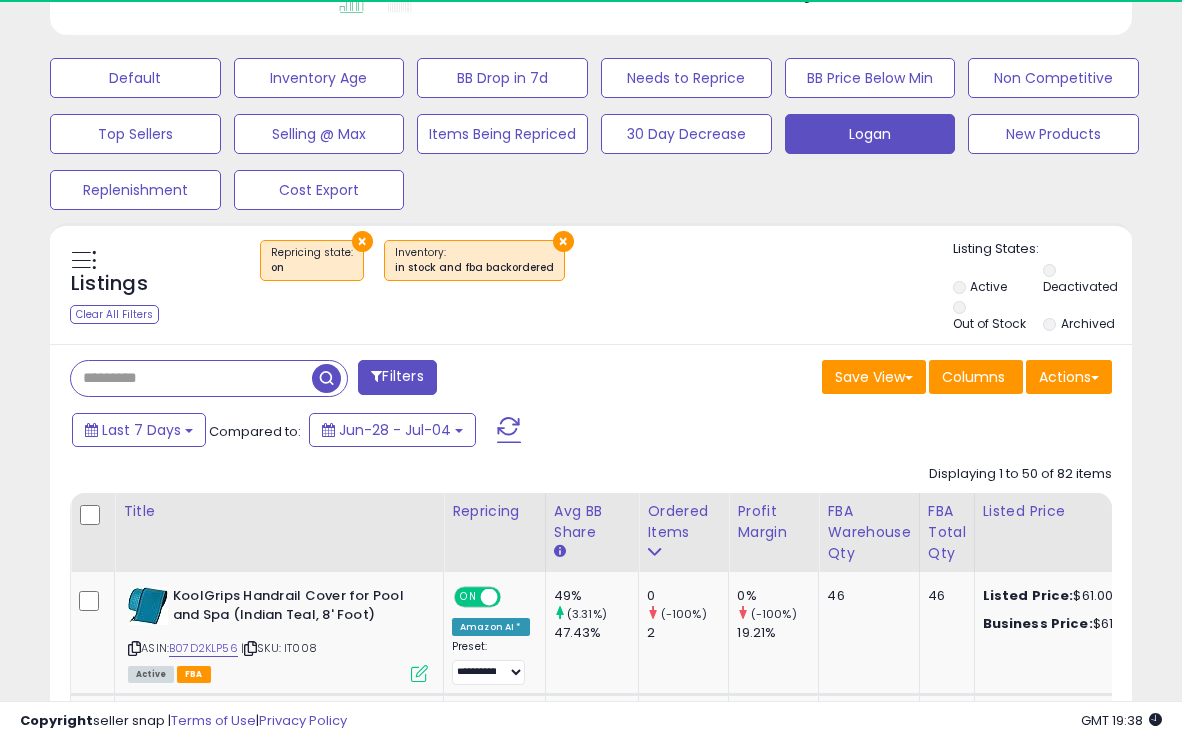 scroll, scrollTop: 999590, scrollLeft: 999374, axis: both 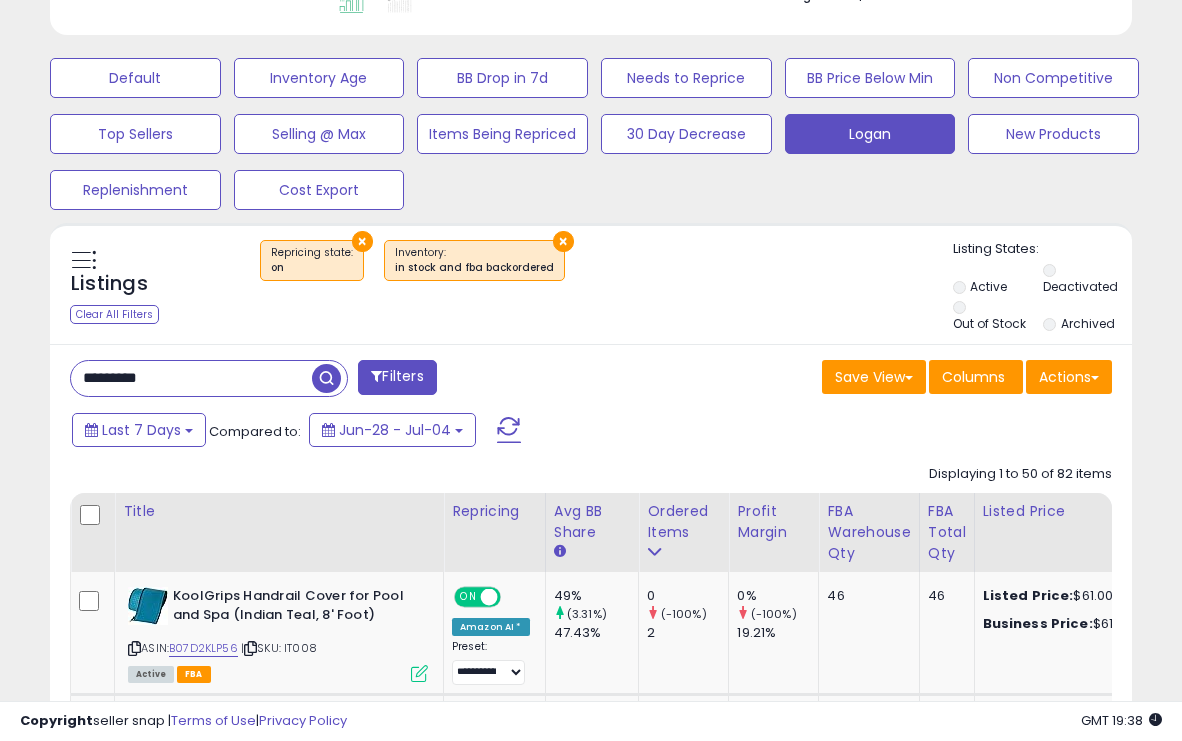 type on "*********" 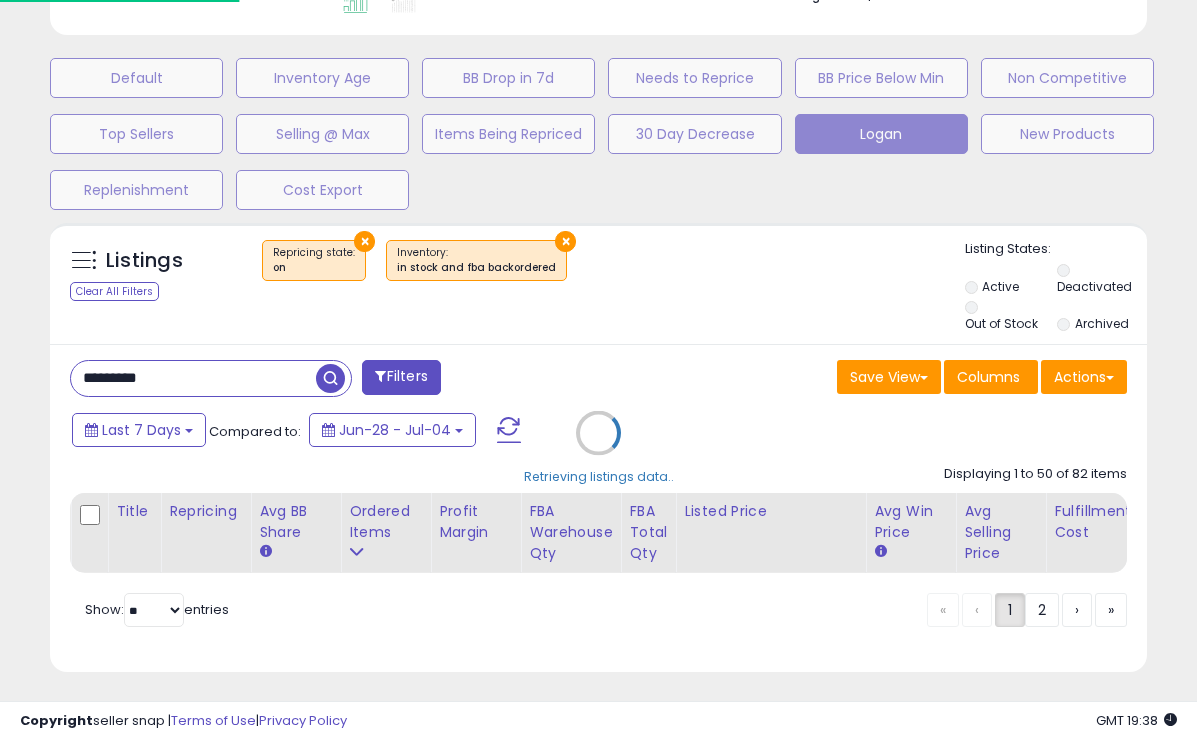 scroll, scrollTop: 999590, scrollLeft: 999366, axis: both 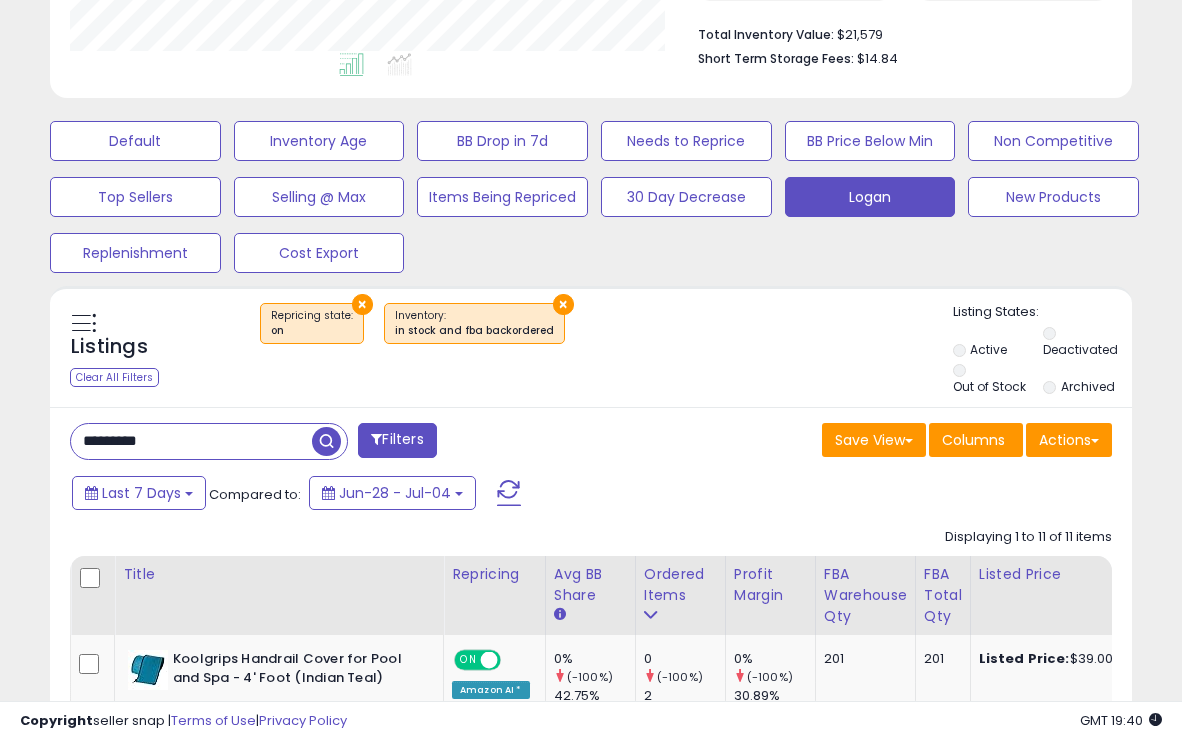 click on "×" at bounding box center [563, 304] 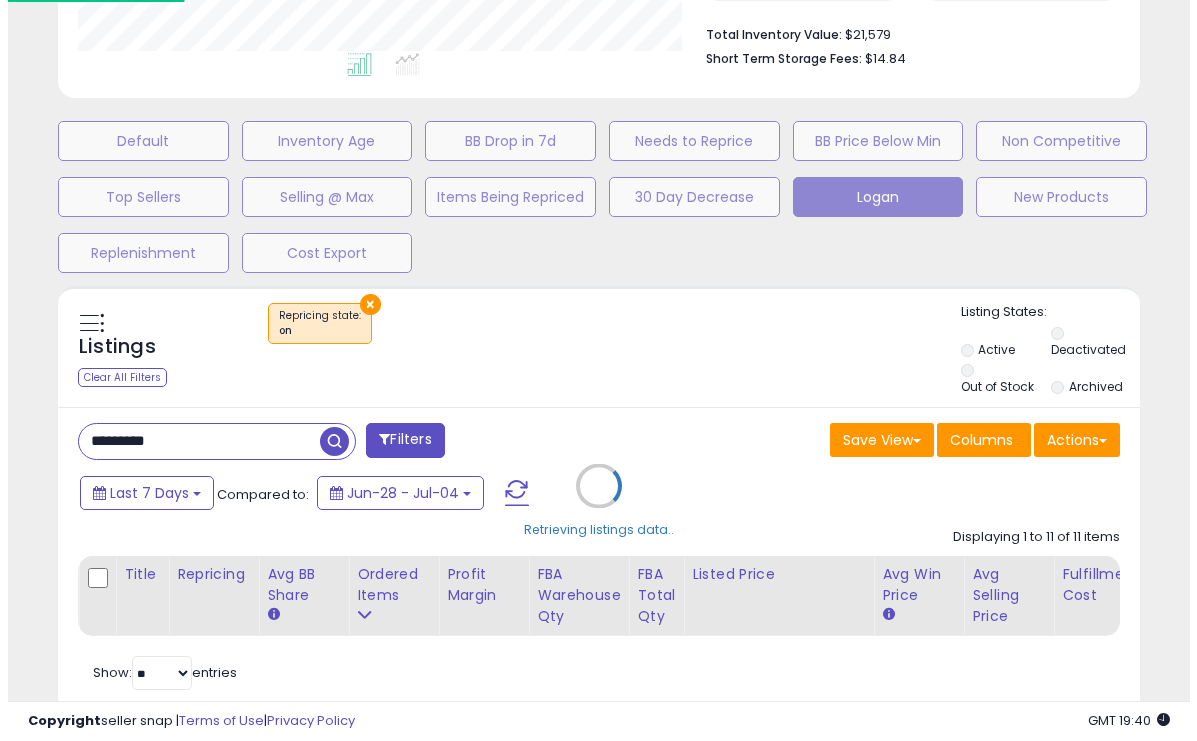 scroll, scrollTop: 999590, scrollLeft: 999366, axis: both 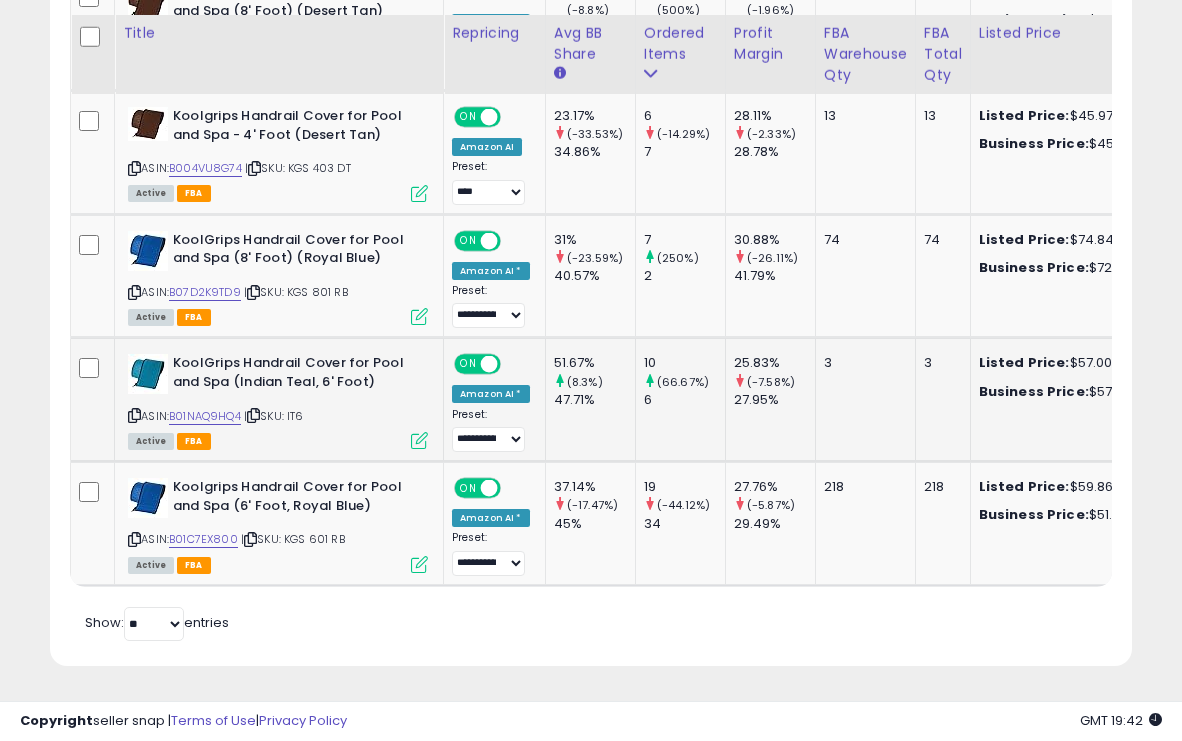 click on "|   SKU: IT6" at bounding box center (274, 416) 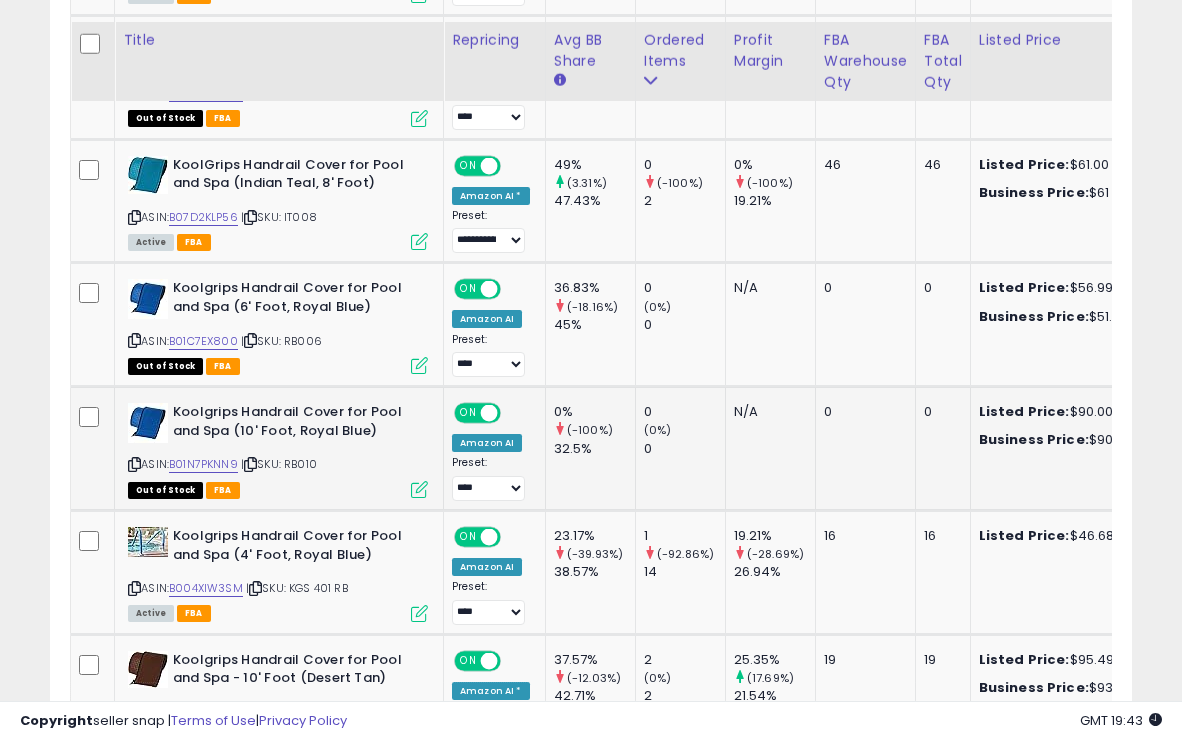 scroll, scrollTop: 1719, scrollLeft: 0, axis: vertical 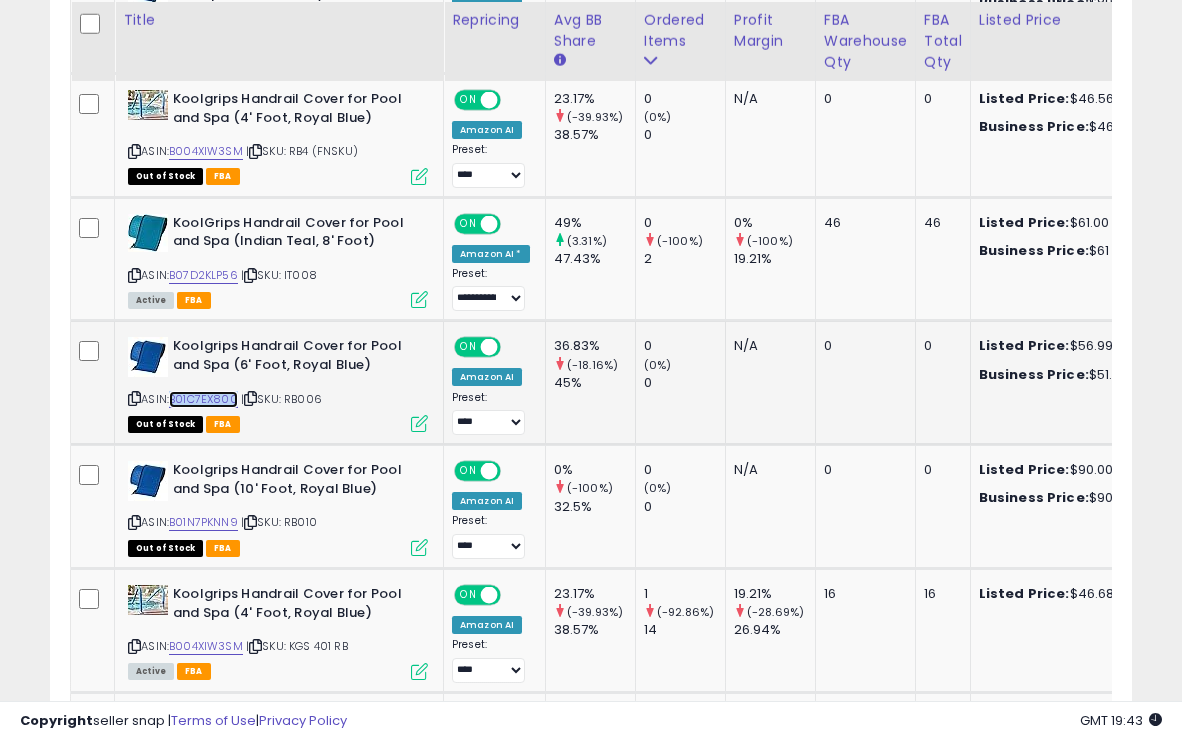 copy on "B01C7EX800" 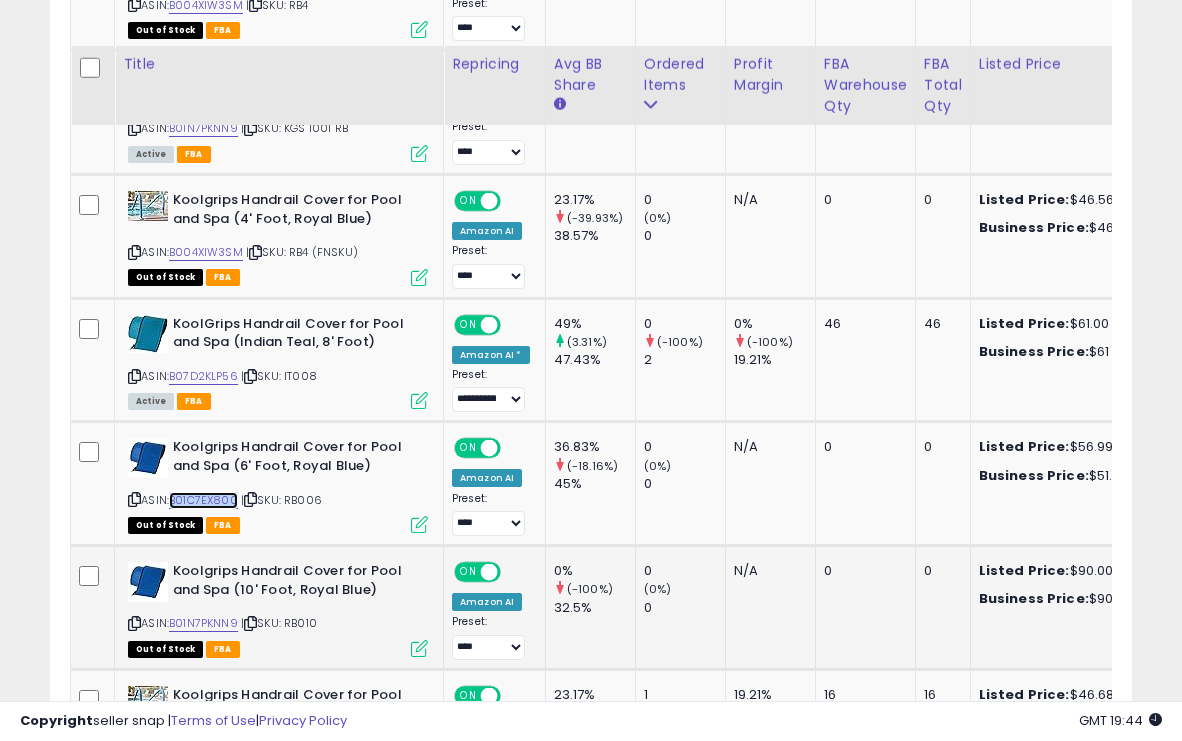 scroll, scrollTop: 1575, scrollLeft: 0, axis: vertical 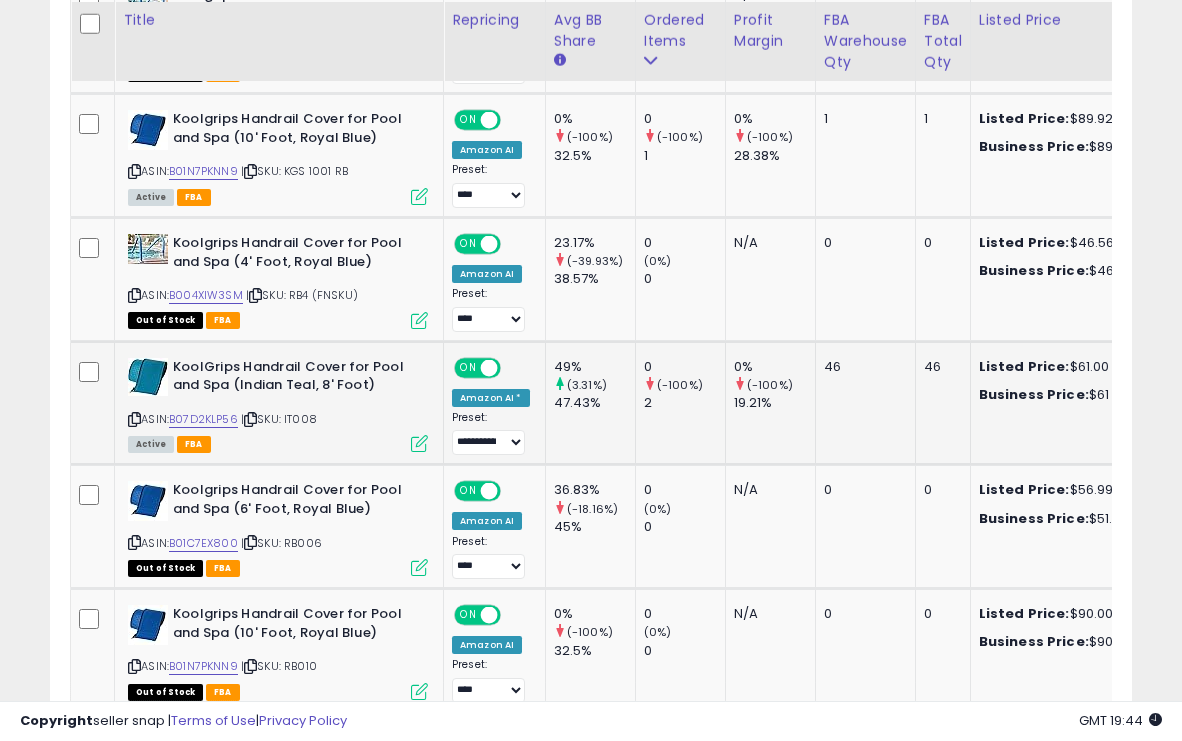 click on "|   SKU: IT008" at bounding box center [279, 419] 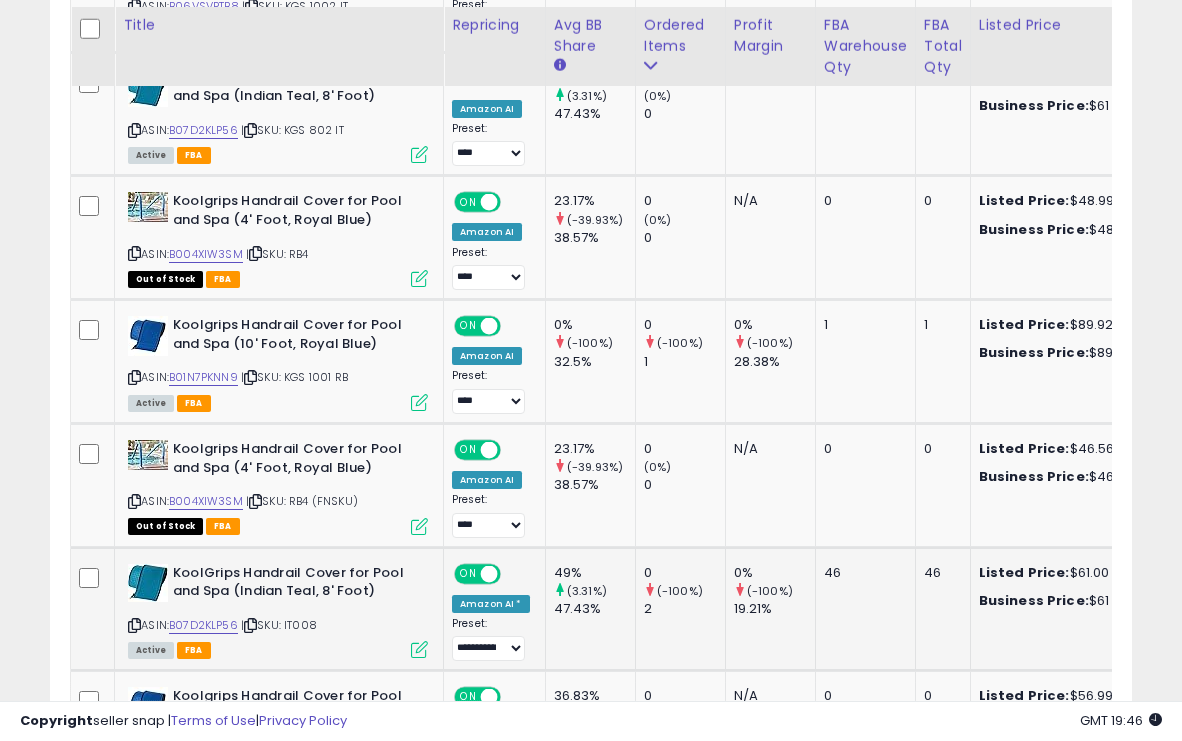 scroll, scrollTop: 1375, scrollLeft: 0, axis: vertical 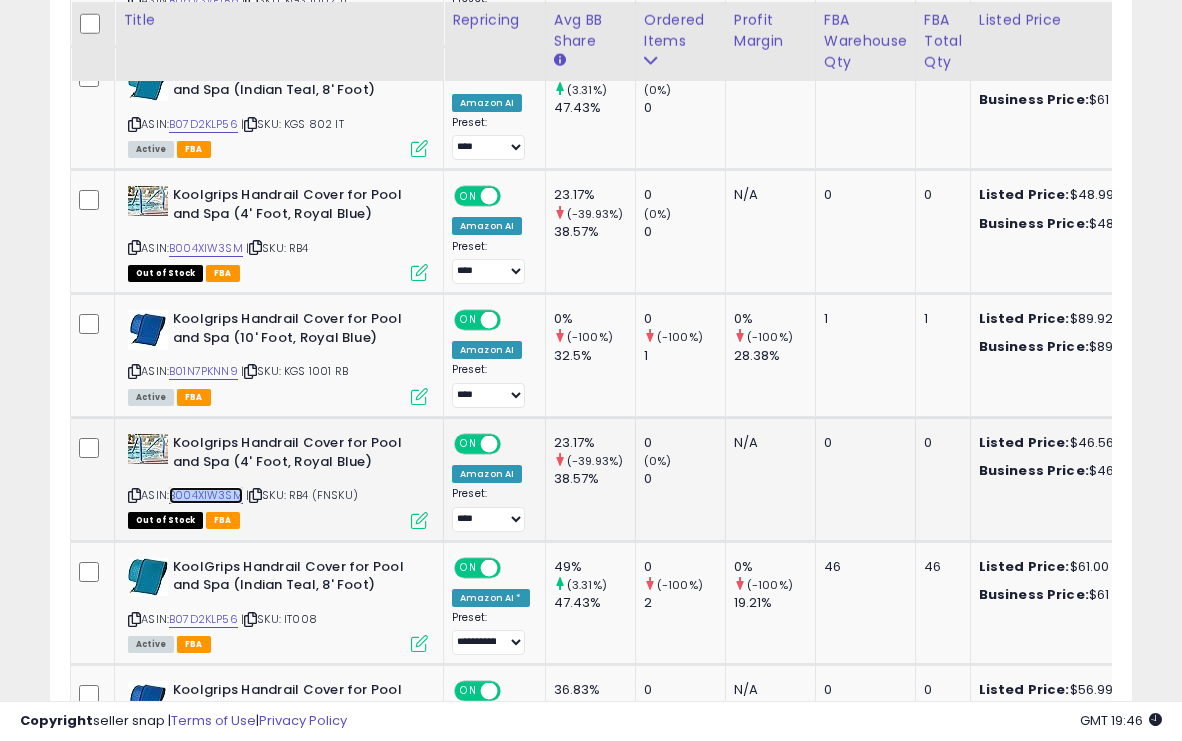 copy on "B004XIW3SM" 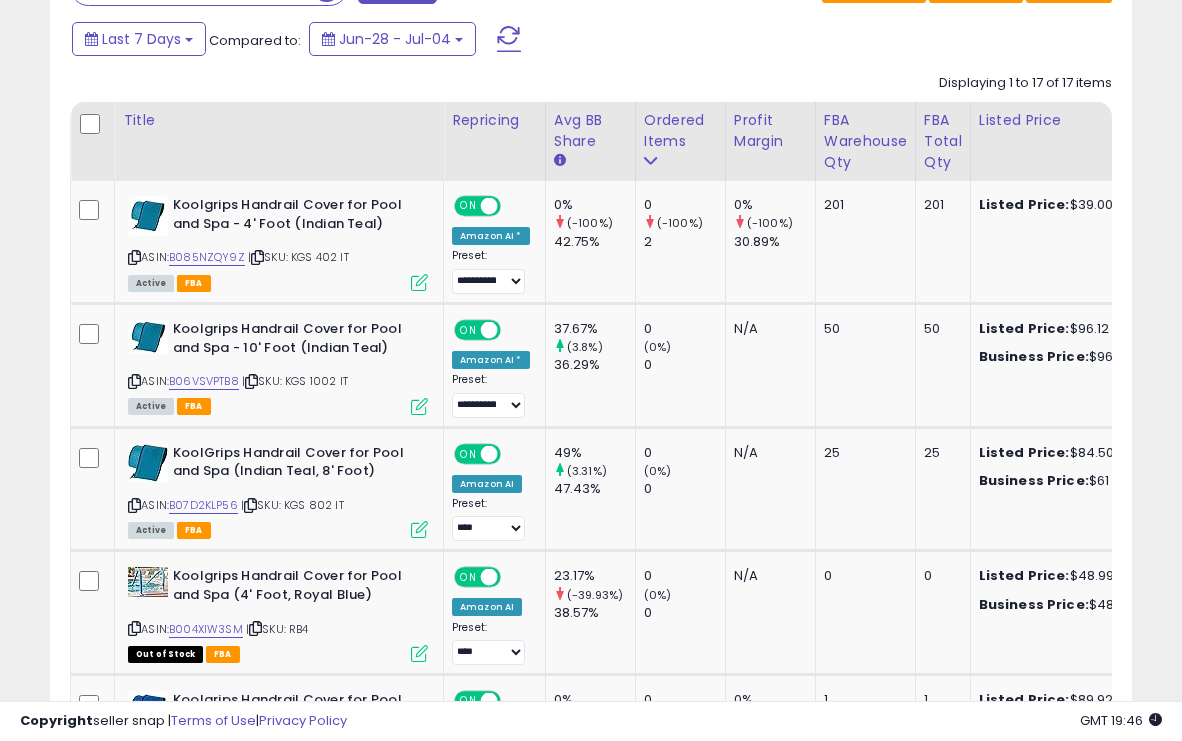 scroll, scrollTop: 975, scrollLeft: 0, axis: vertical 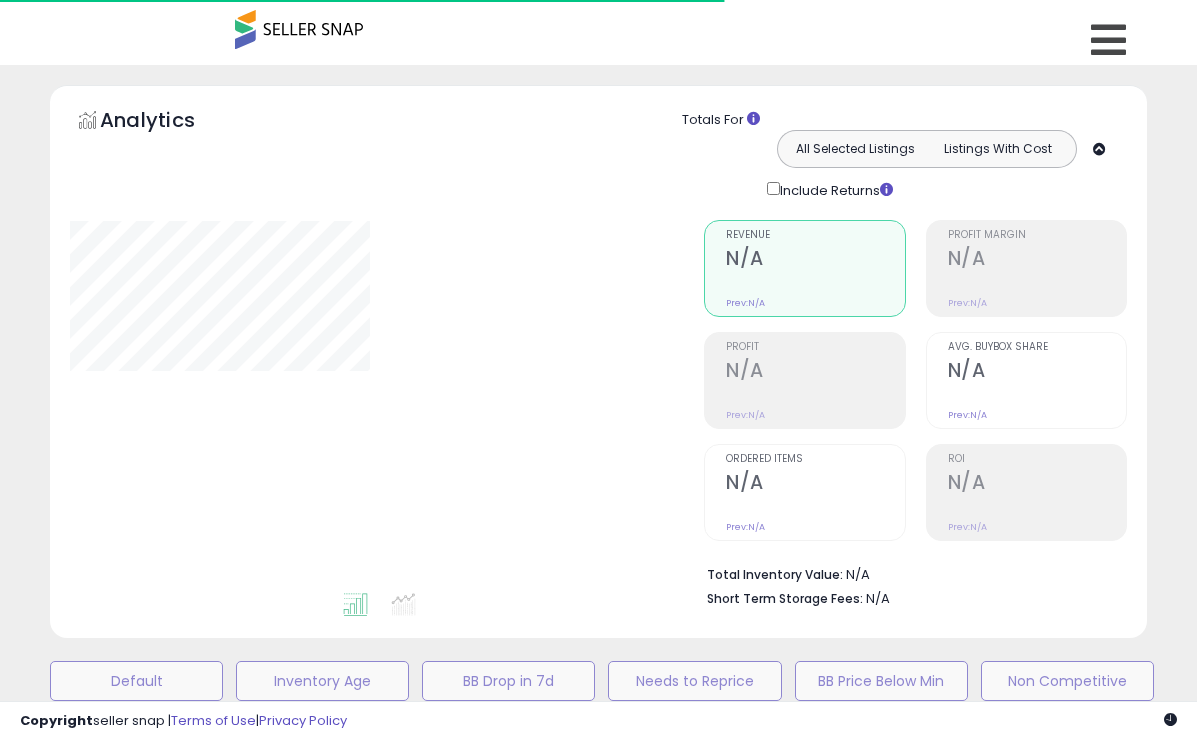 type on "*********" 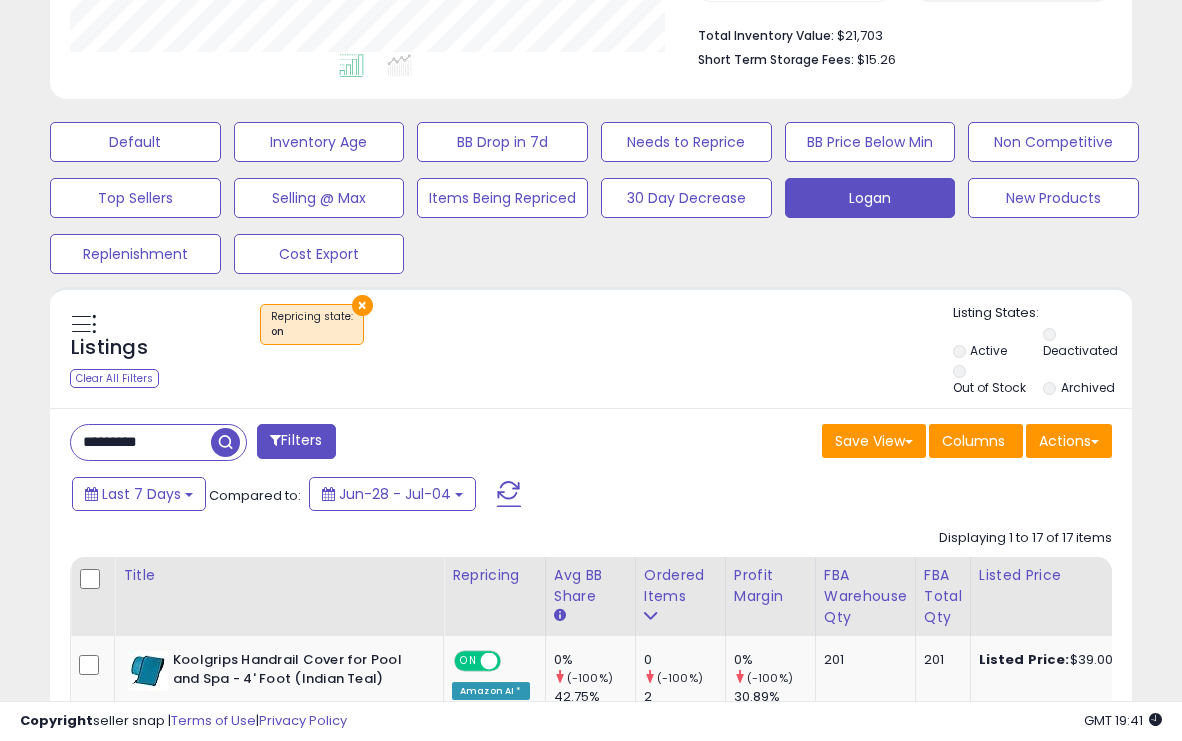scroll, scrollTop: 579, scrollLeft: 0, axis: vertical 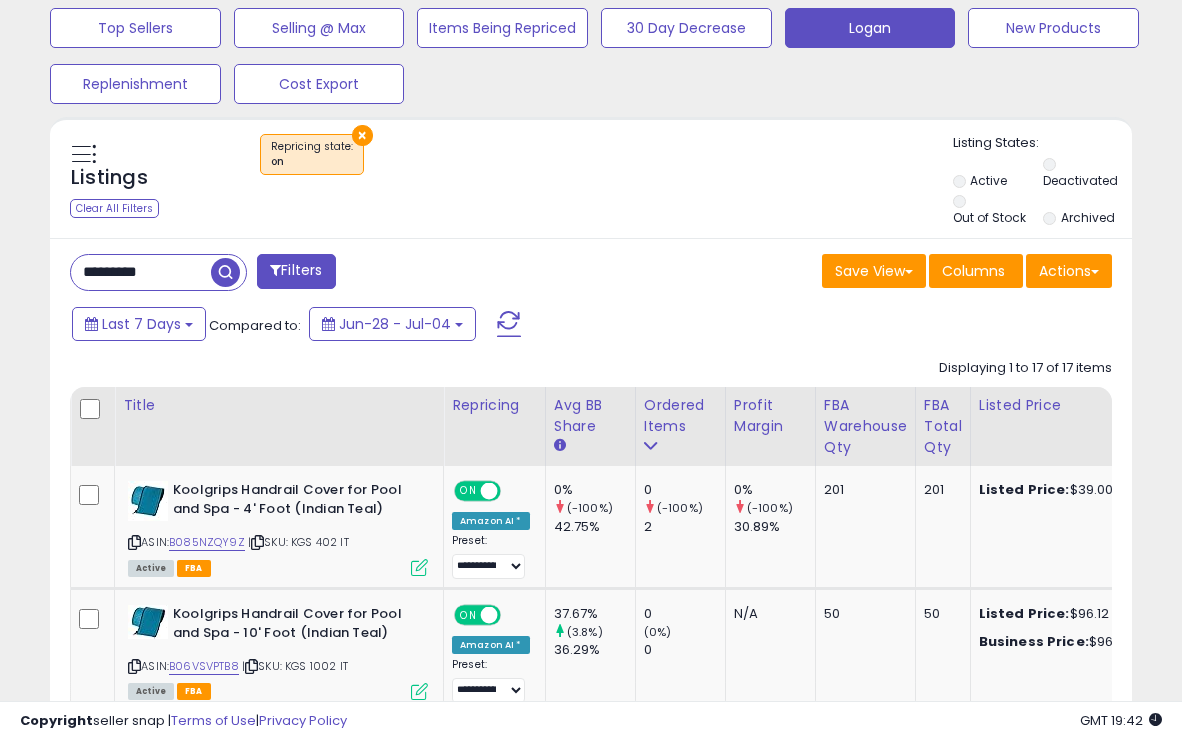 click on "*********" at bounding box center [141, 272] 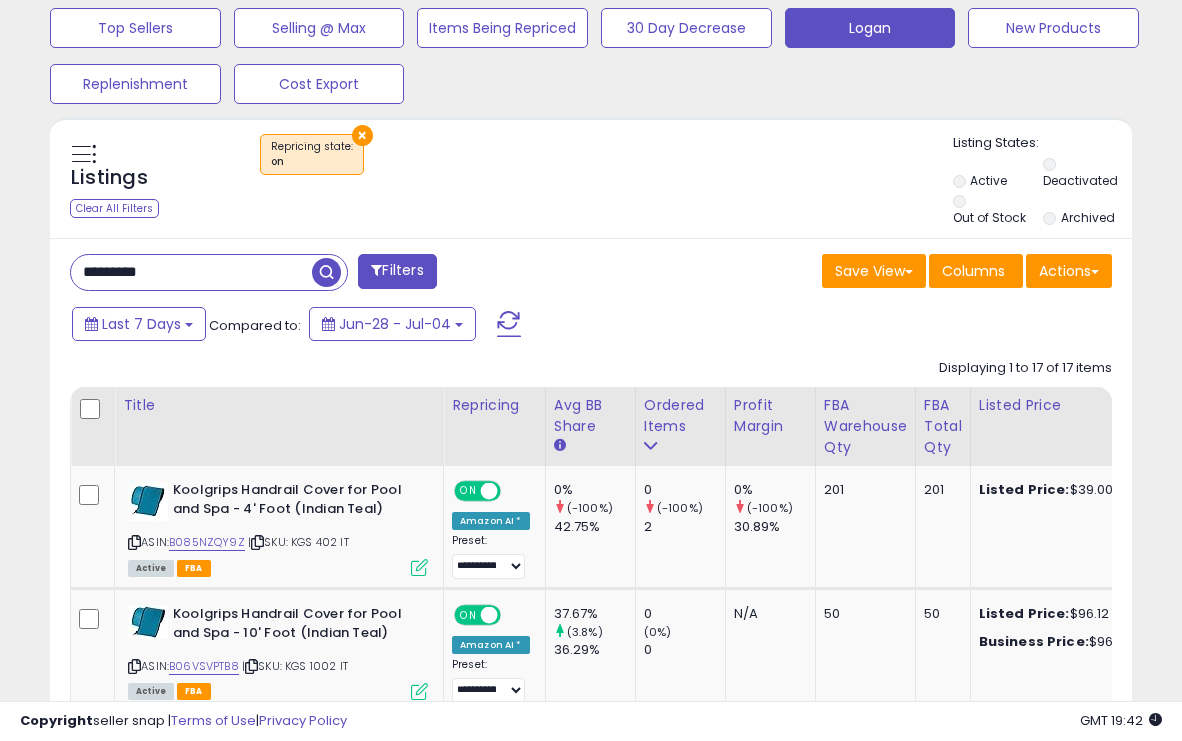 click on "*********" at bounding box center [191, 272] 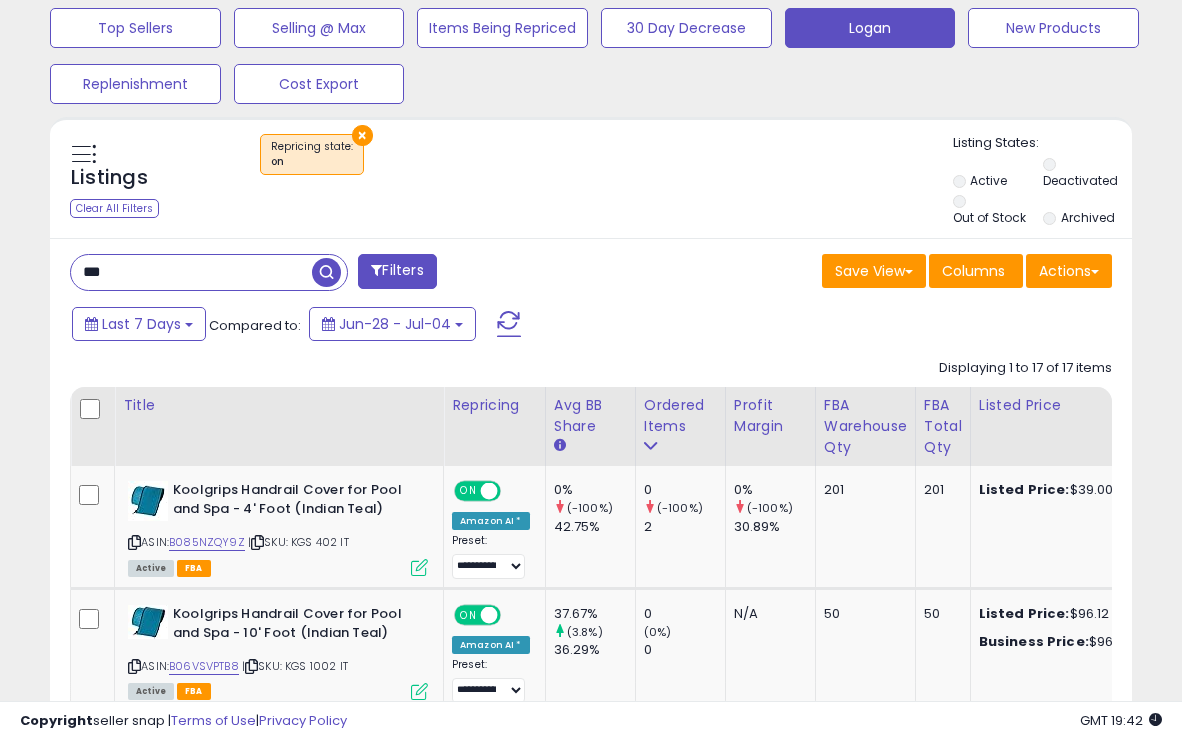 type on "***" 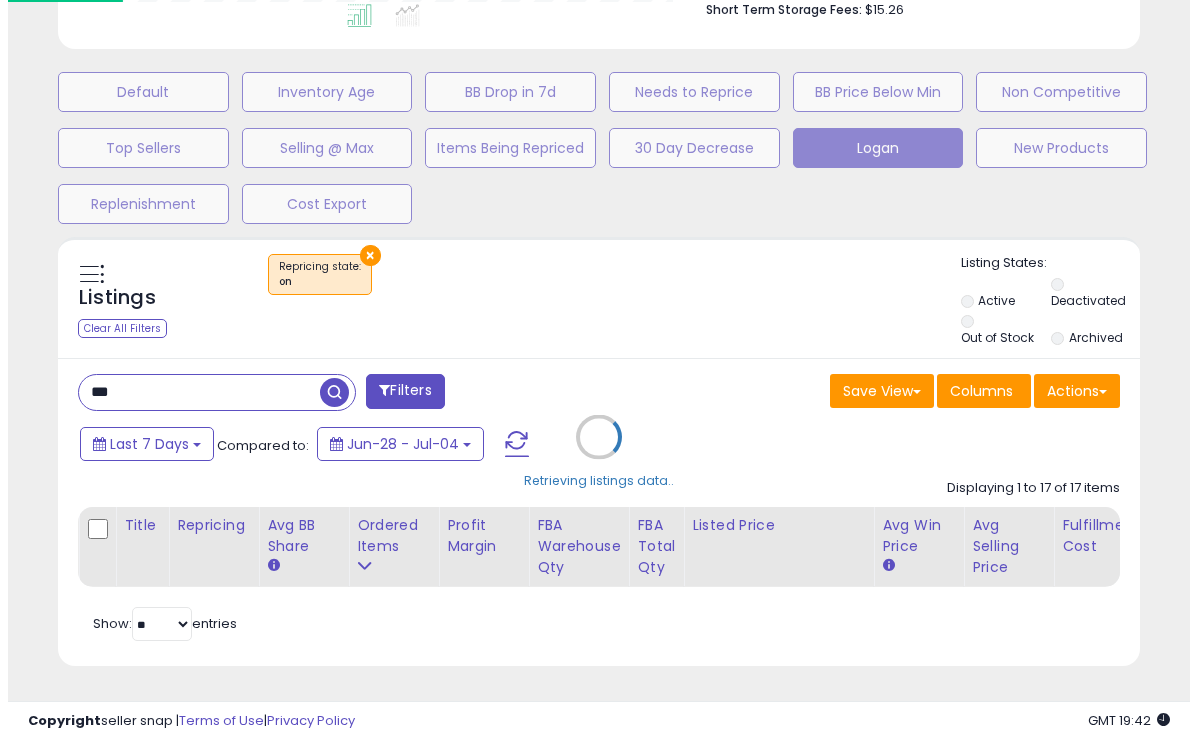scroll, scrollTop: 603, scrollLeft: 0, axis: vertical 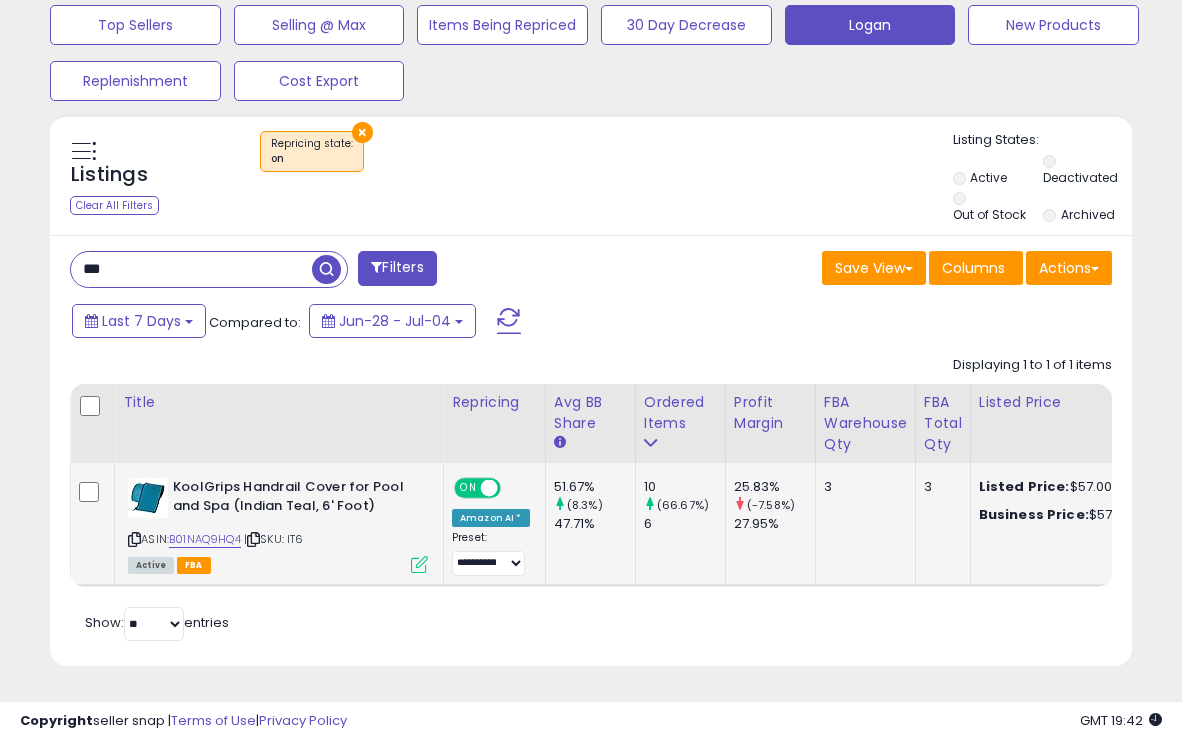 click at bounding box center [419, 564] 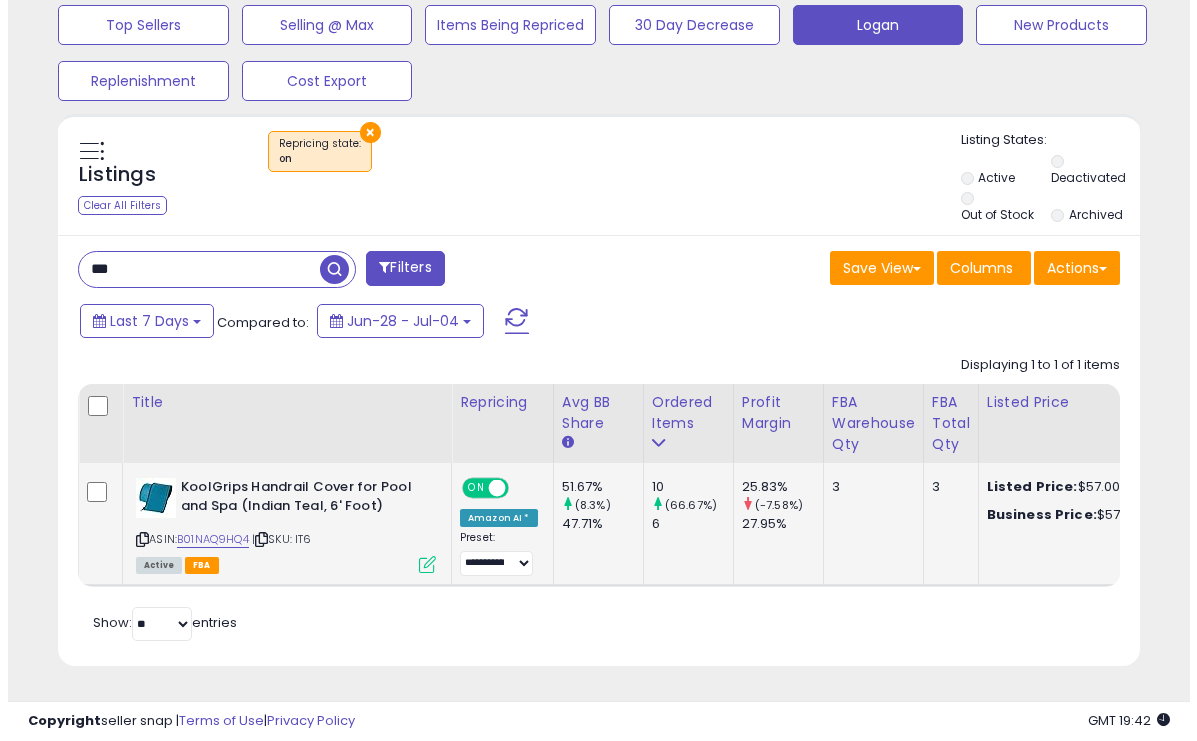 scroll, scrollTop: 999590, scrollLeft: 999366, axis: both 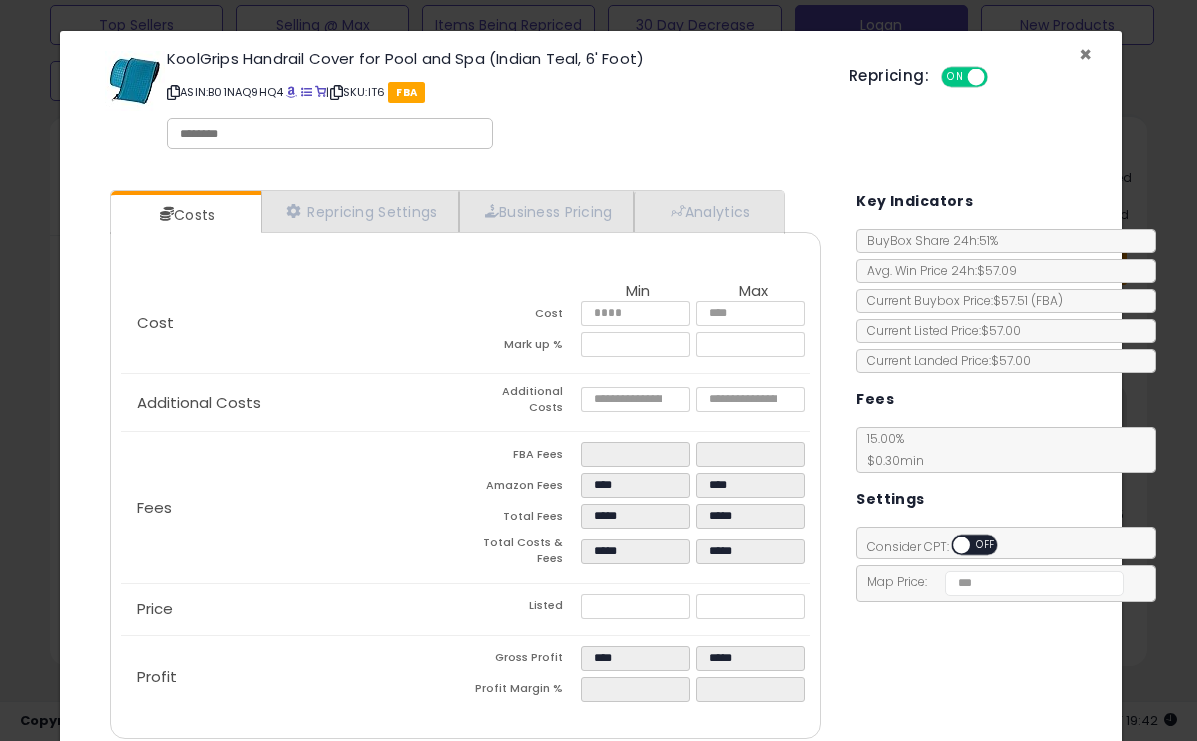 click on "×" at bounding box center [1085, 54] 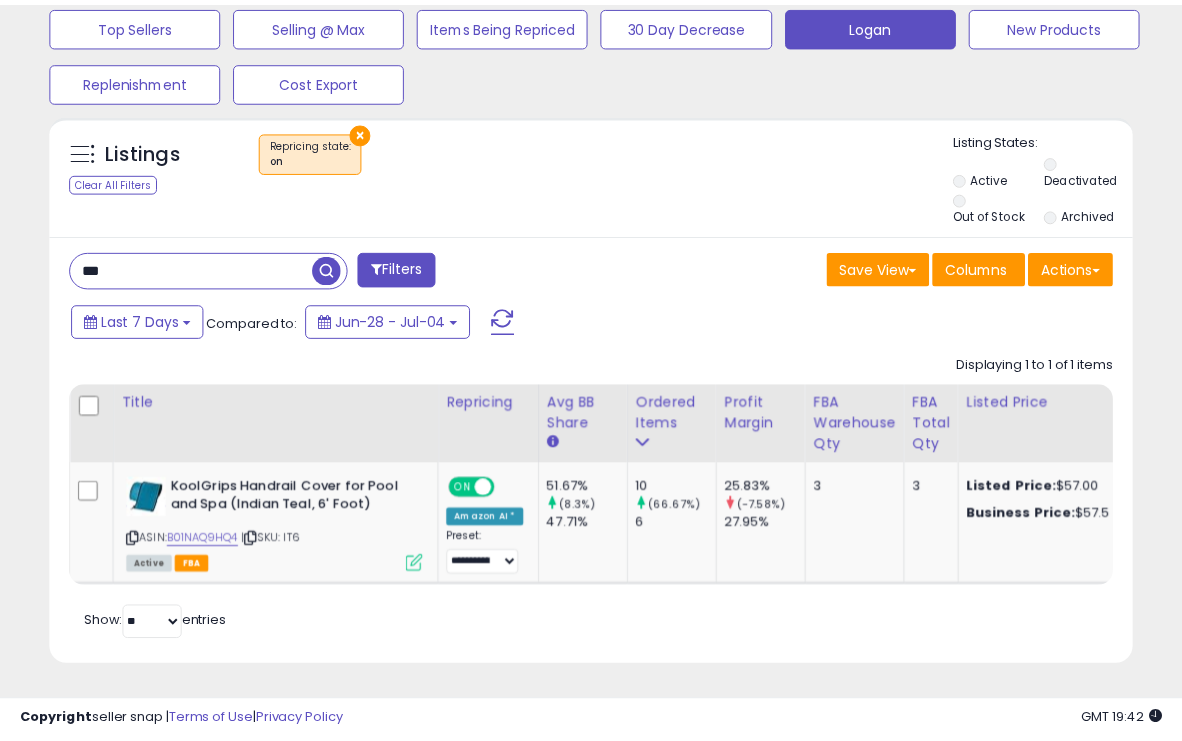 scroll, scrollTop: 410, scrollLeft: 625, axis: both 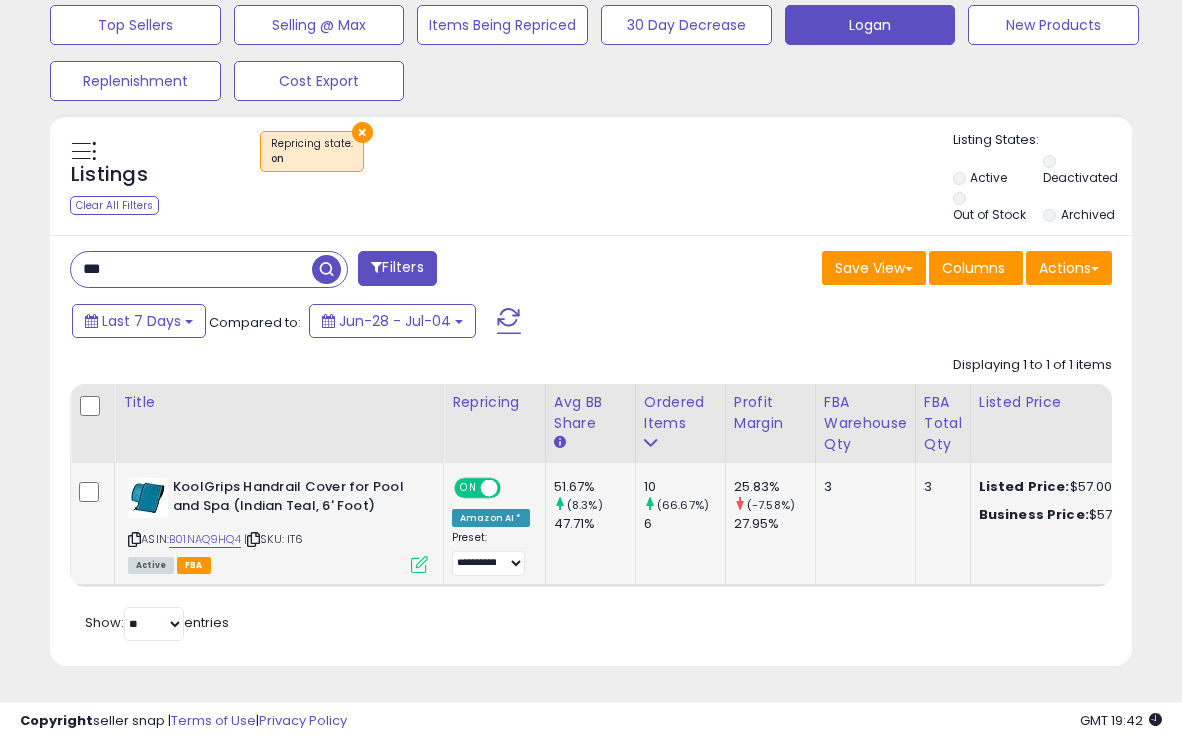 click at bounding box center (419, 564) 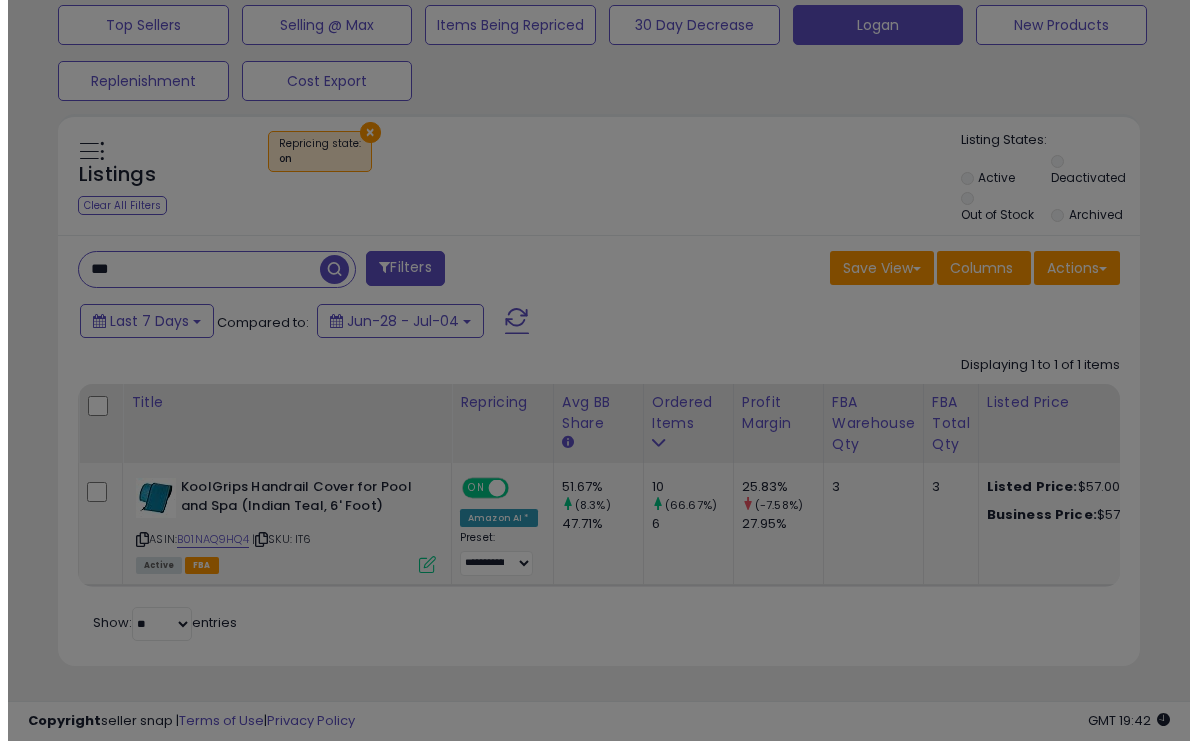 scroll, scrollTop: 999590, scrollLeft: 999366, axis: both 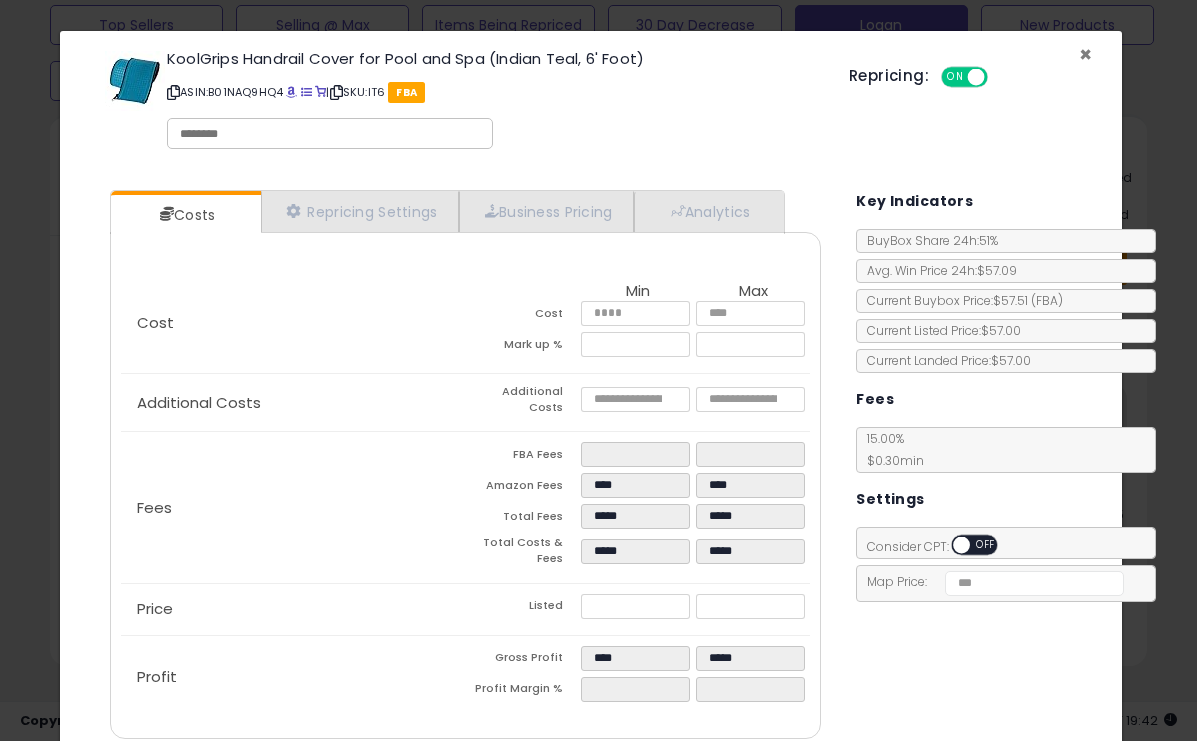 click on "×" at bounding box center (1085, 54) 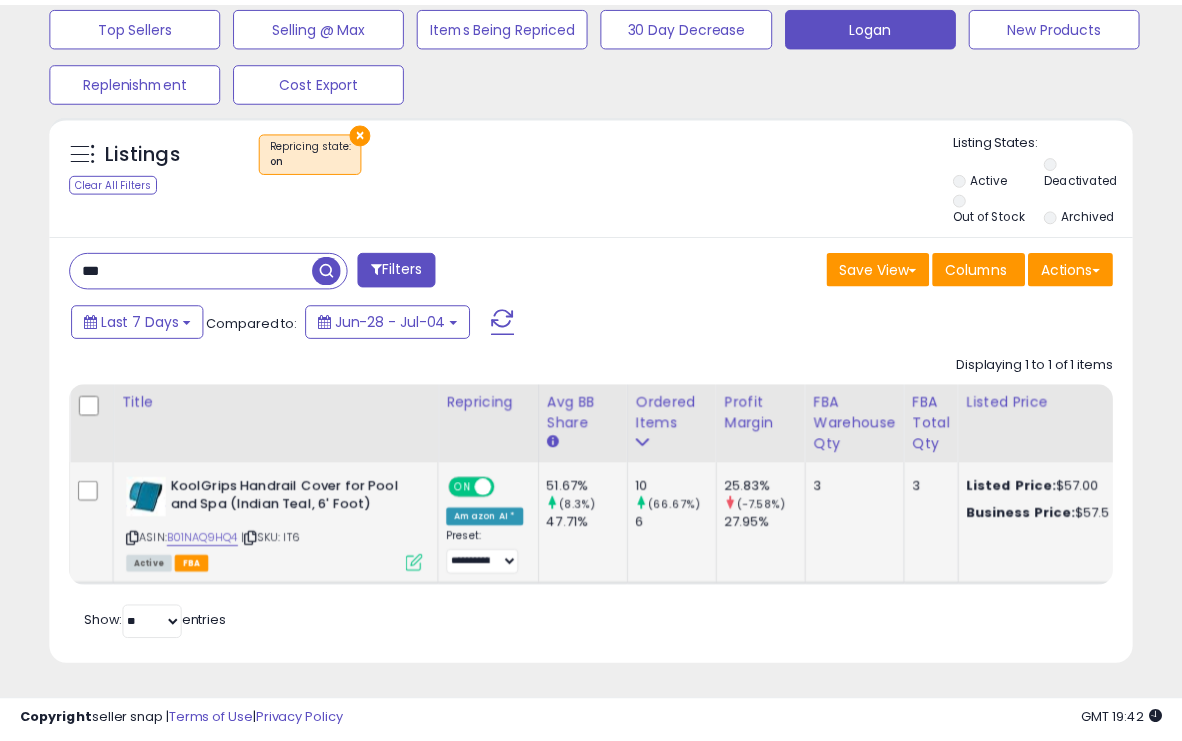 scroll, scrollTop: 410, scrollLeft: 625, axis: both 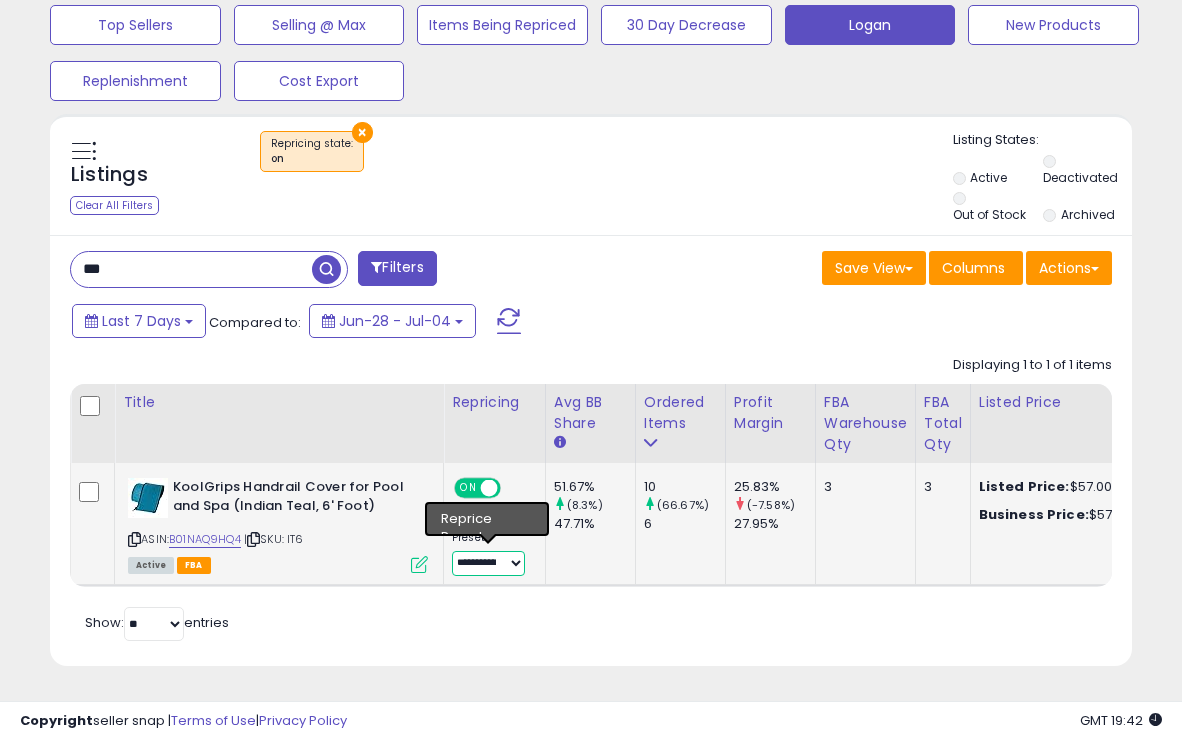 click on "**********" at bounding box center [488, 563] 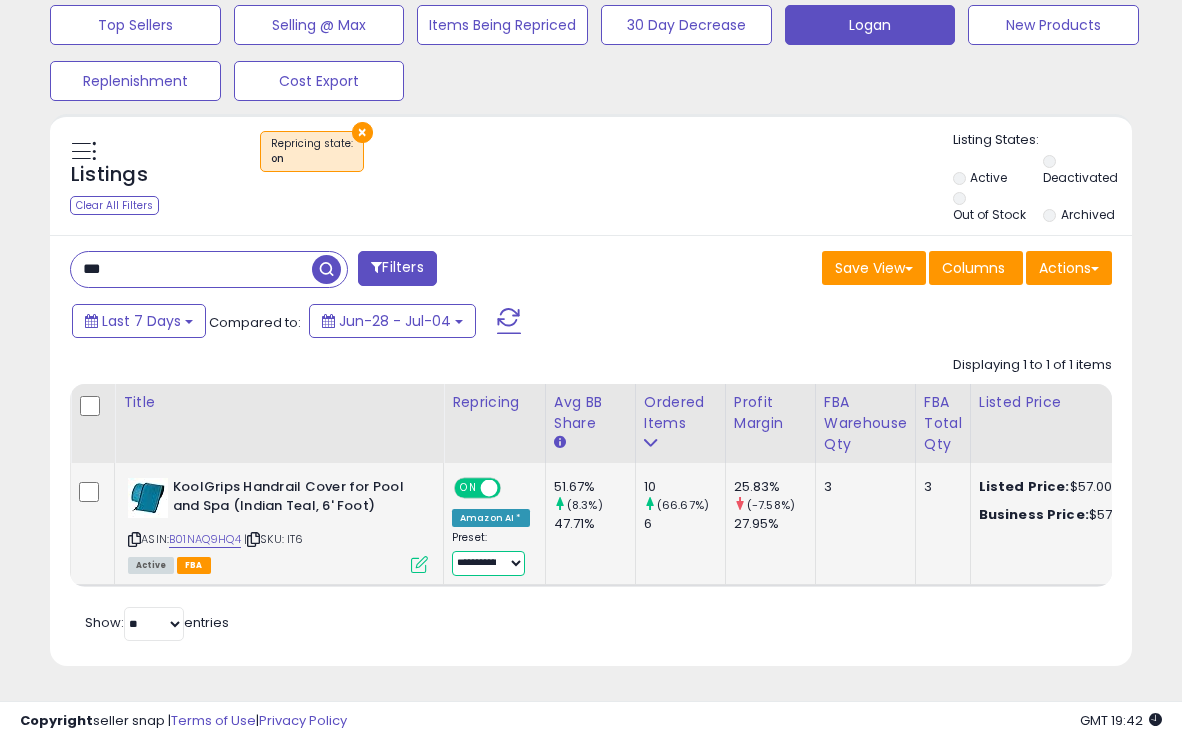 select on "**********" 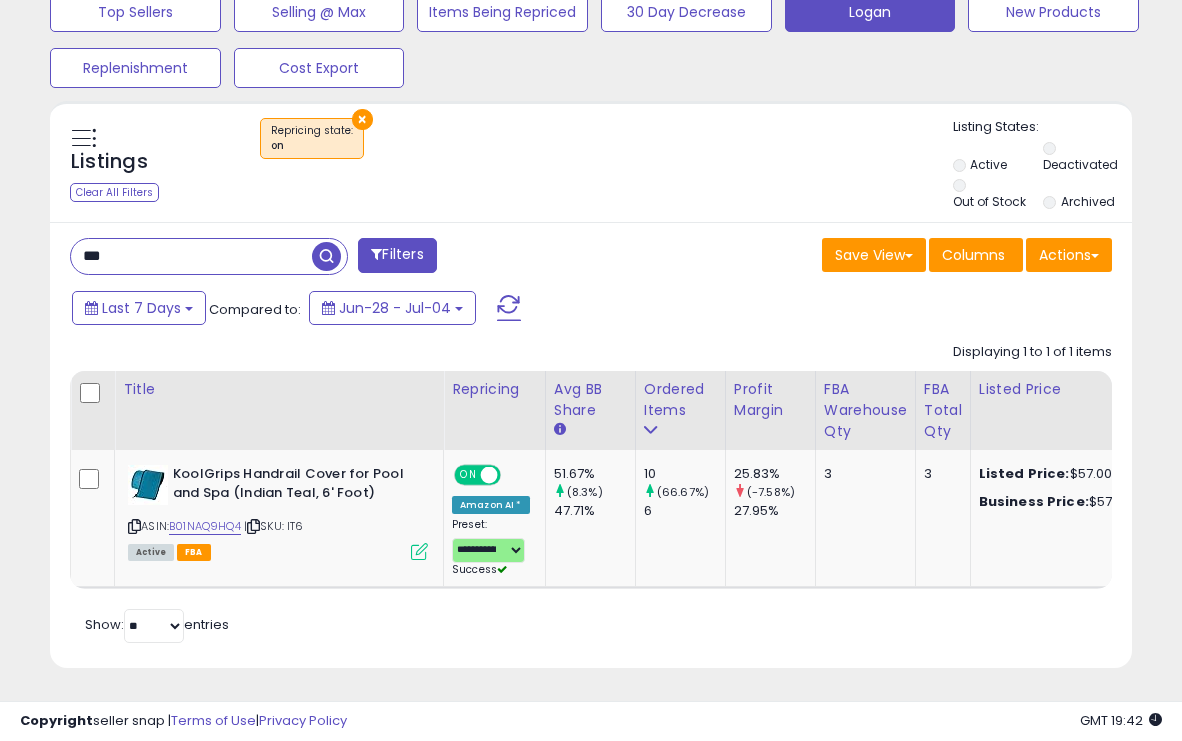 click on "Retrieving listings data..
Displaying 1 to 1 of 1 items
Title
Repricing" at bounding box center (591, 490) 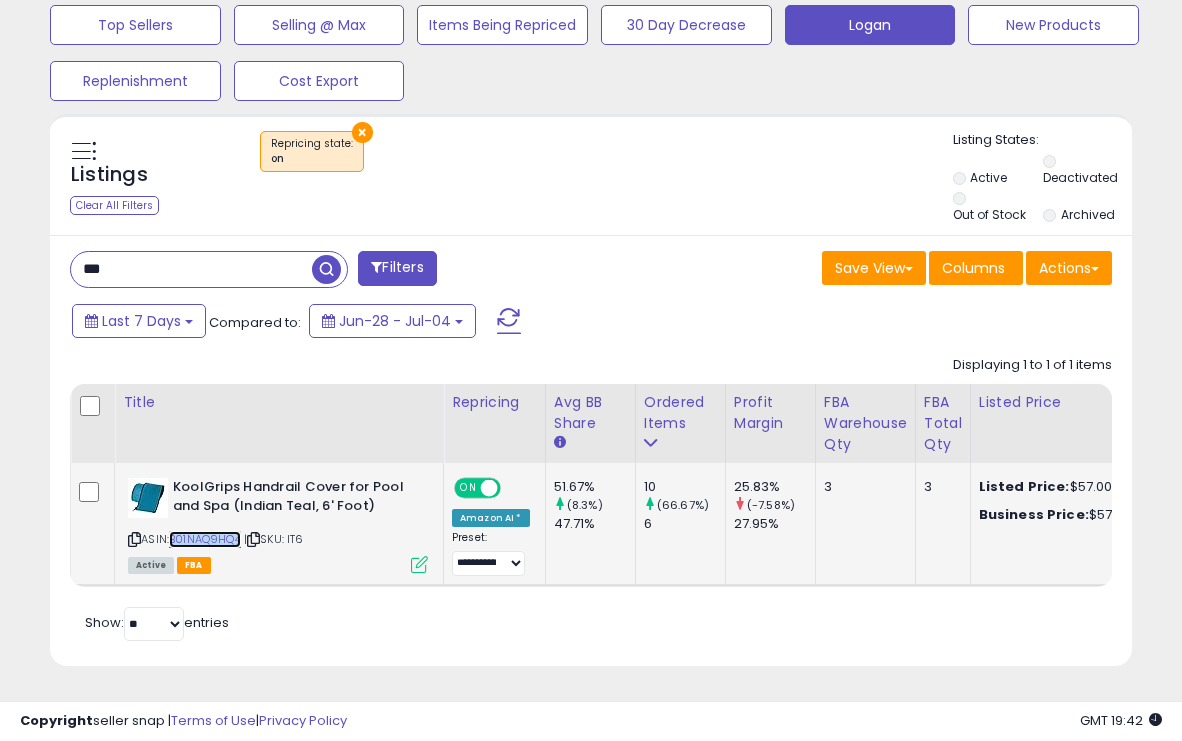 copy on "B01NAQ9HQ4" 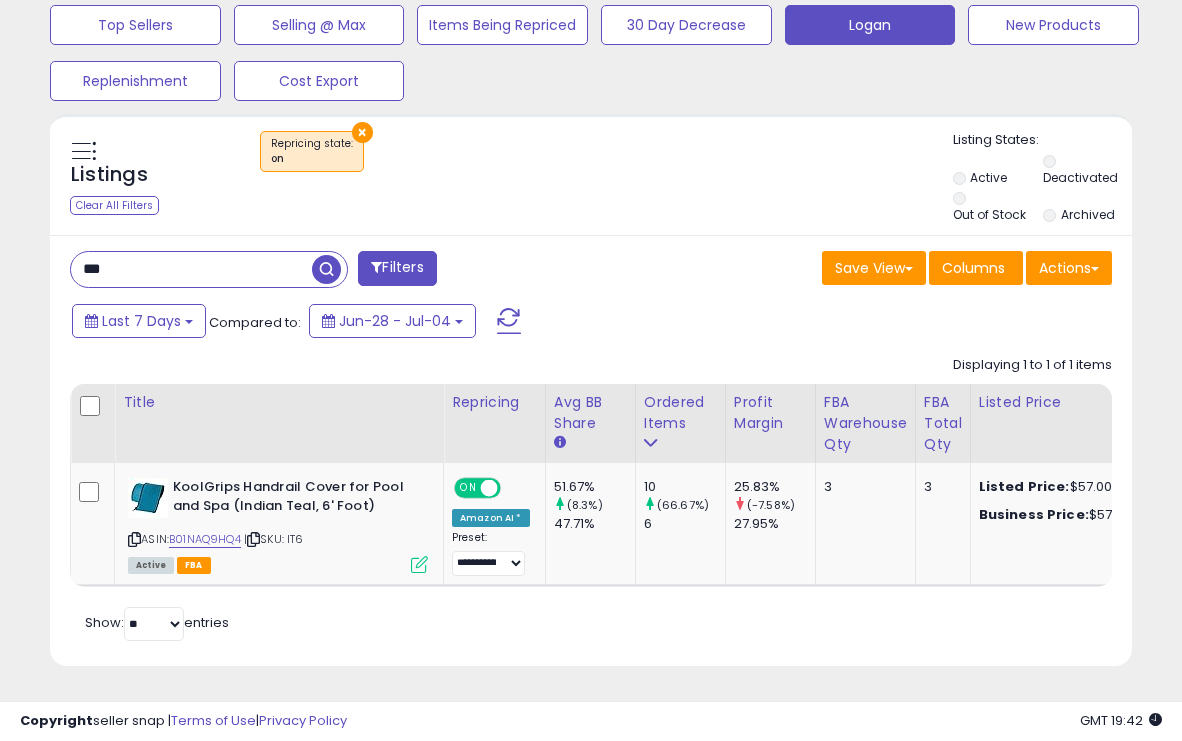 click on "***" at bounding box center (191, 269) 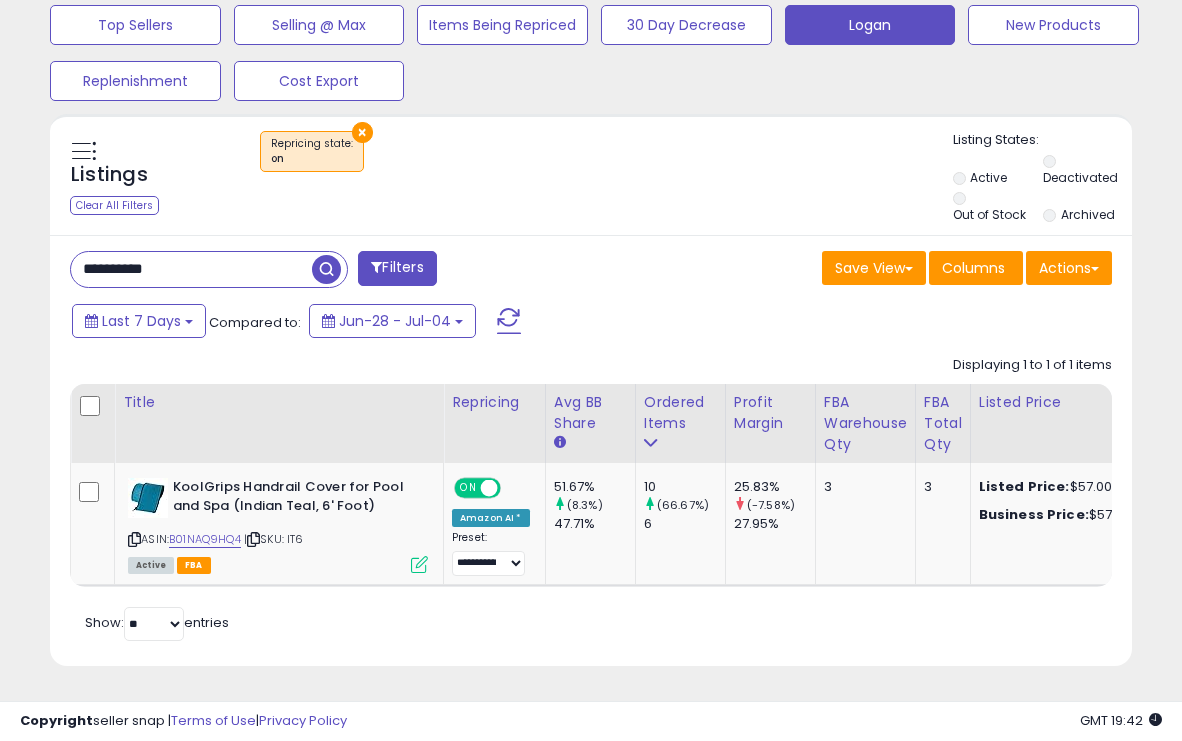 click at bounding box center [326, 269] 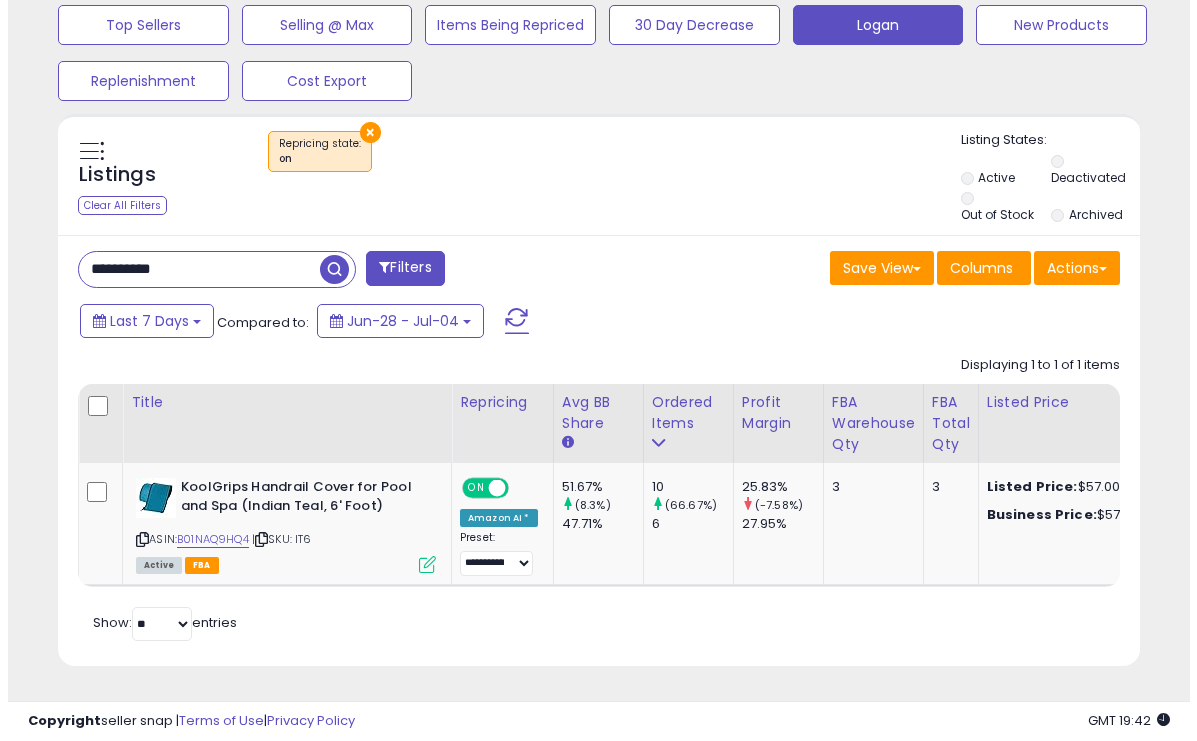 scroll, scrollTop: 603, scrollLeft: 0, axis: vertical 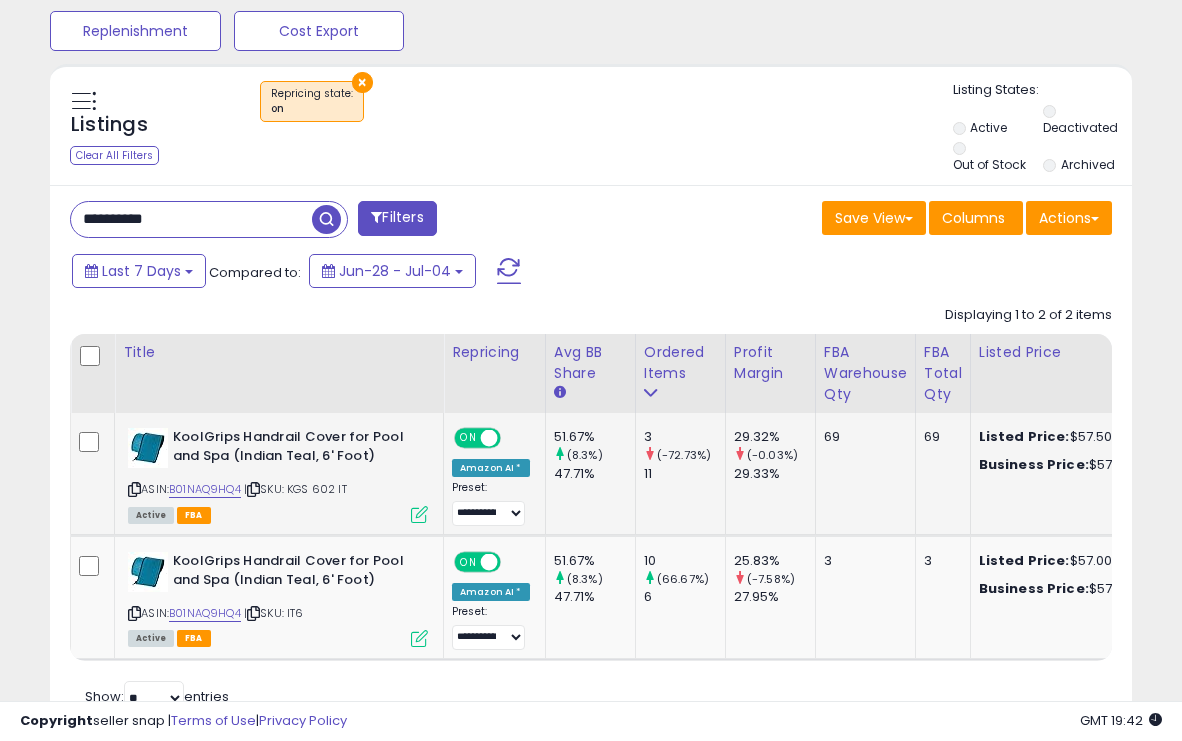 click at bounding box center [419, 514] 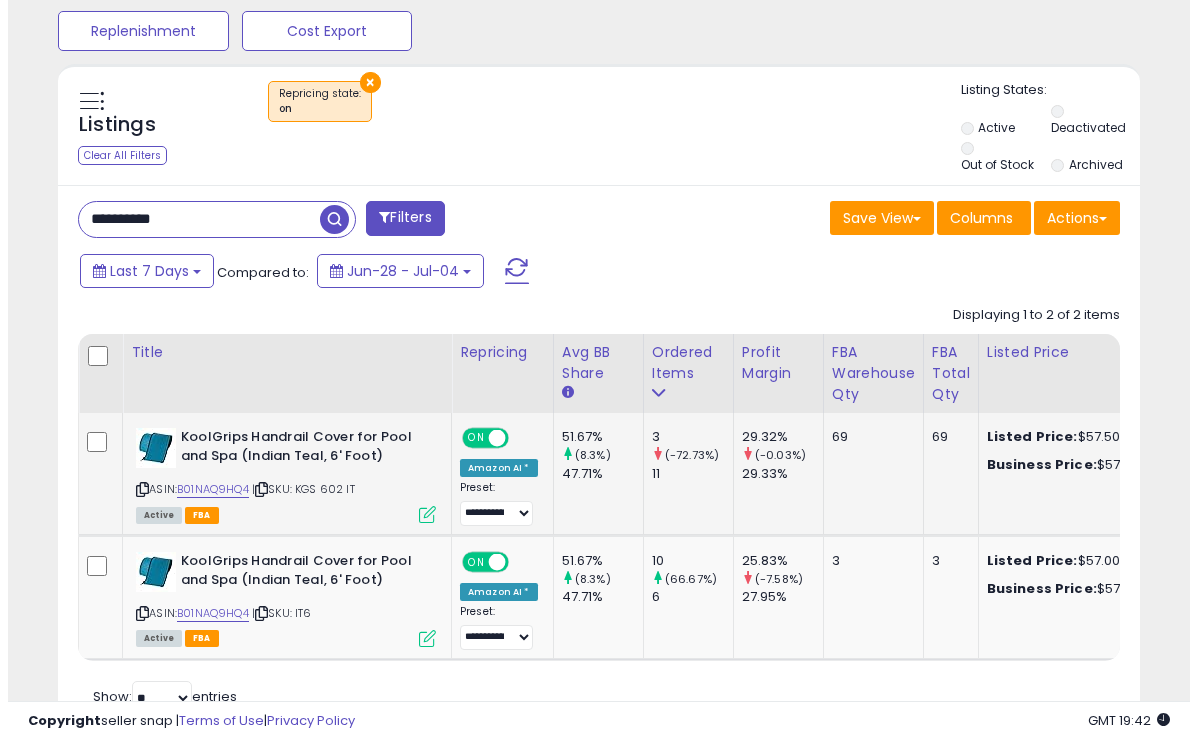 scroll, scrollTop: 999590, scrollLeft: 999366, axis: both 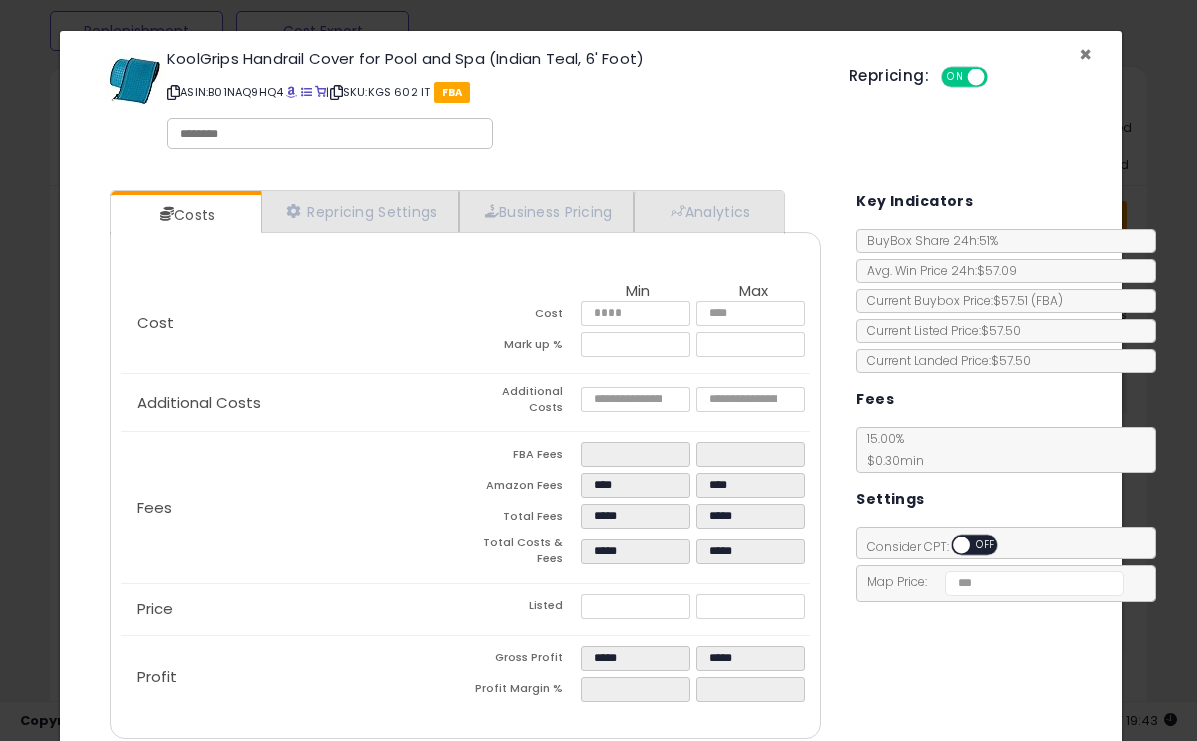 click on "×" at bounding box center [1085, 54] 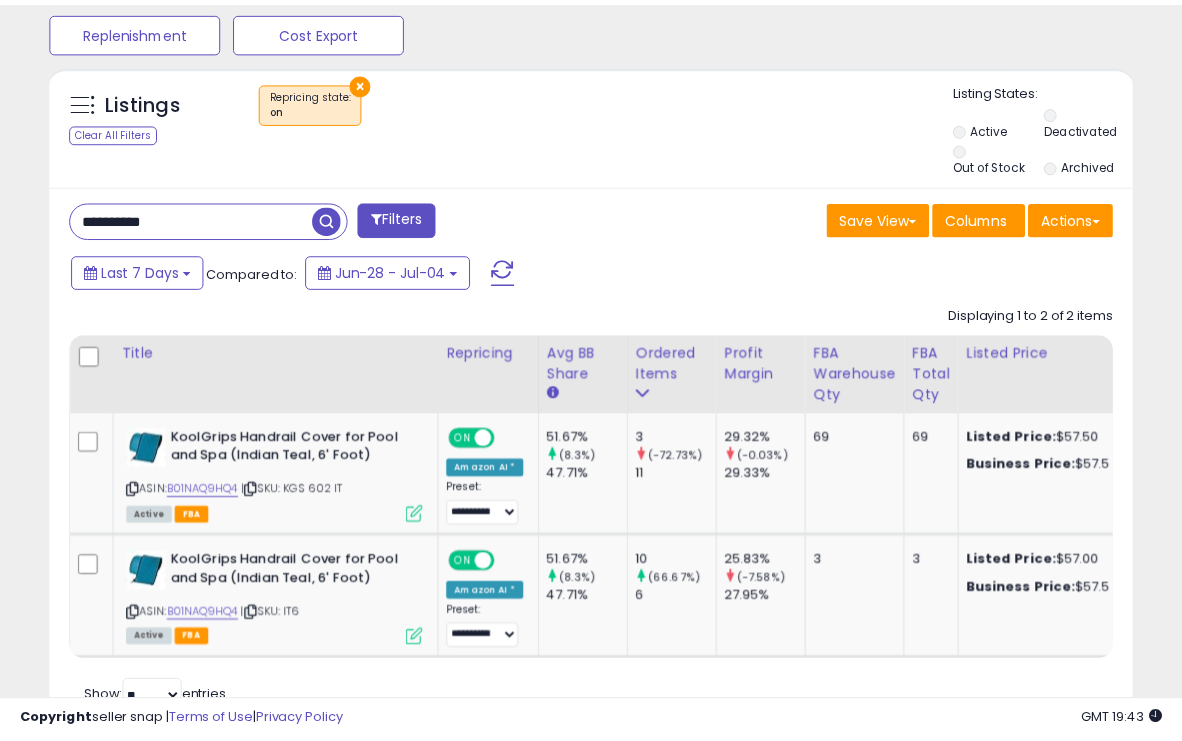 scroll, scrollTop: 410, scrollLeft: 625, axis: both 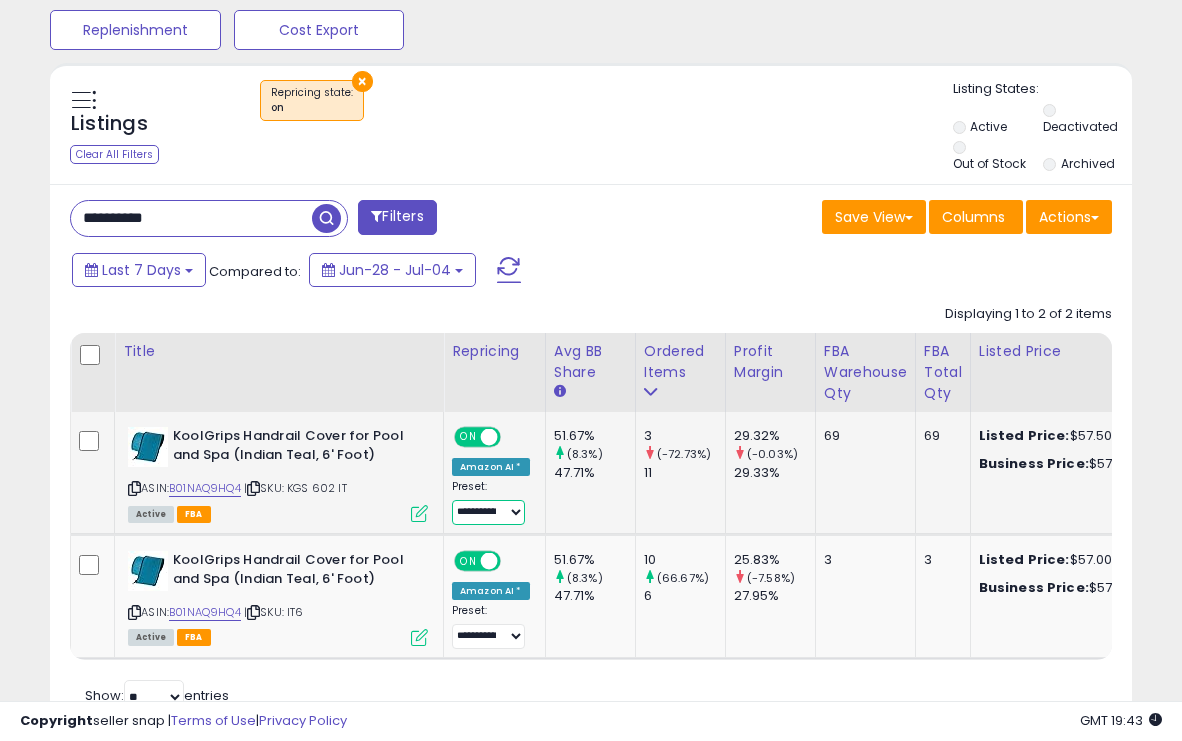 click on "**********" at bounding box center (488, 512) 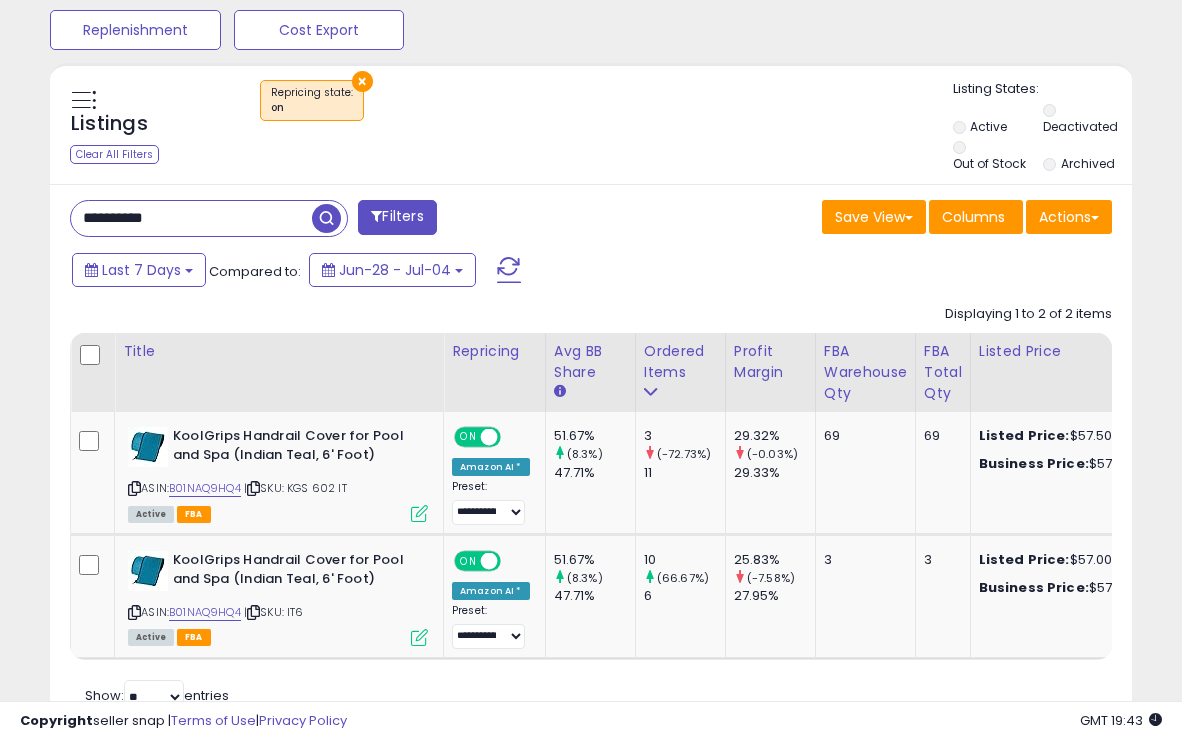 click on "**********" at bounding box center [191, 218] 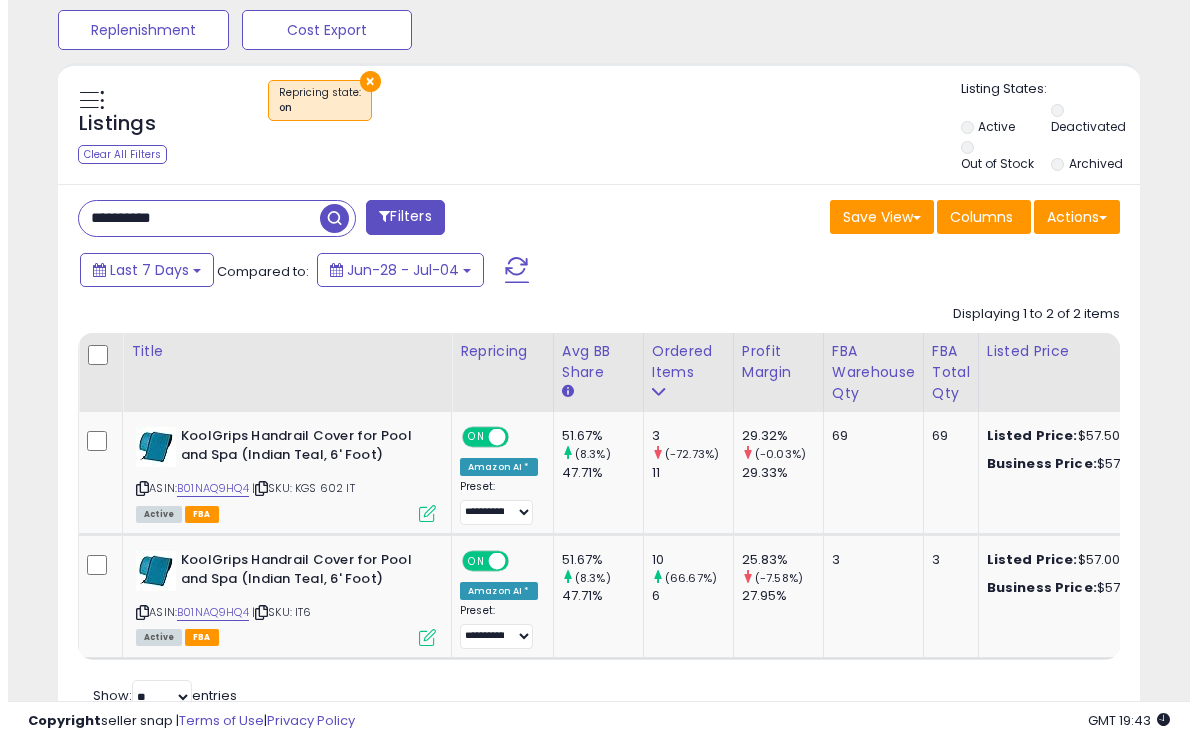 scroll, scrollTop: 603, scrollLeft: 0, axis: vertical 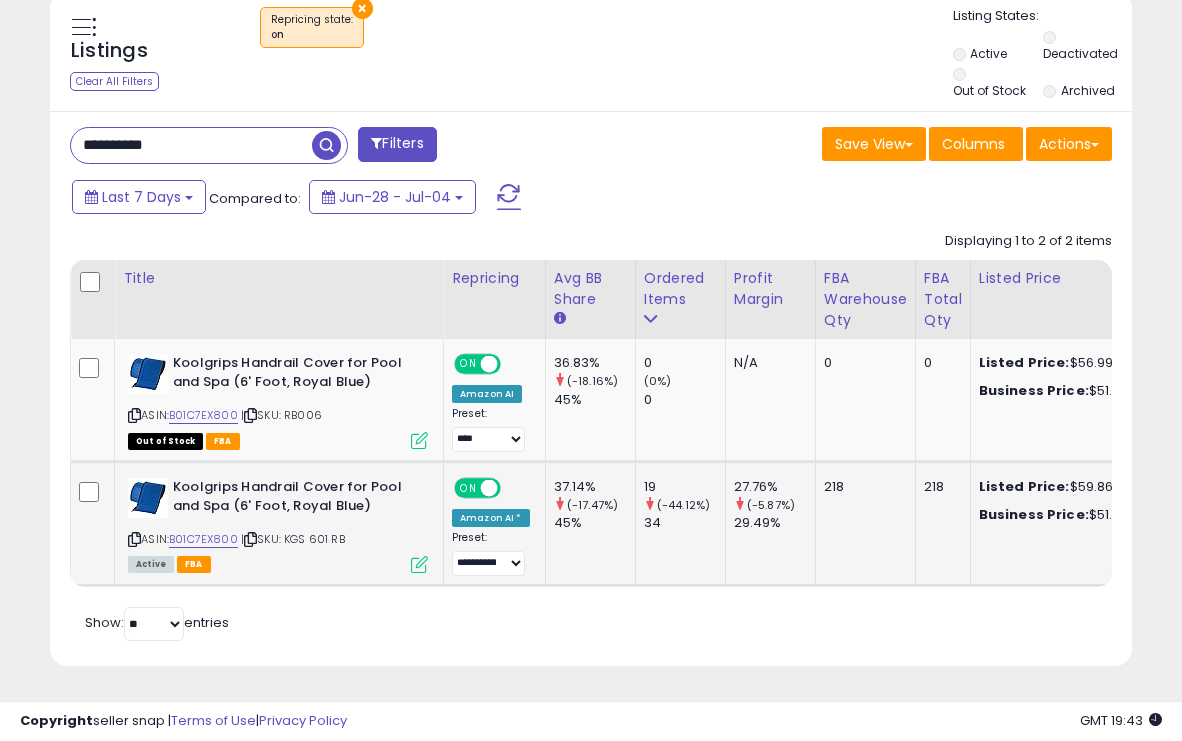 click at bounding box center (419, 564) 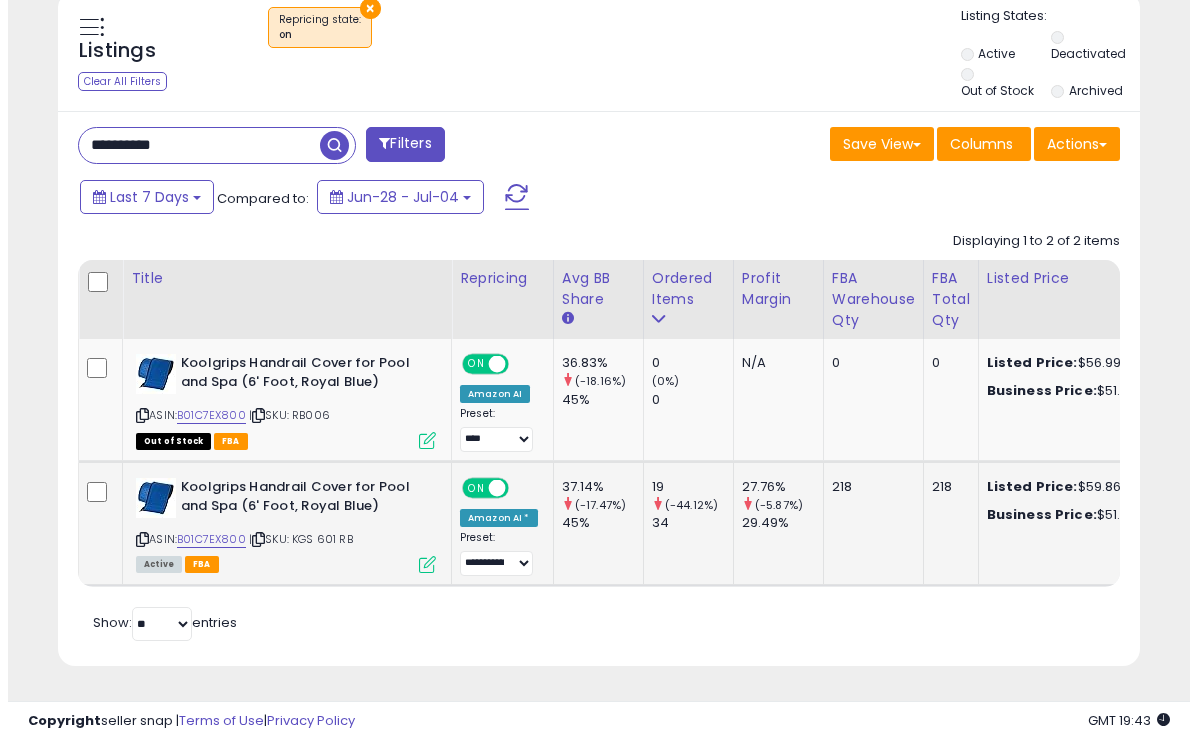 scroll, scrollTop: 999590, scrollLeft: 999366, axis: both 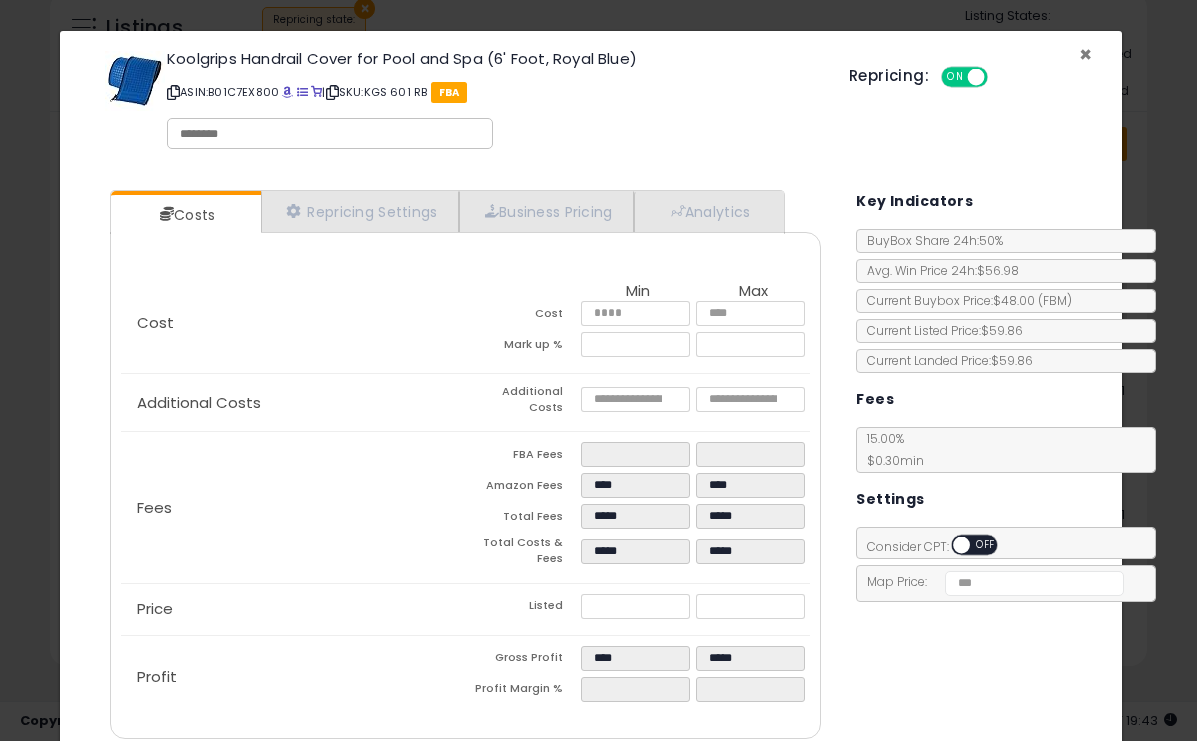 click on "×" at bounding box center [1085, 54] 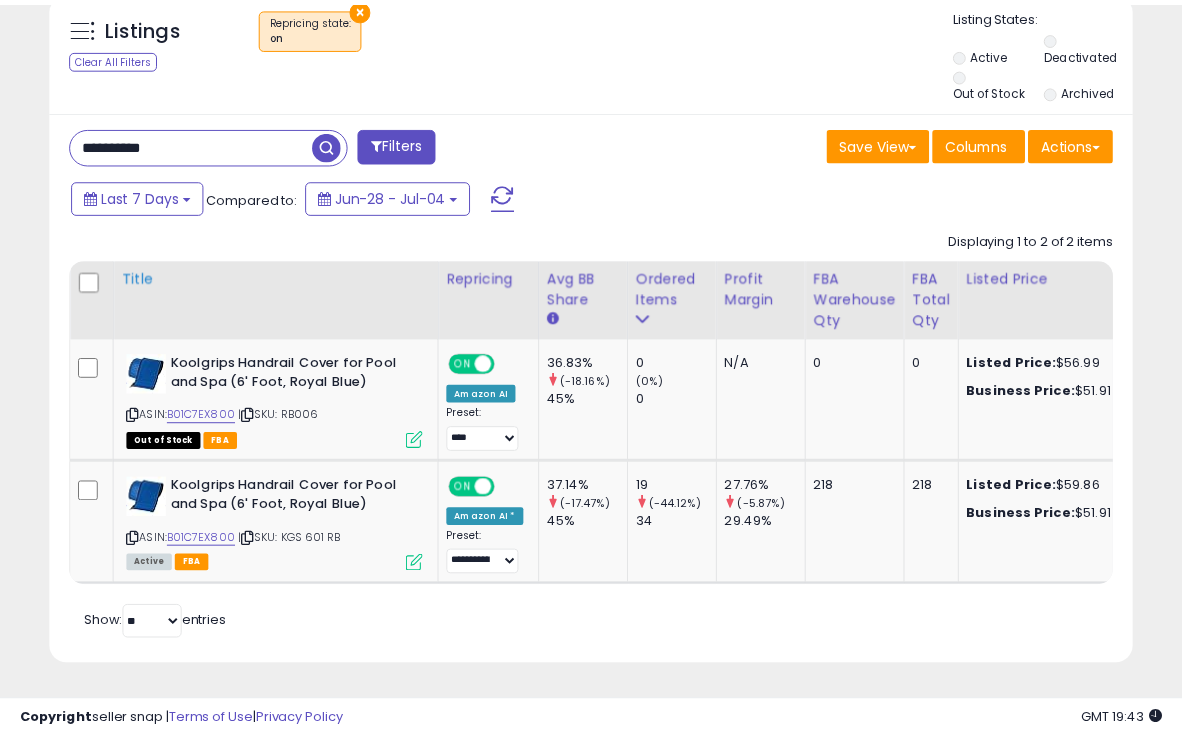 scroll, scrollTop: 410, scrollLeft: 625, axis: both 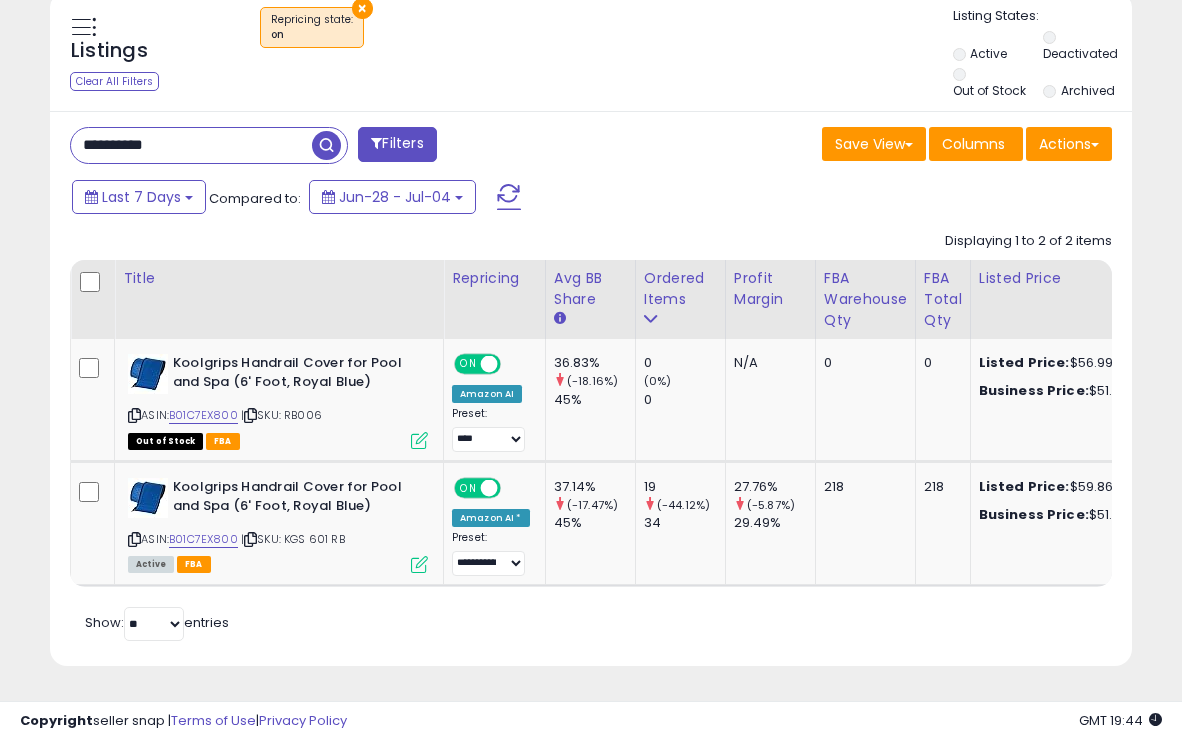 click on "**********" at bounding box center (191, 145) 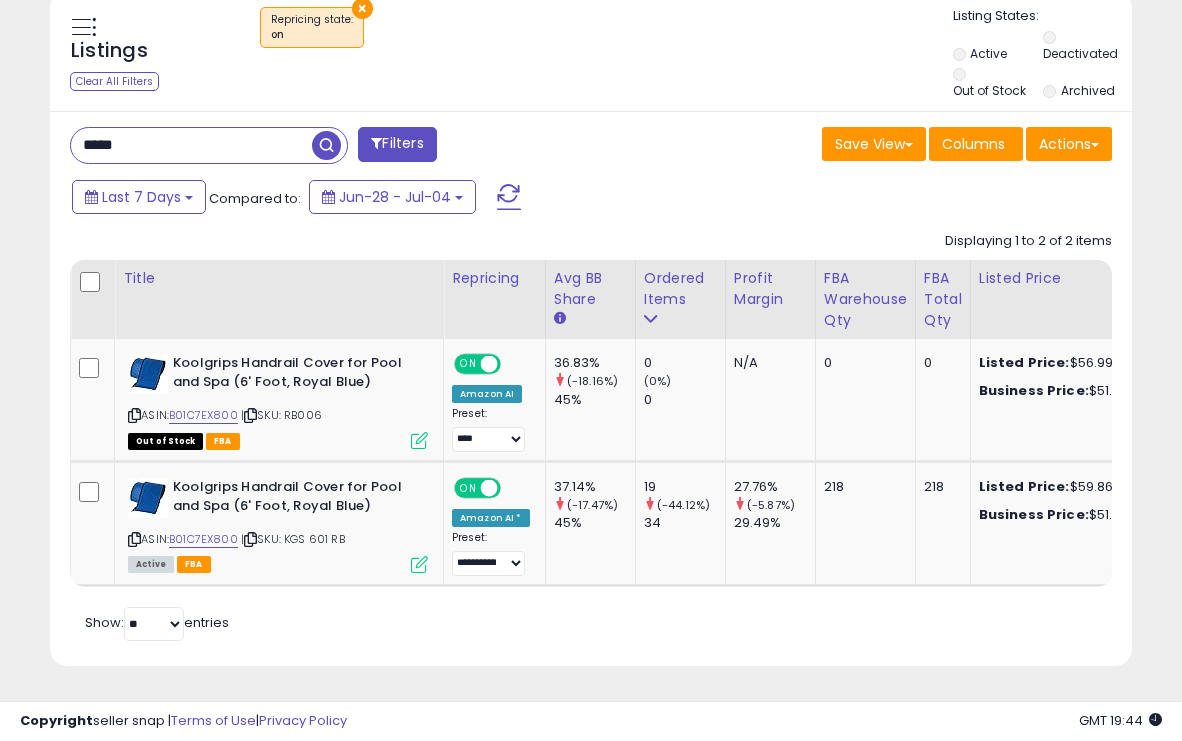 click at bounding box center [326, 145] 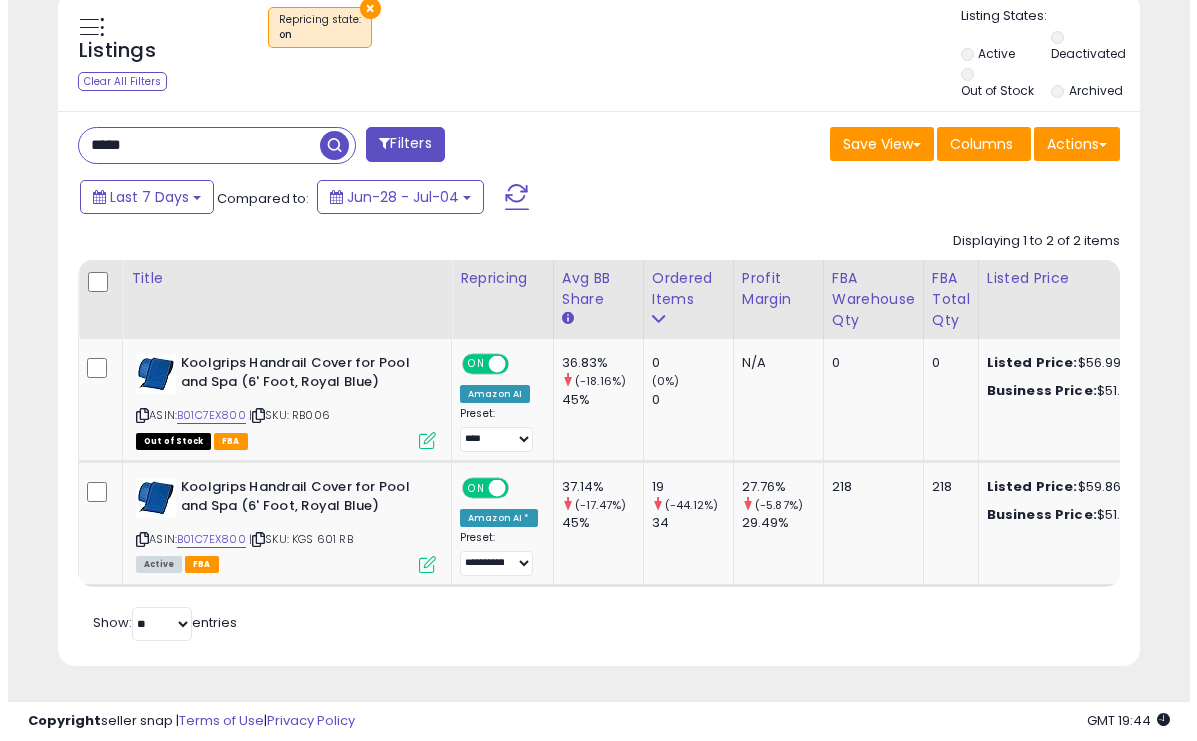 scroll, scrollTop: 603, scrollLeft: 0, axis: vertical 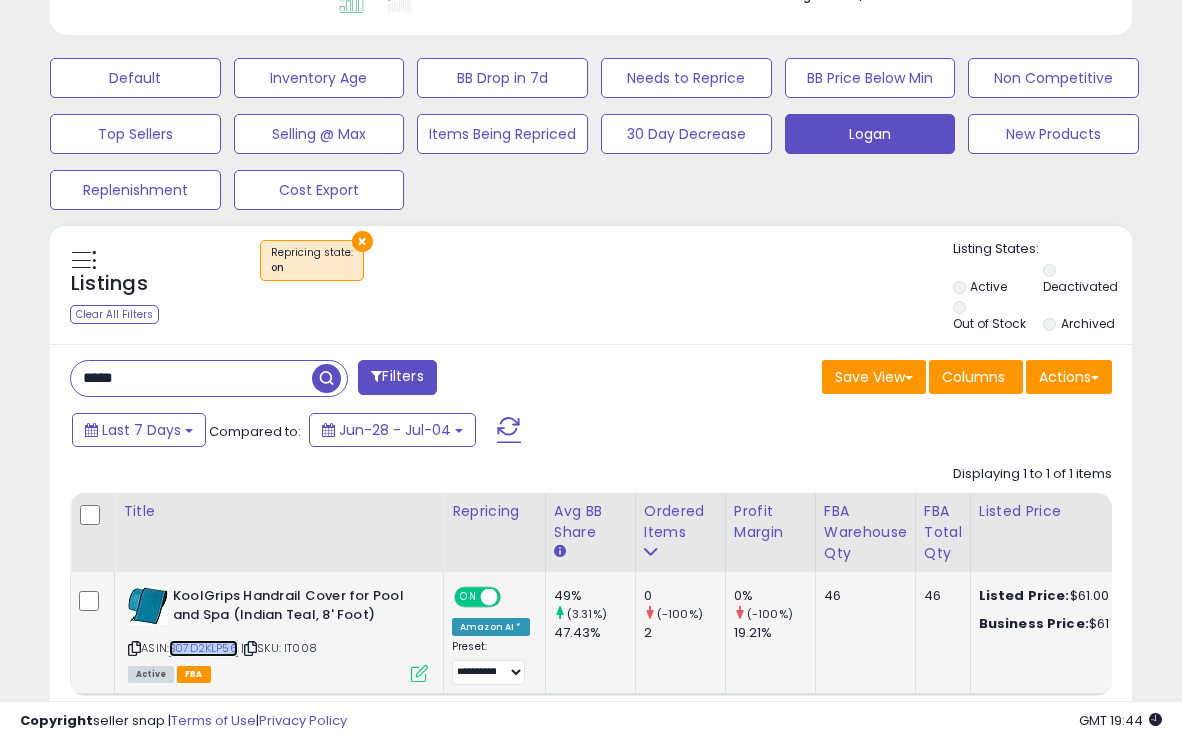 copy on "B07D2KLP56" 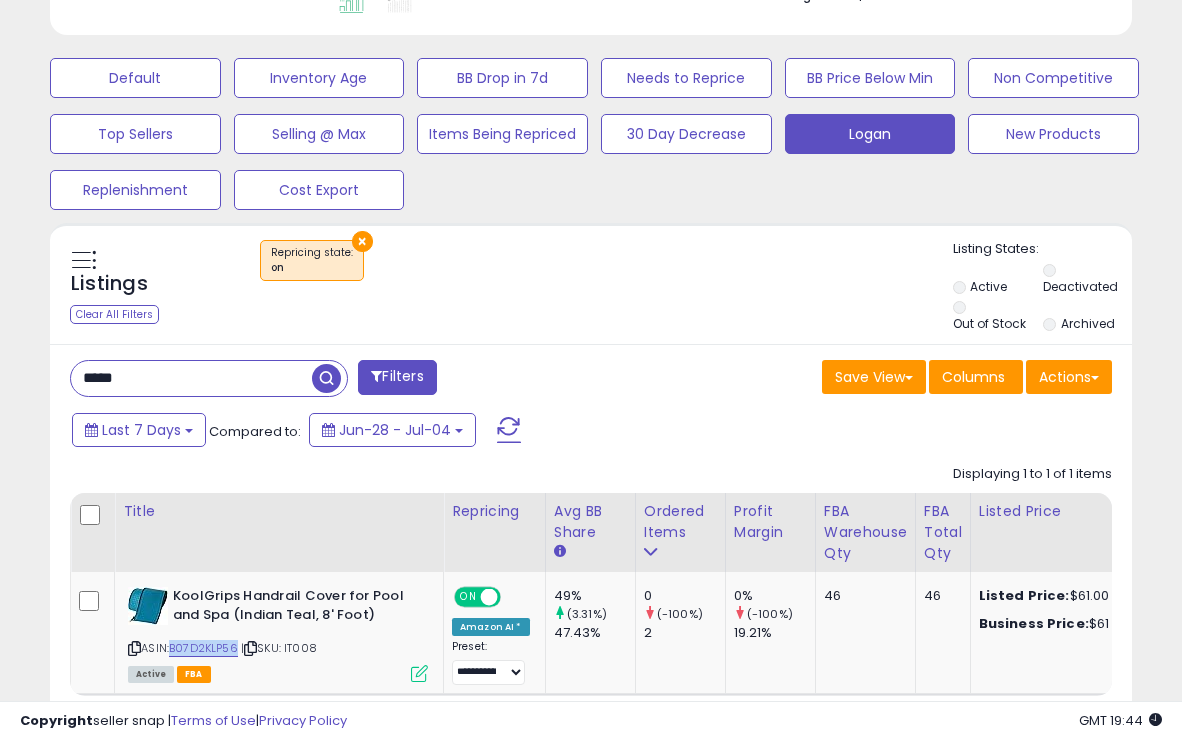 click on "*****" at bounding box center (191, 378) 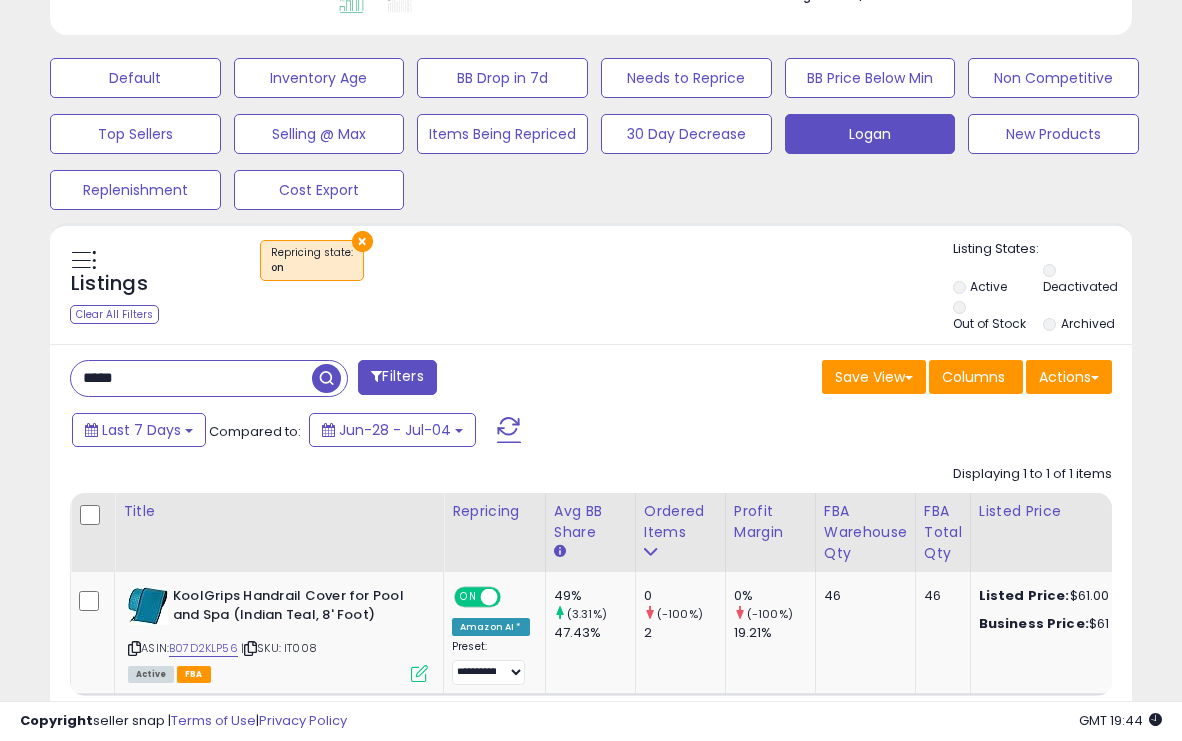 click on "*****" at bounding box center (191, 378) 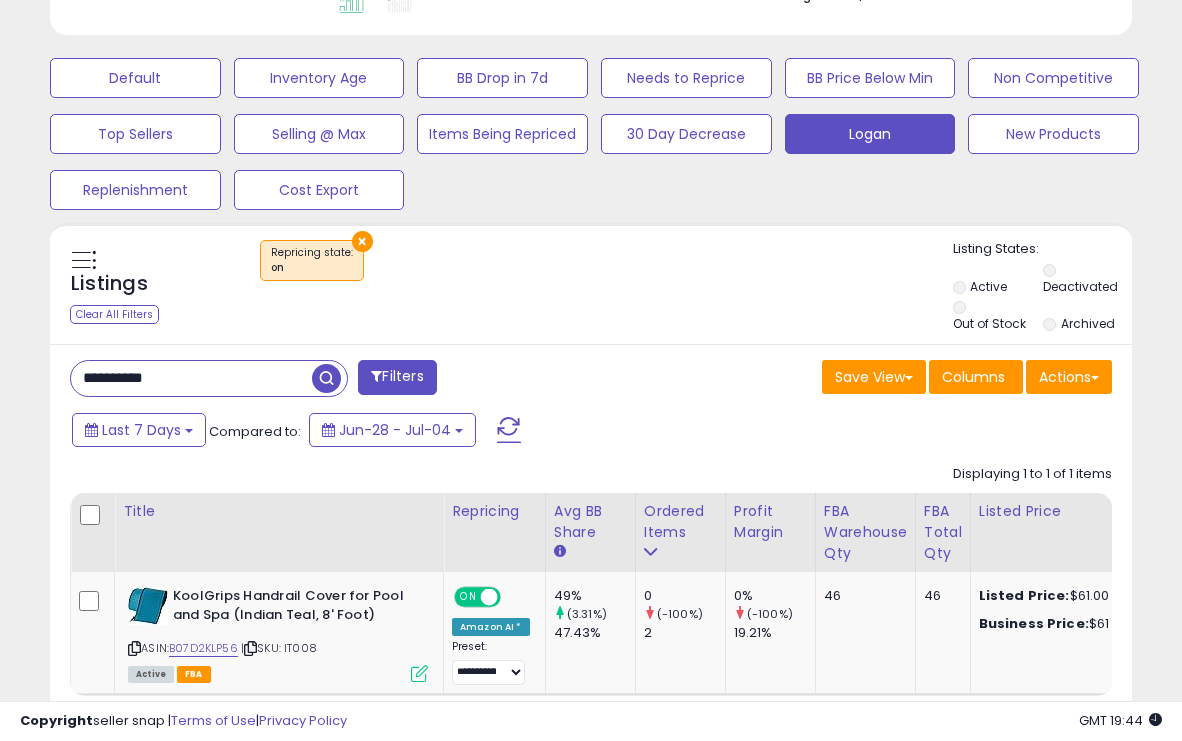 type on "**********" 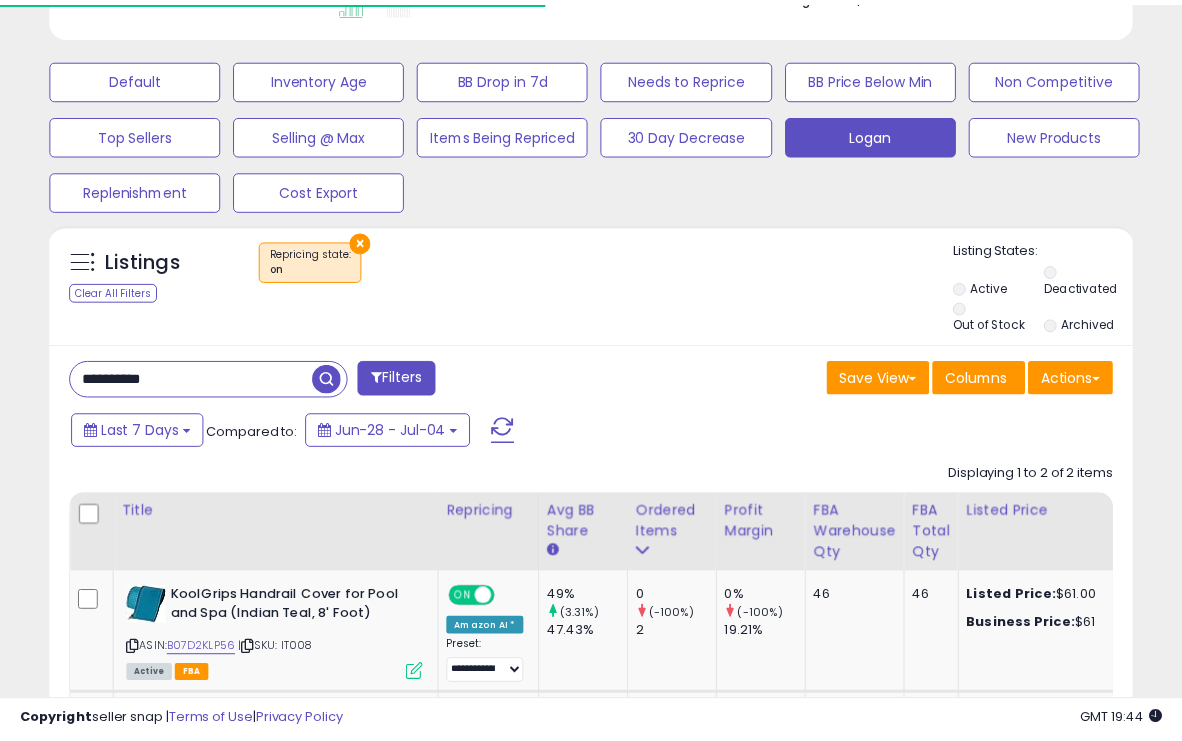 scroll, scrollTop: 410, scrollLeft: 625, axis: both 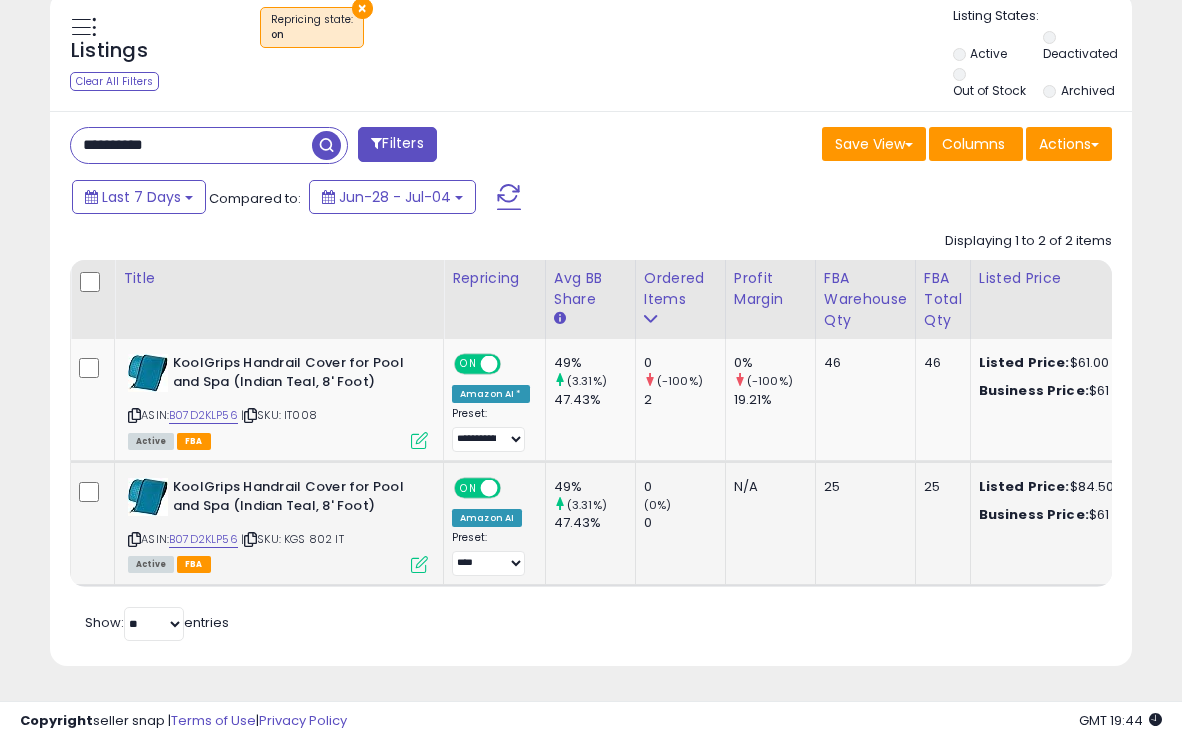 click at bounding box center [419, 564] 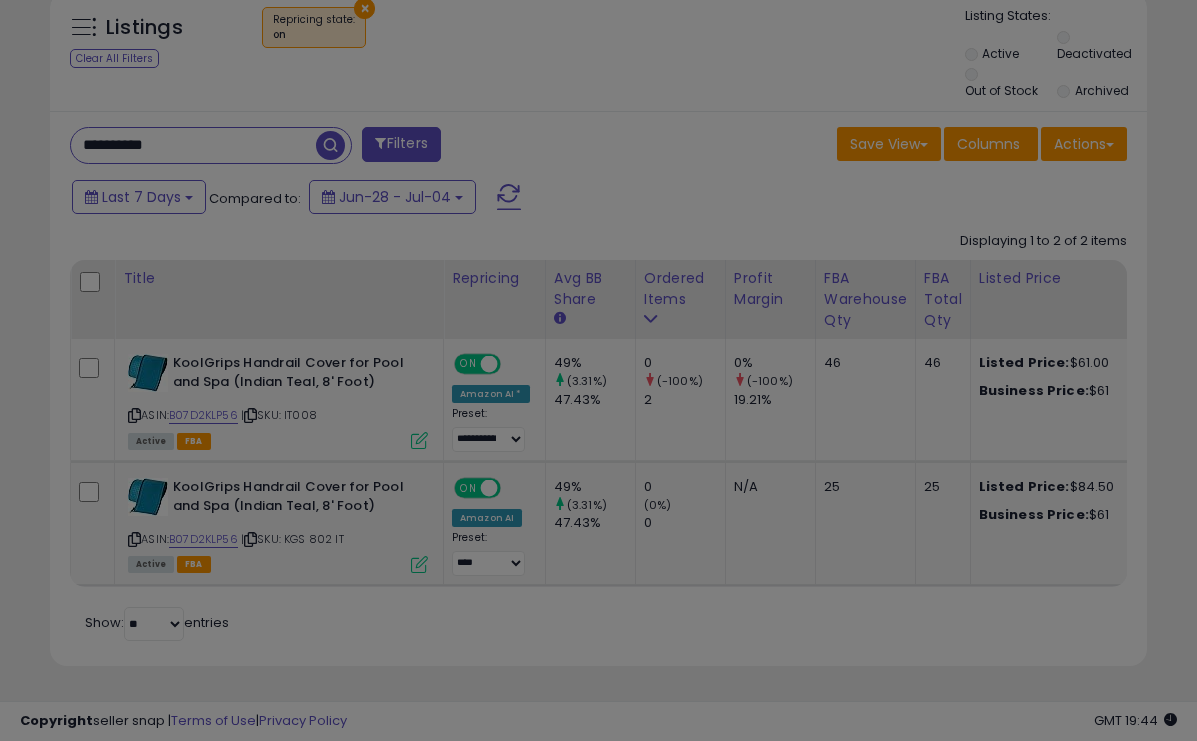 scroll, scrollTop: 999590, scrollLeft: 999366, axis: both 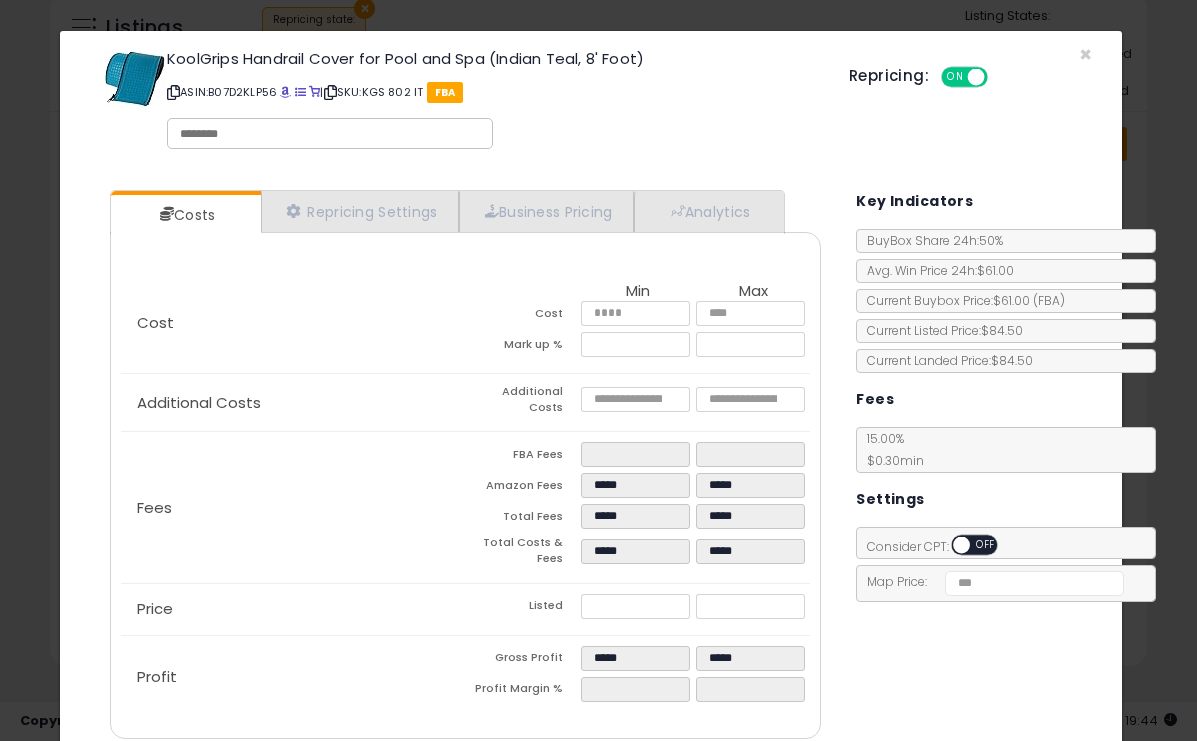 click on "Repricing:
ON   OFF" at bounding box center (970, 74) 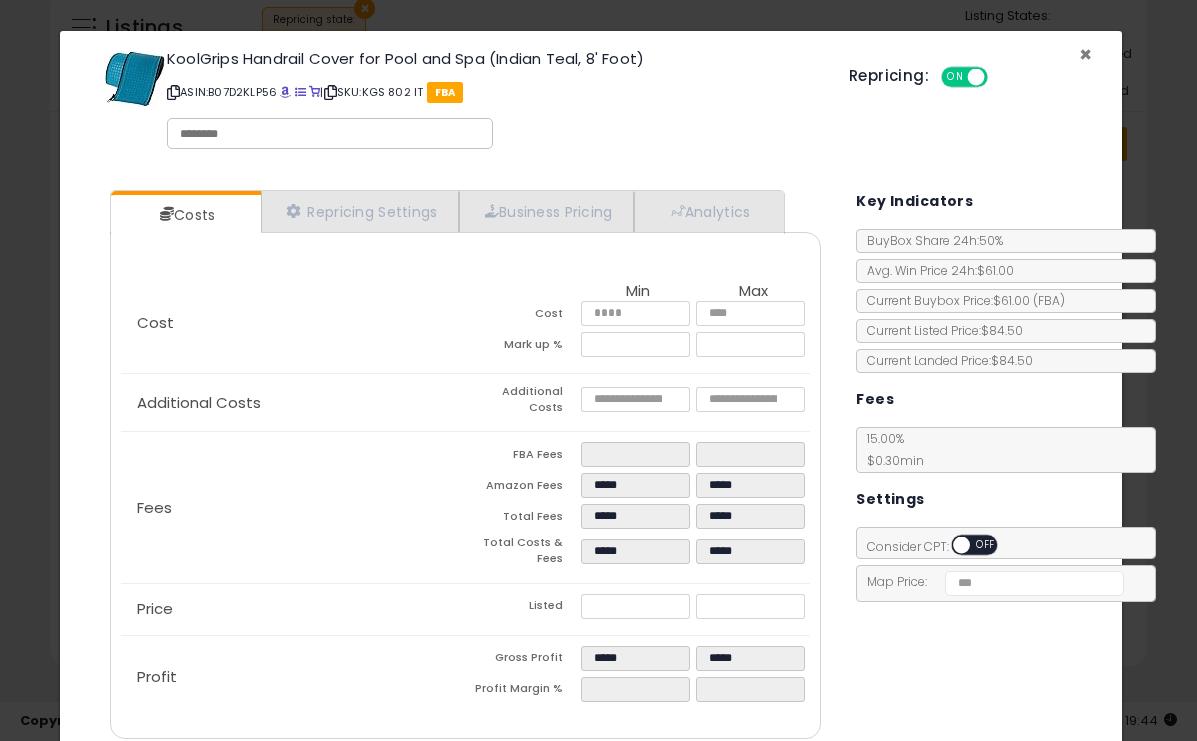 click on "×" at bounding box center [1085, 54] 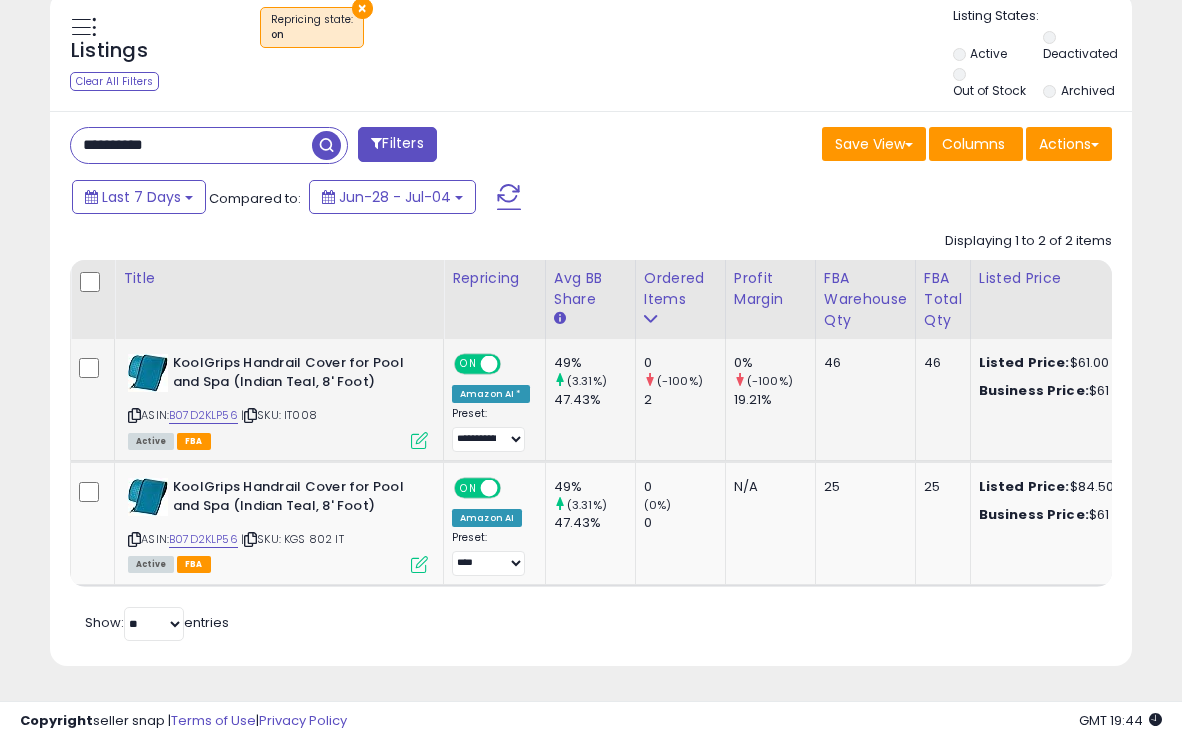 scroll, scrollTop: 410, scrollLeft: 625, axis: both 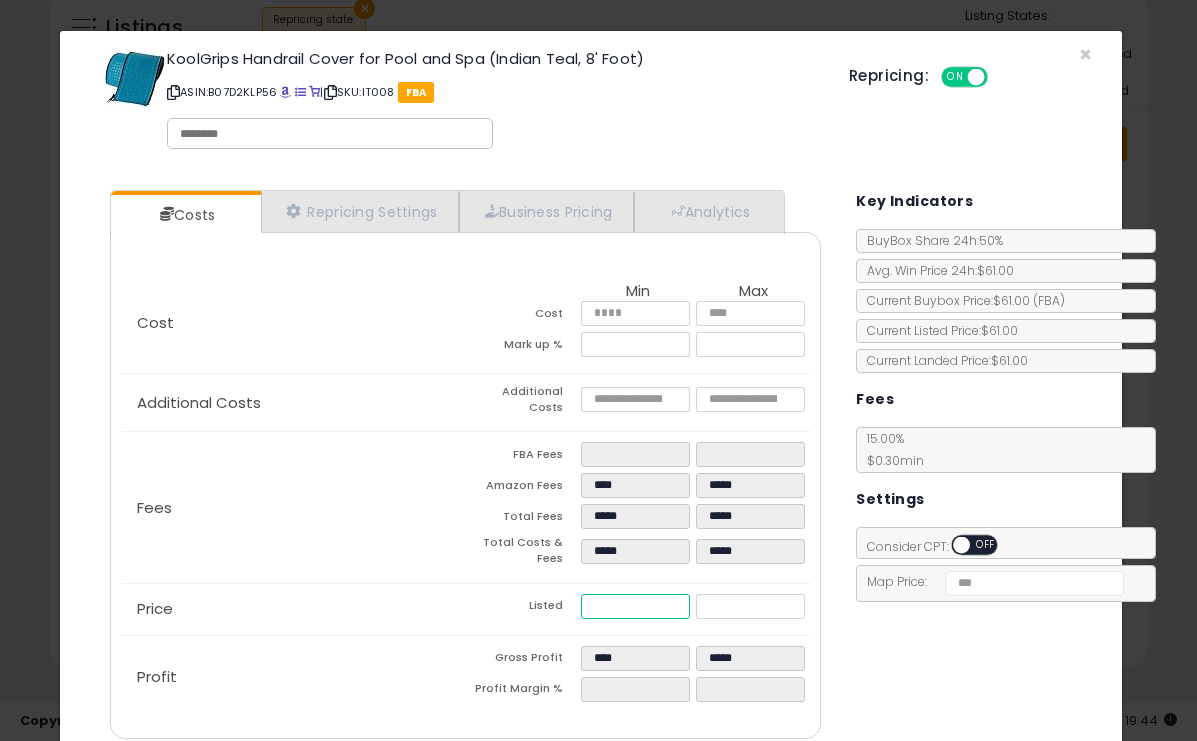 click on "*****" at bounding box center [635, 606] 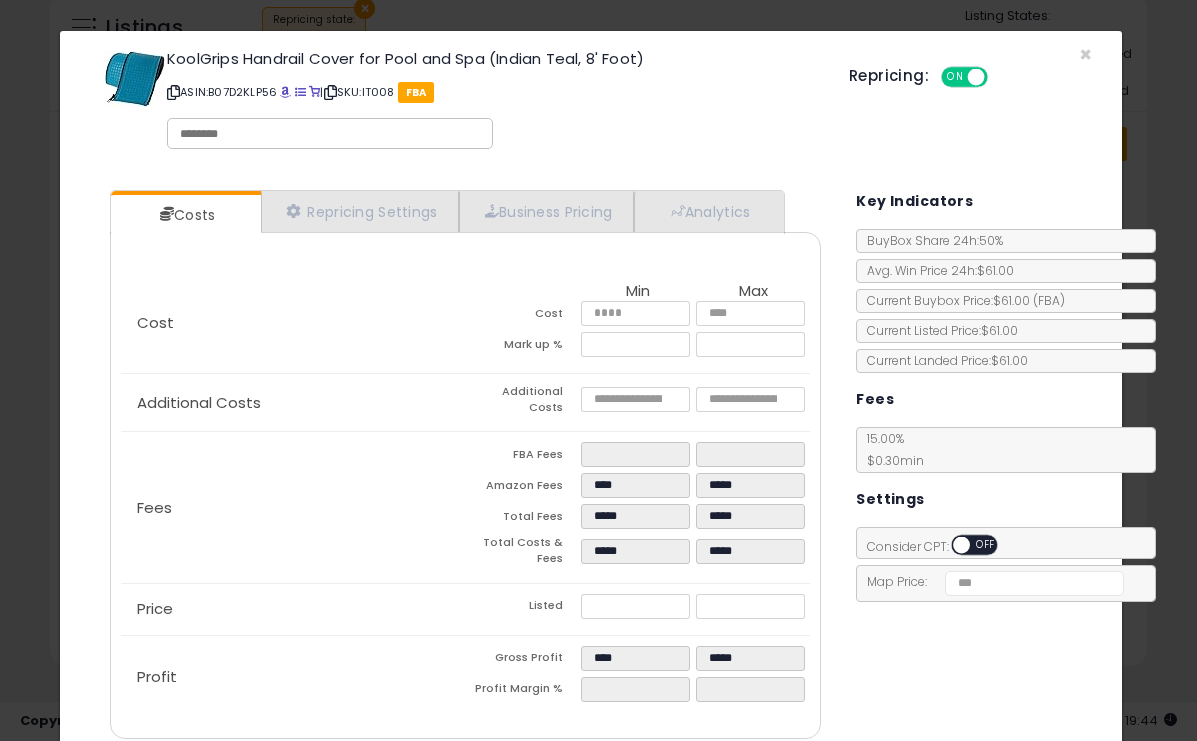 type on "*****" 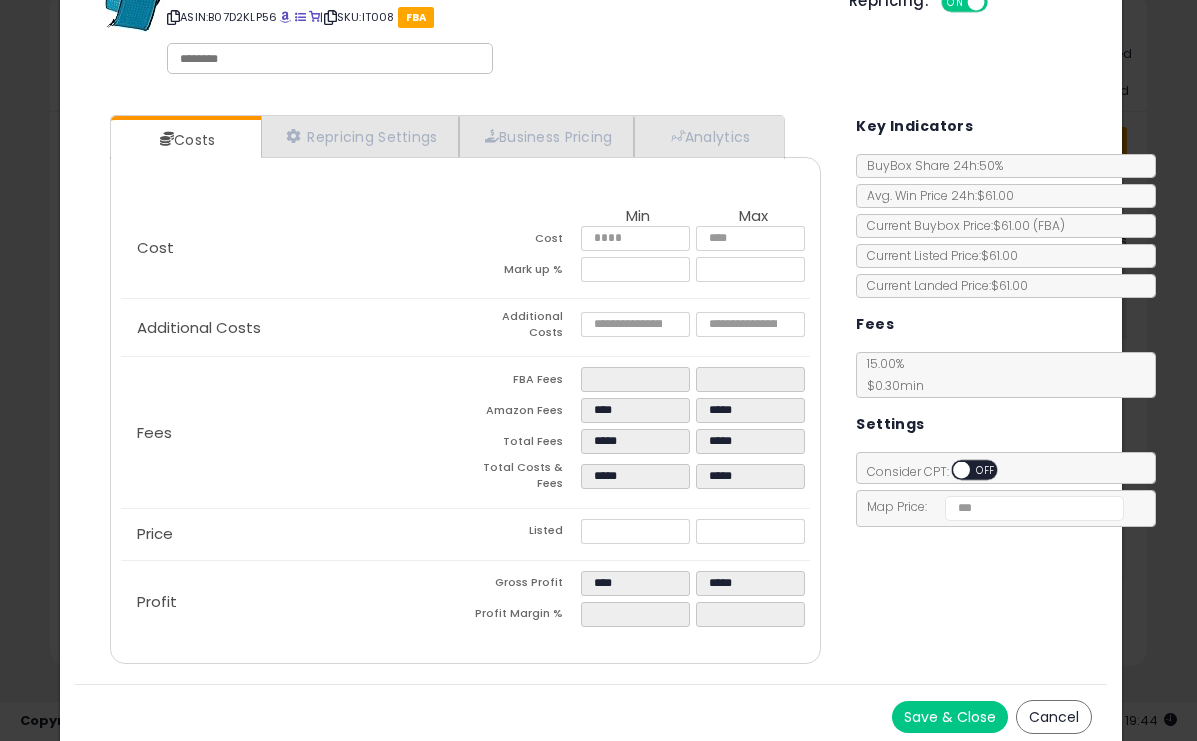 click on "Save & Close" at bounding box center [950, 717] 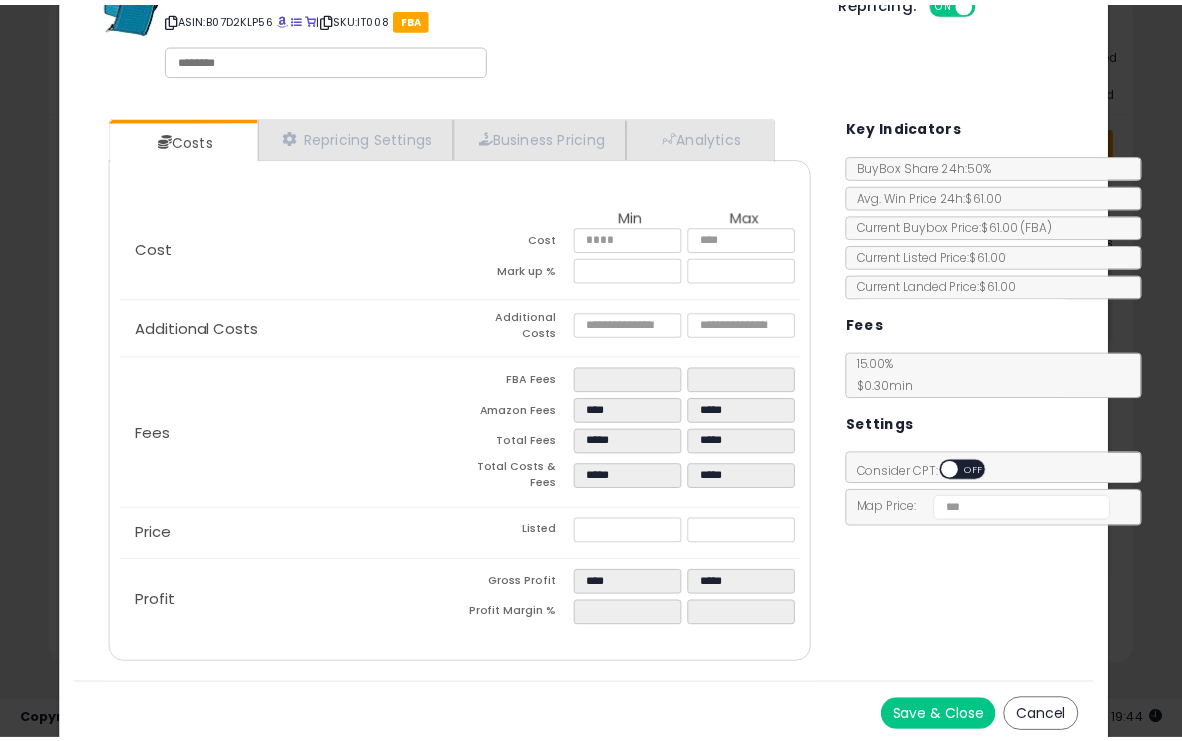 scroll, scrollTop: 0, scrollLeft: 0, axis: both 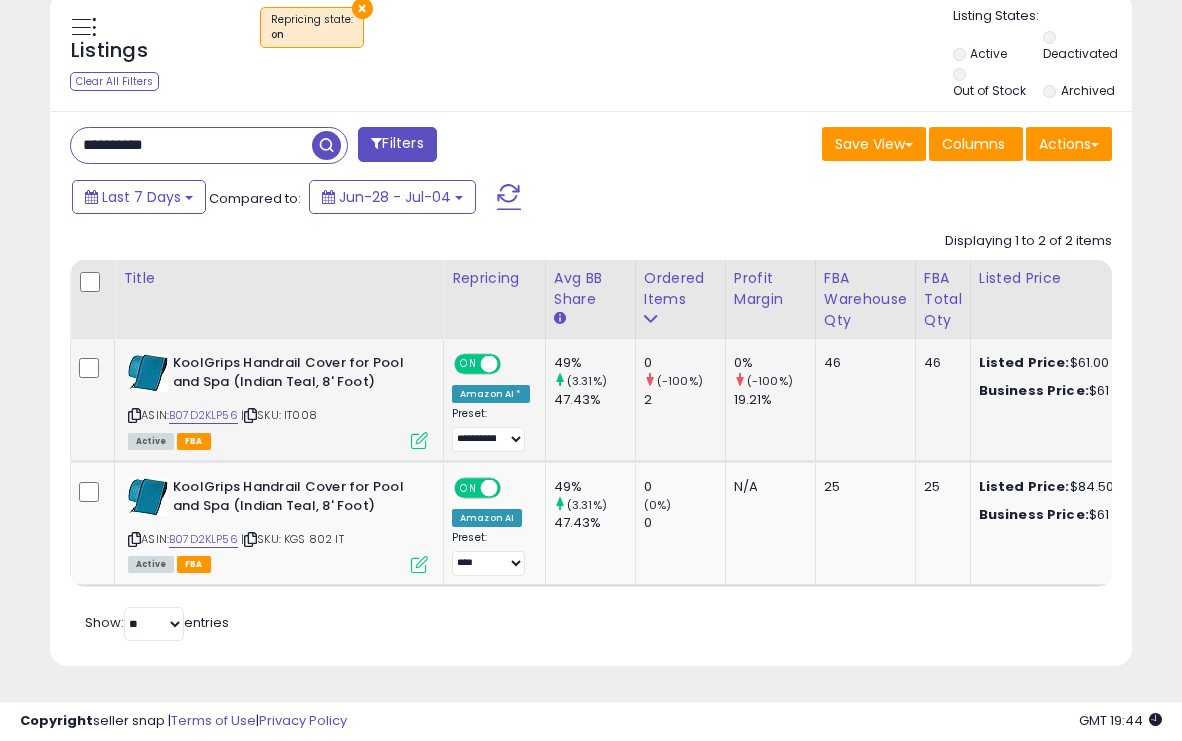 click at bounding box center [419, 440] 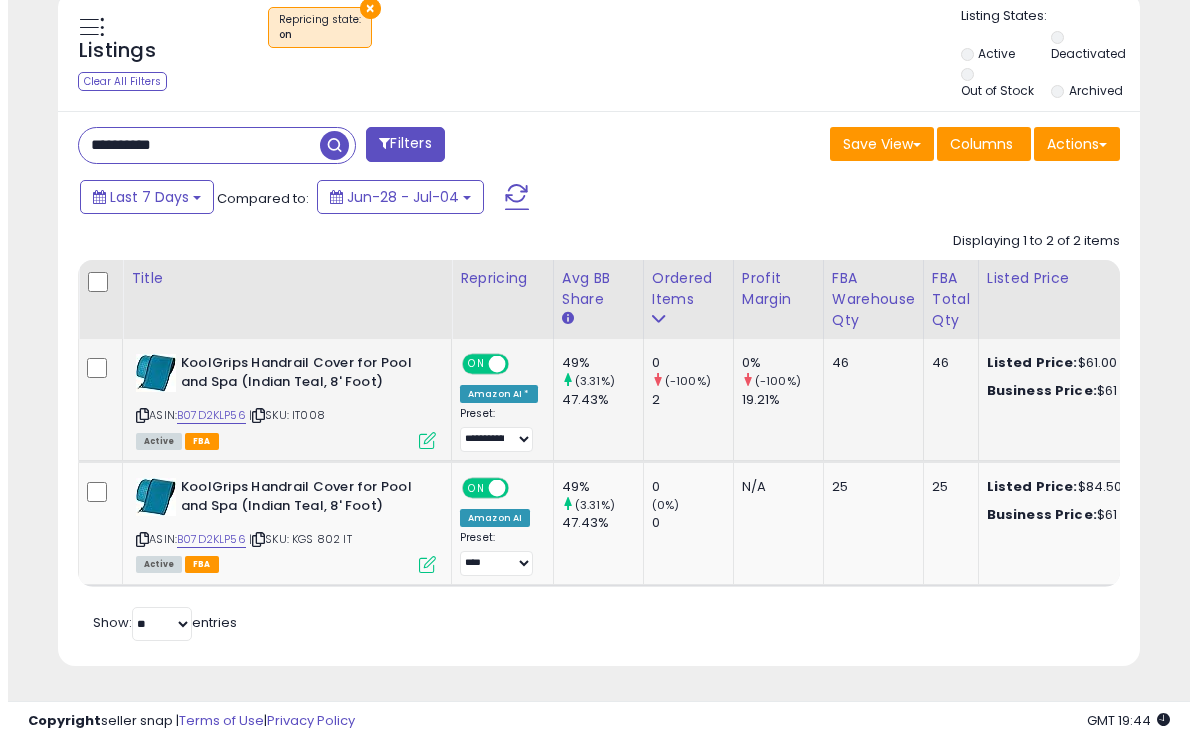 scroll, scrollTop: 999590, scrollLeft: 999366, axis: both 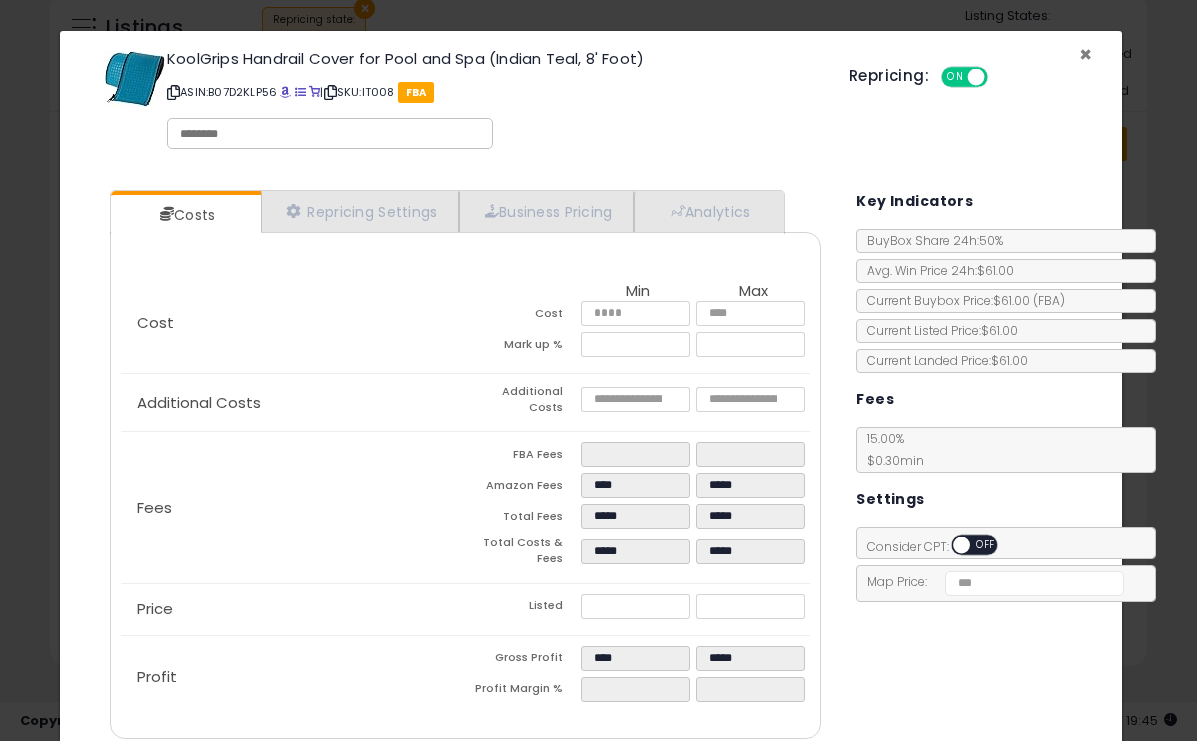 click on "×" at bounding box center [1085, 54] 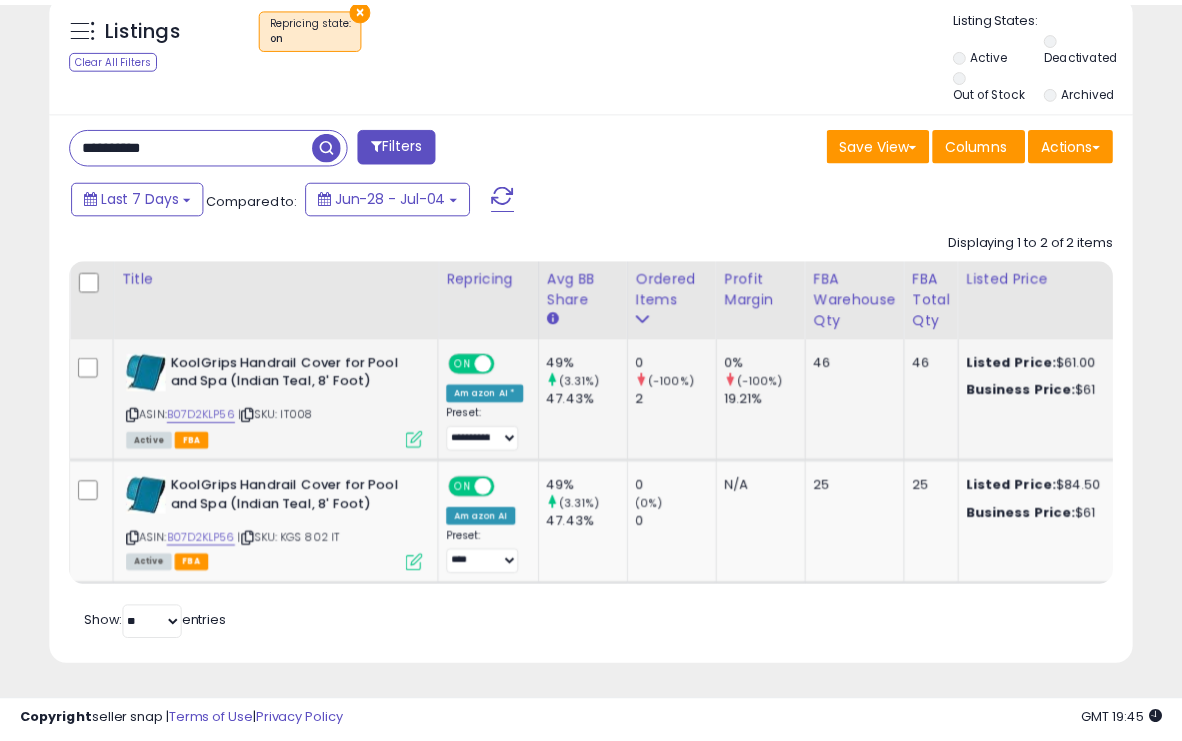 scroll, scrollTop: 410, scrollLeft: 625, axis: both 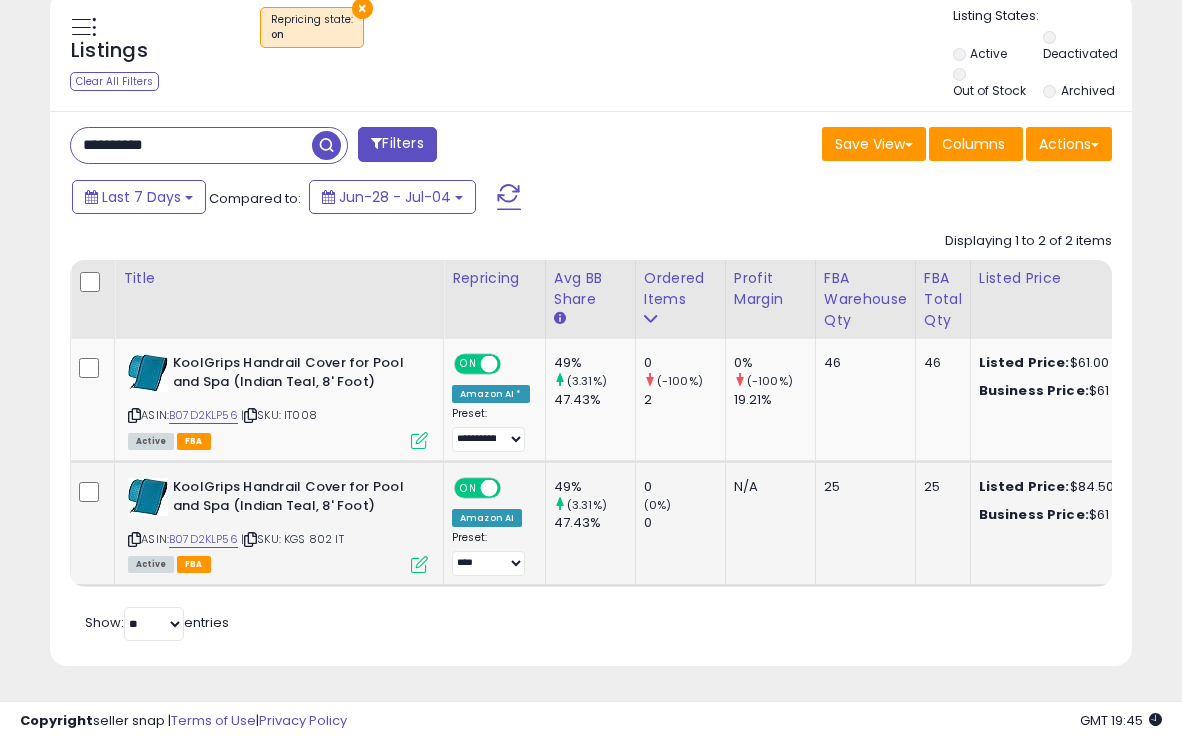 click at bounding box center [419, 564] 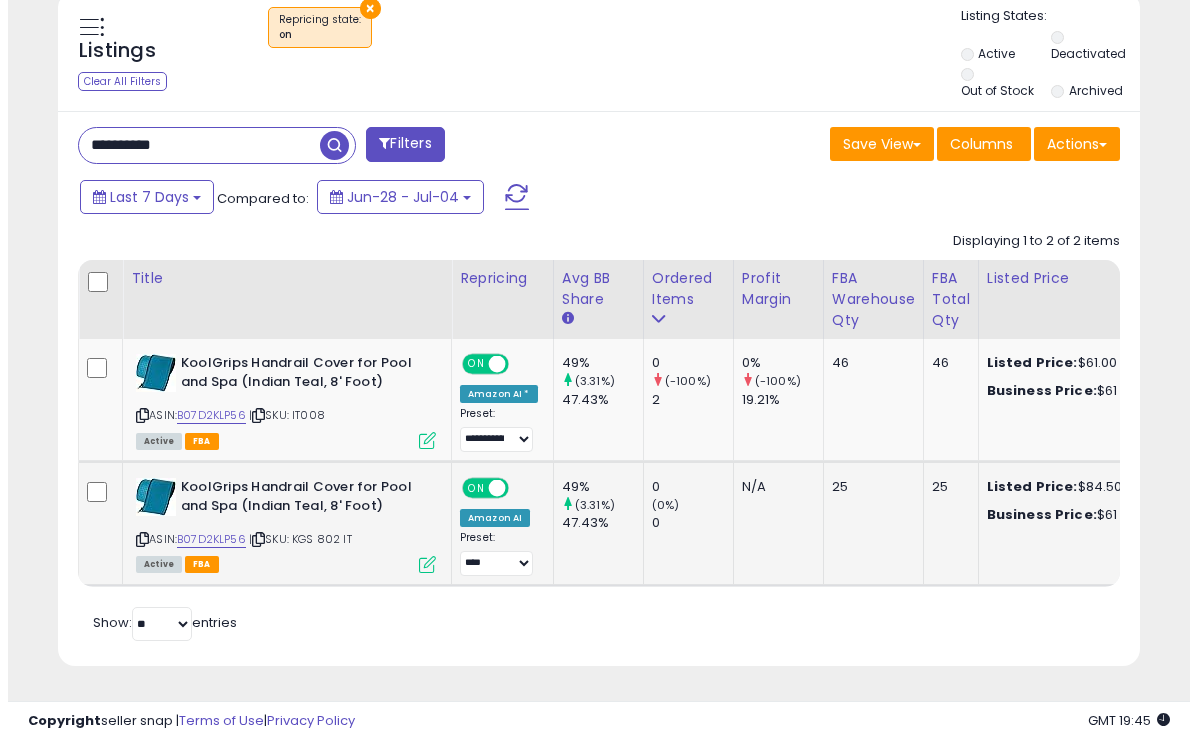 scroll, scrollTop: 999590, scrollLeft: 999366, axis: both 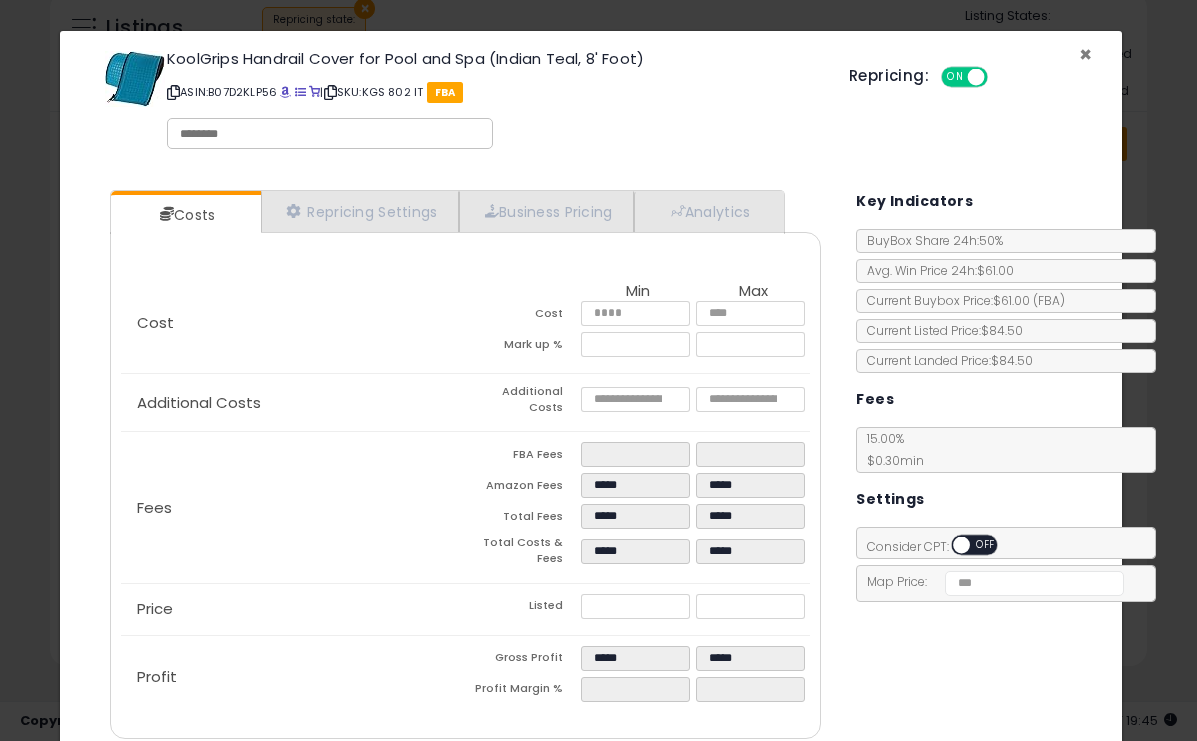 click on "×" at bounding box center (1085, 54) 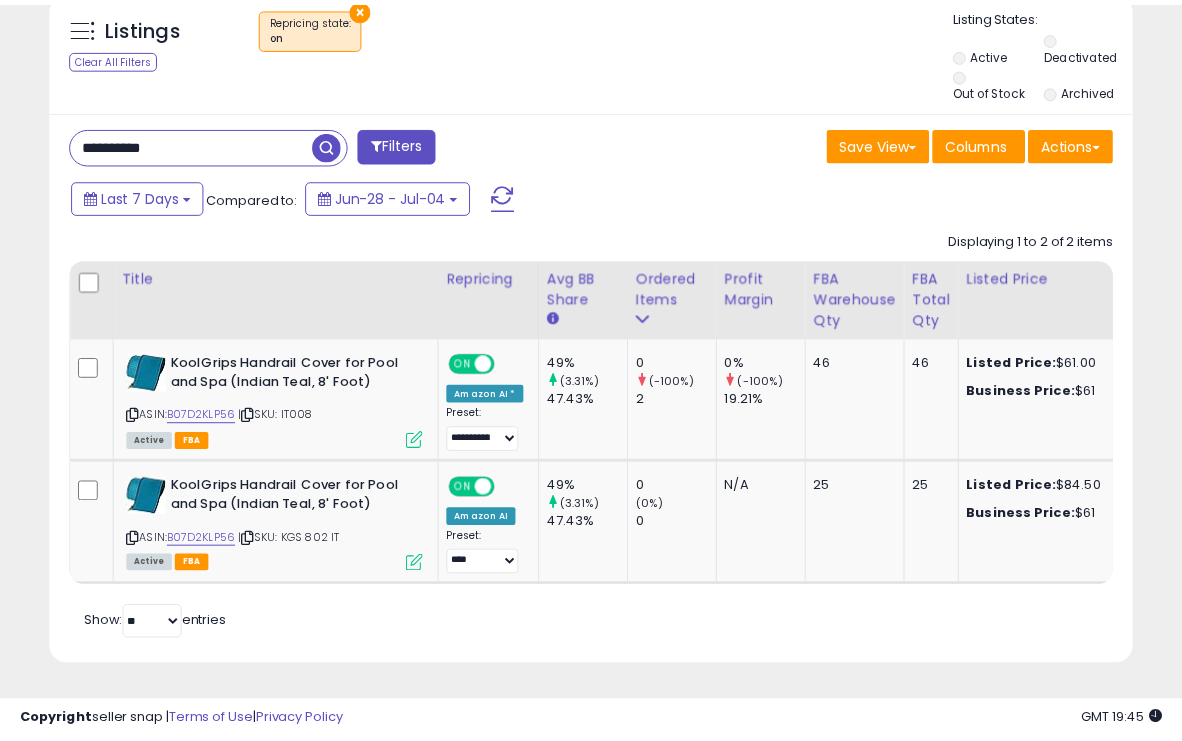 scroll, scrollTop: 410, scrollLeft: 625, axis: both 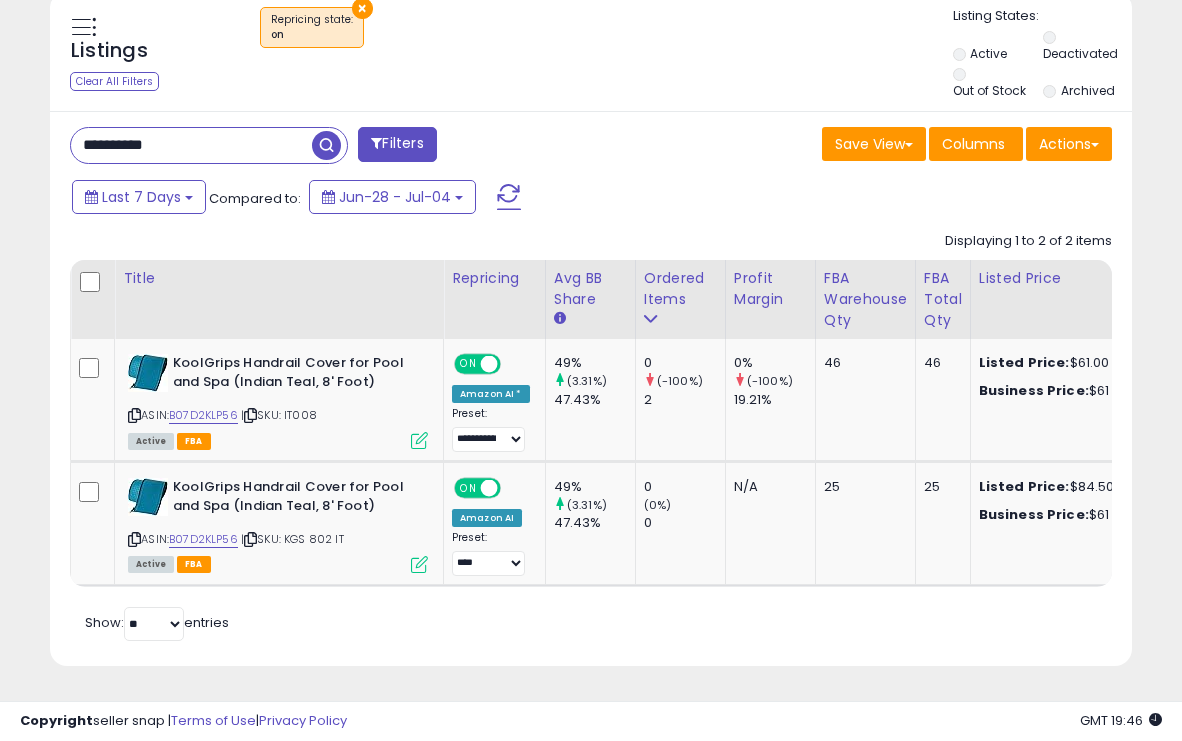 click on "**********" at bounding box center (191, 145) 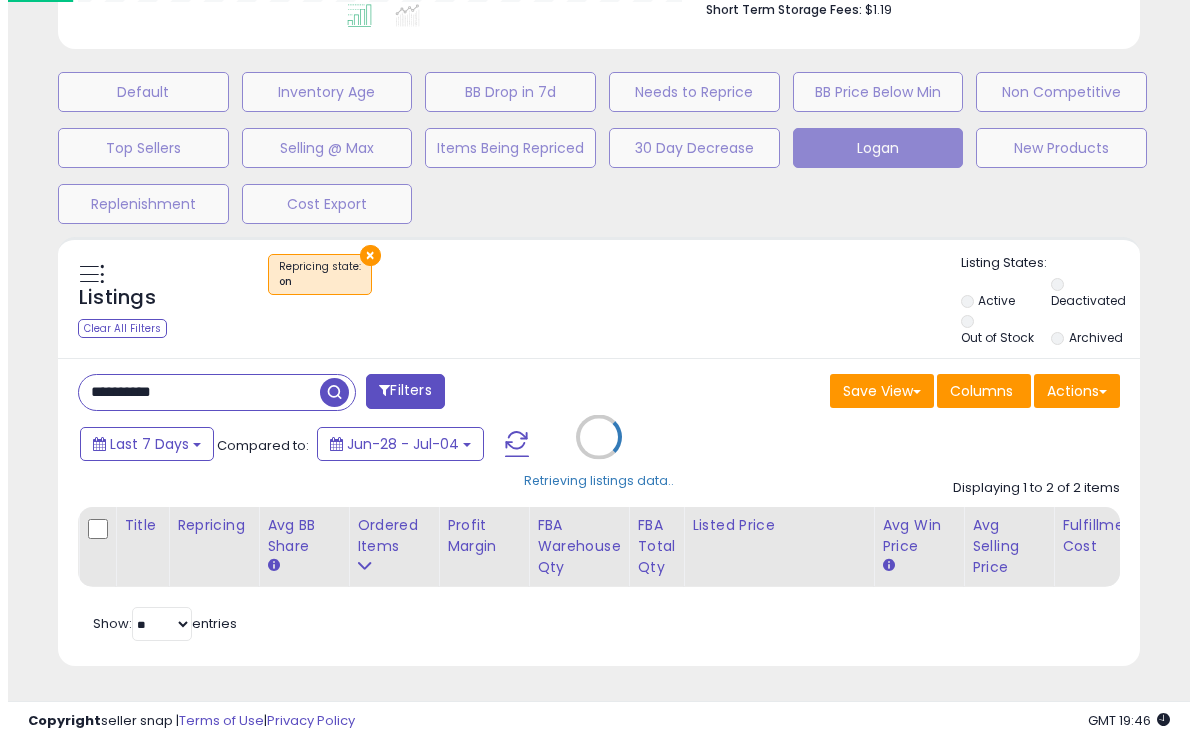 scroll, scrollTop: 603, scrollLeft: 0, axis: vertical 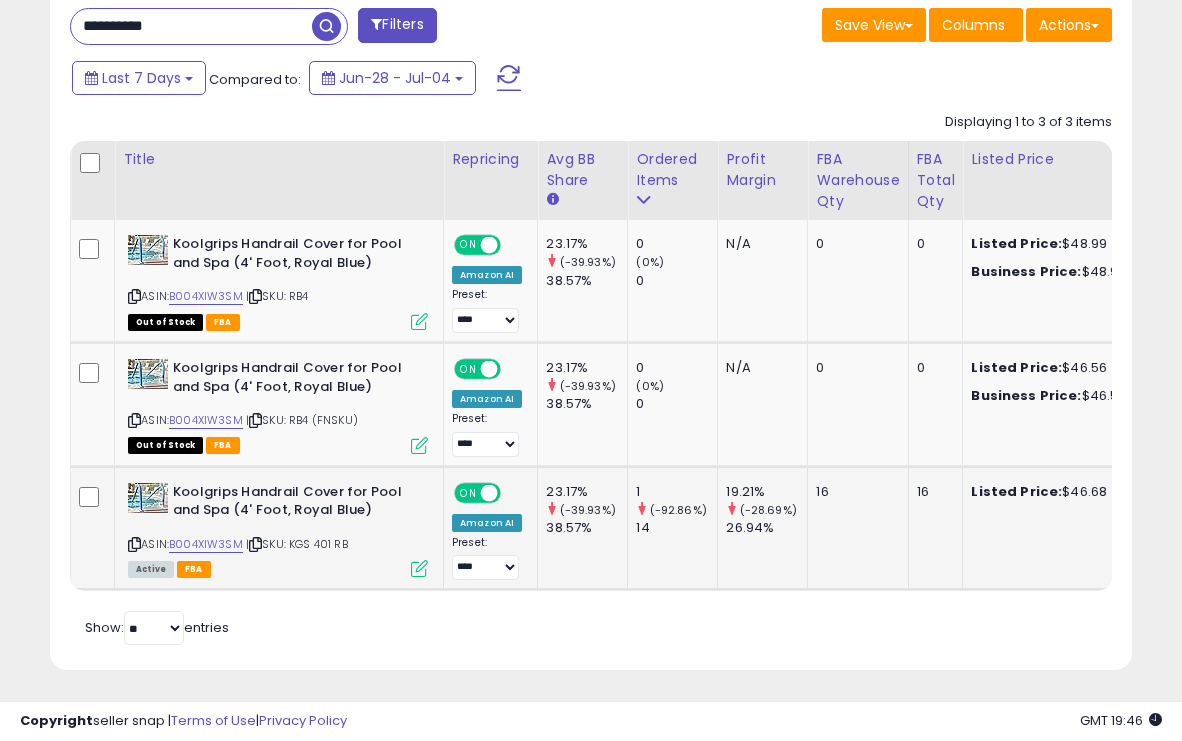 click at bounding box center (419, 568) 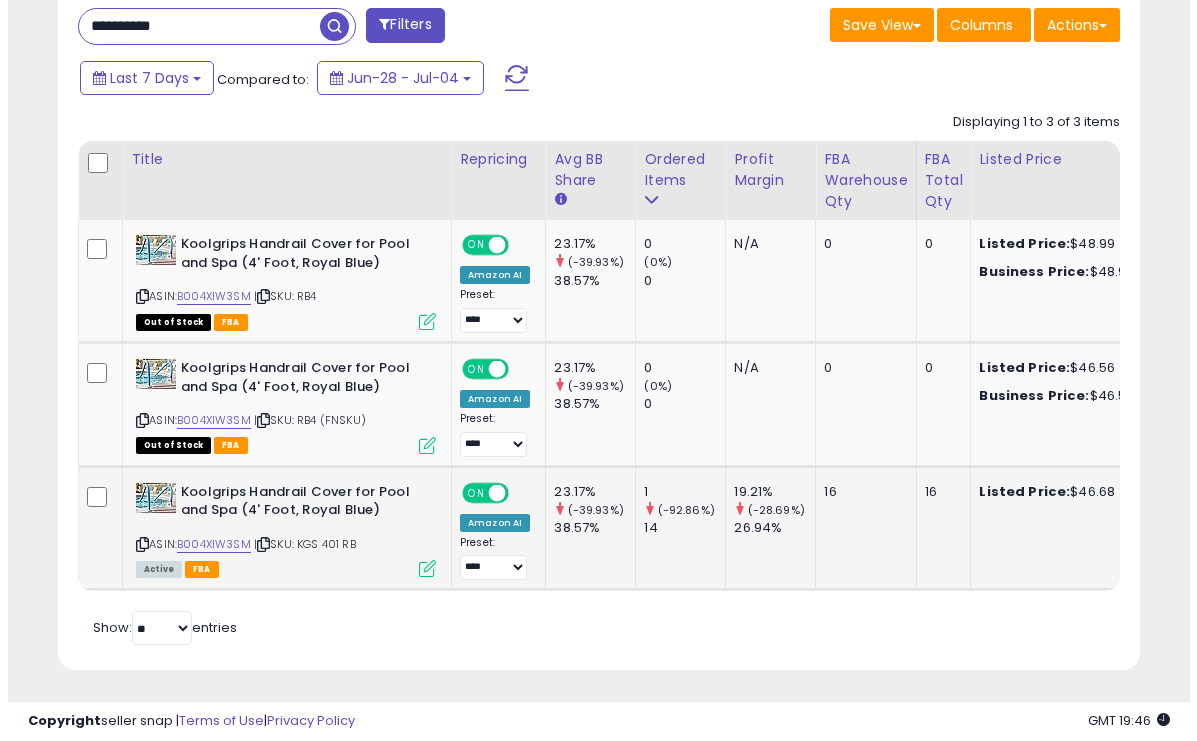 scroll, scrollTop: 999590, scrollLeft: 999366, axis: both 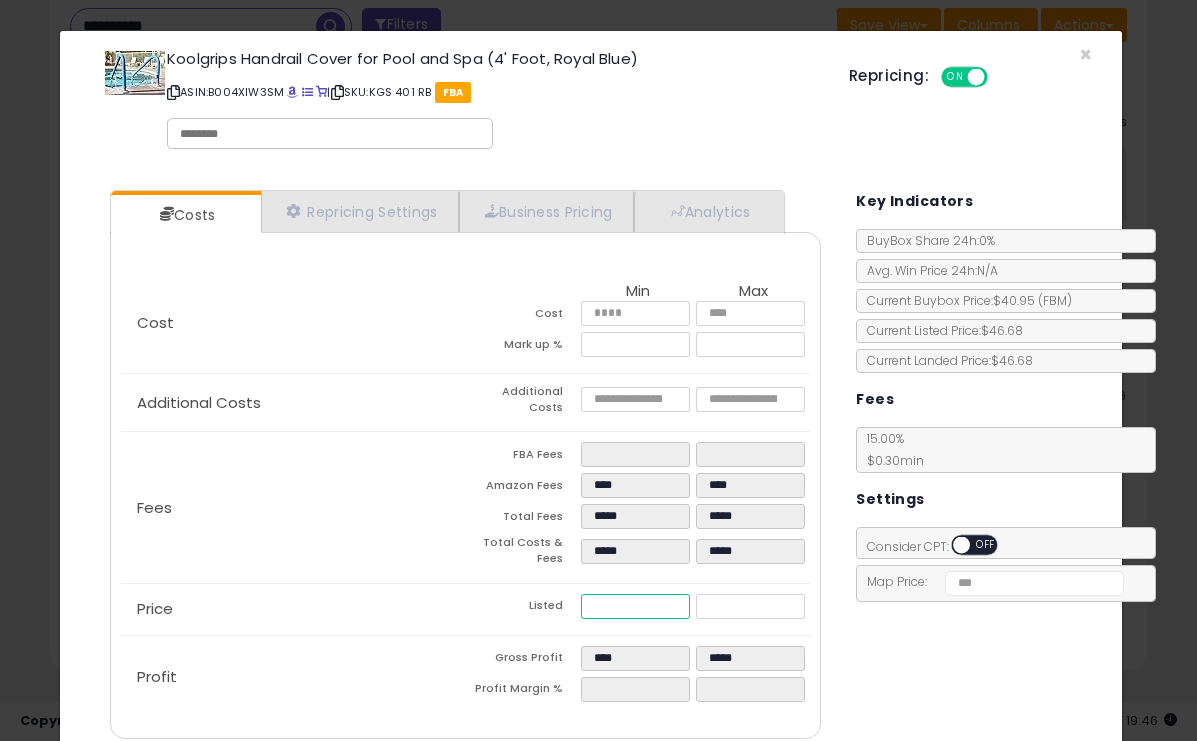 click on "*****" at bounding box center (635, 606) 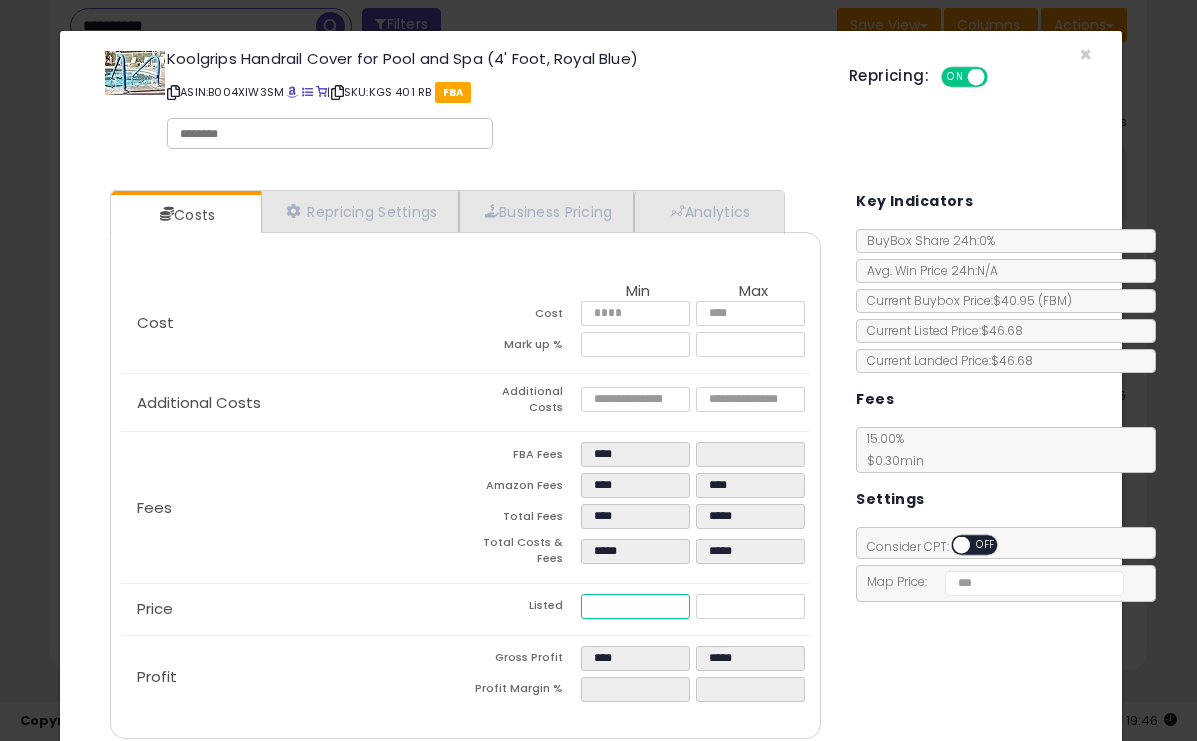 type on "****" 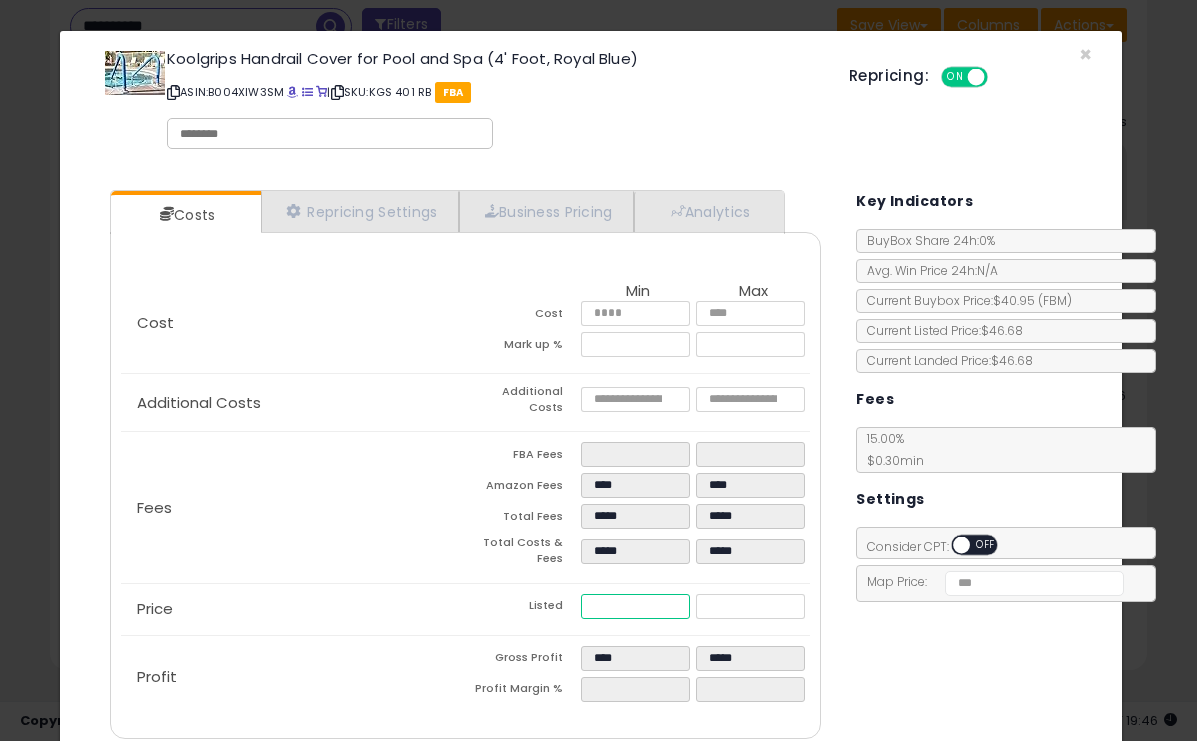 type on "**" 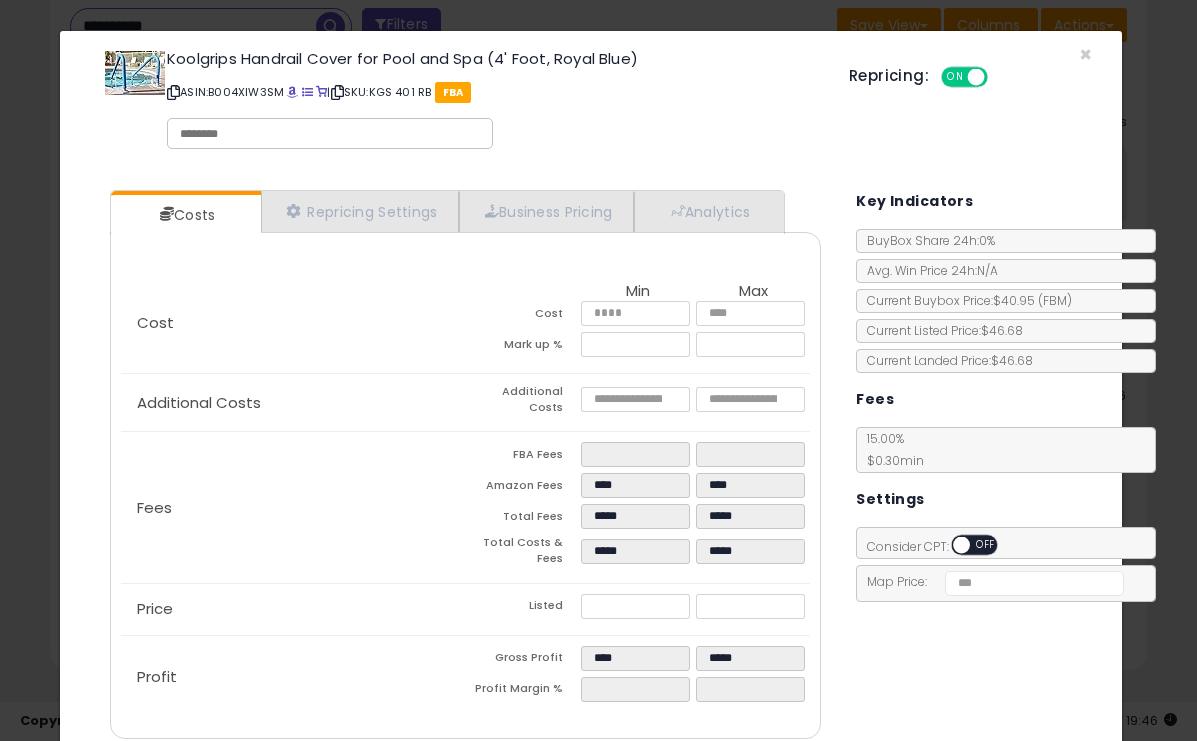 type on "*****" 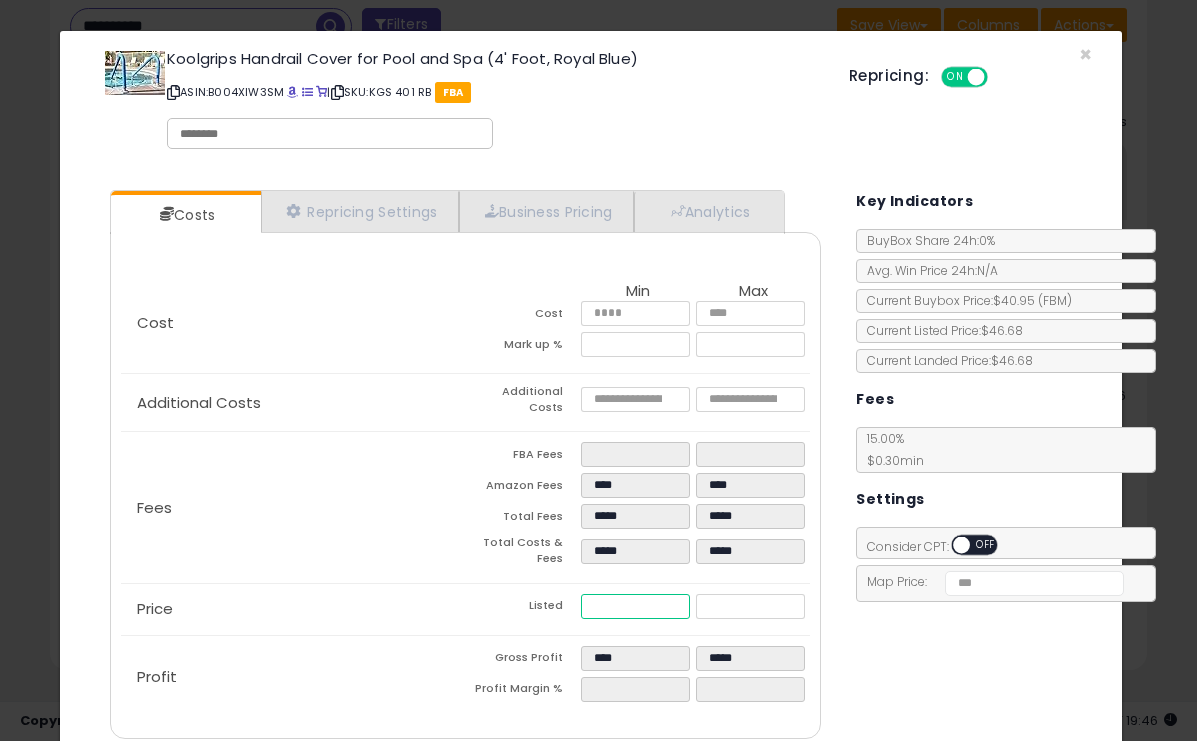 click on "*****" at bounding box center [635, 606] 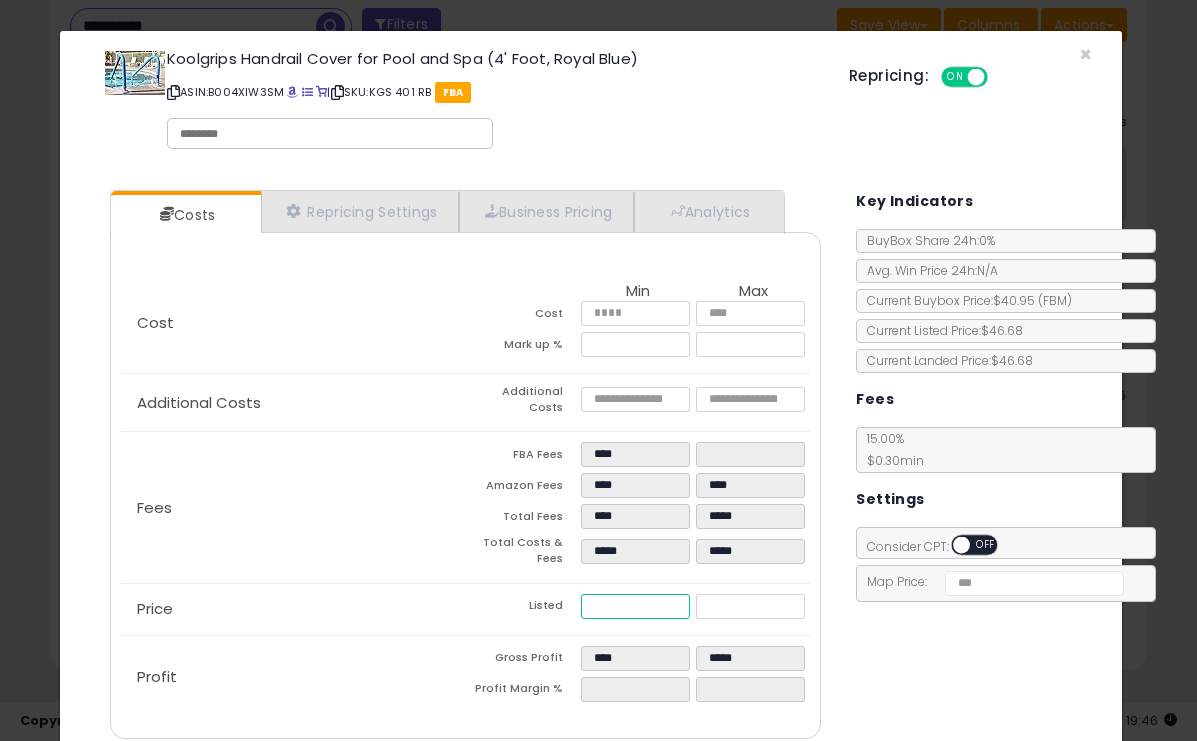 type on "****" 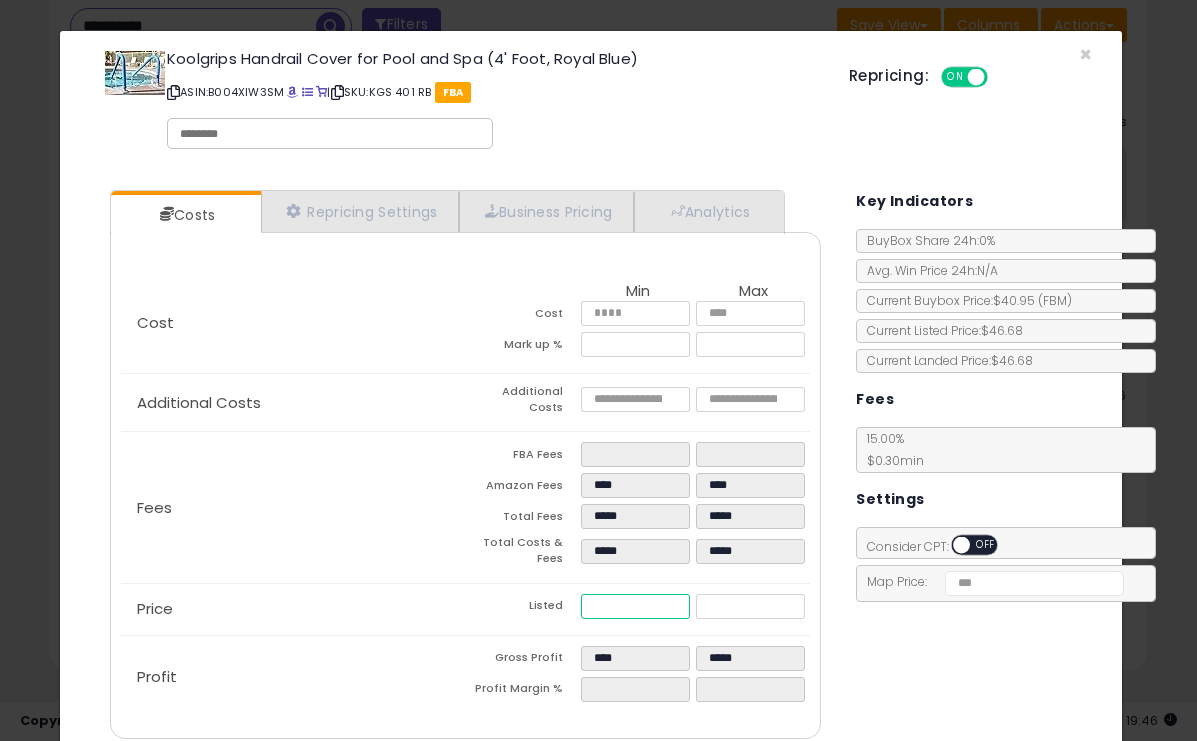 type on "*****" 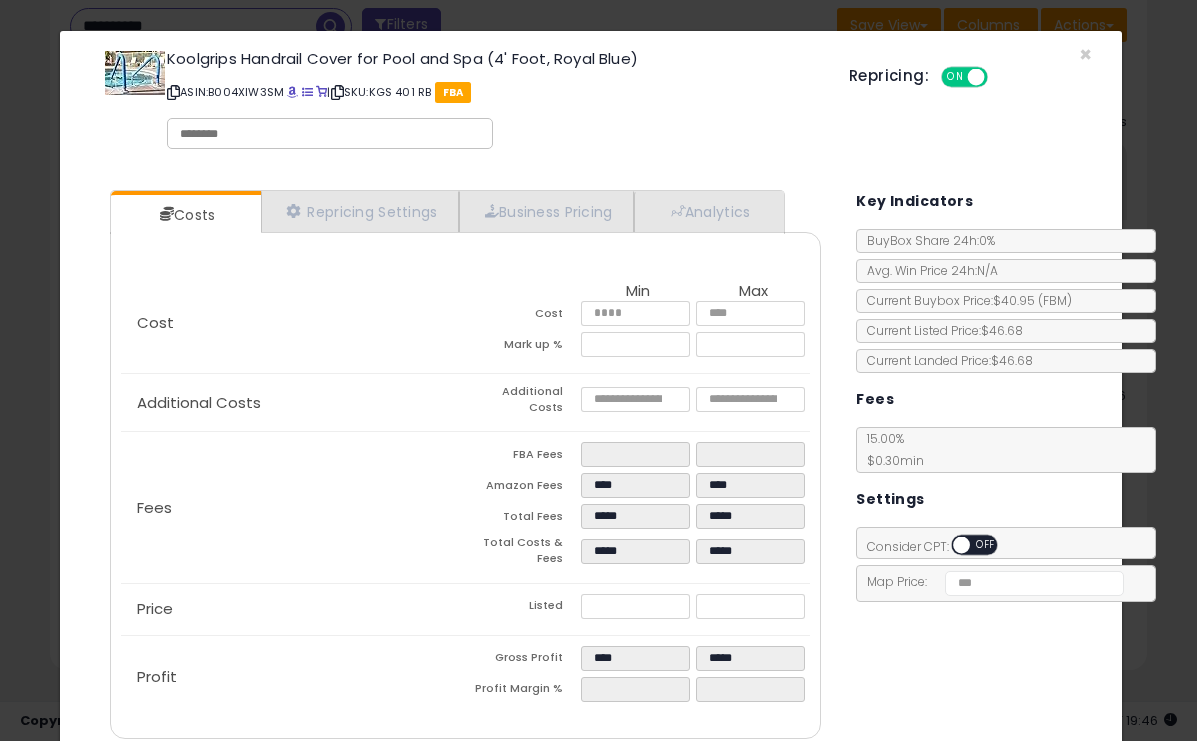 type on "*****" 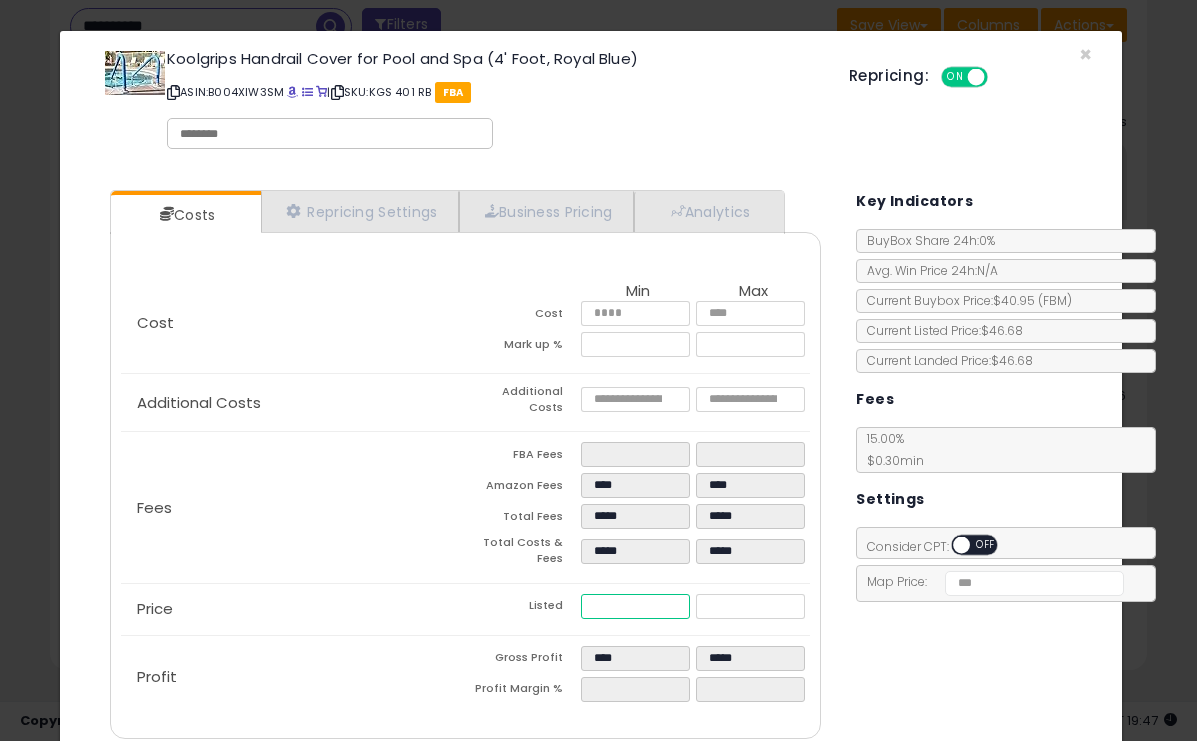 click on "*****" at bounding box center [635, 606] 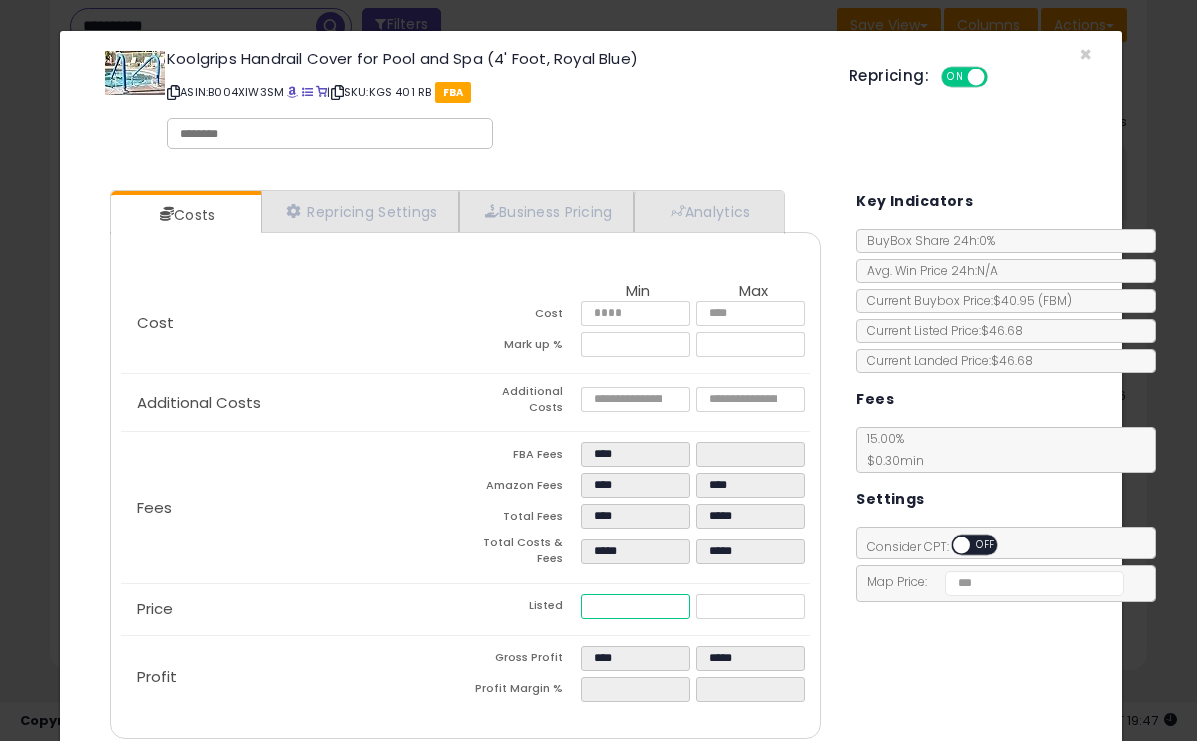 type on "****" 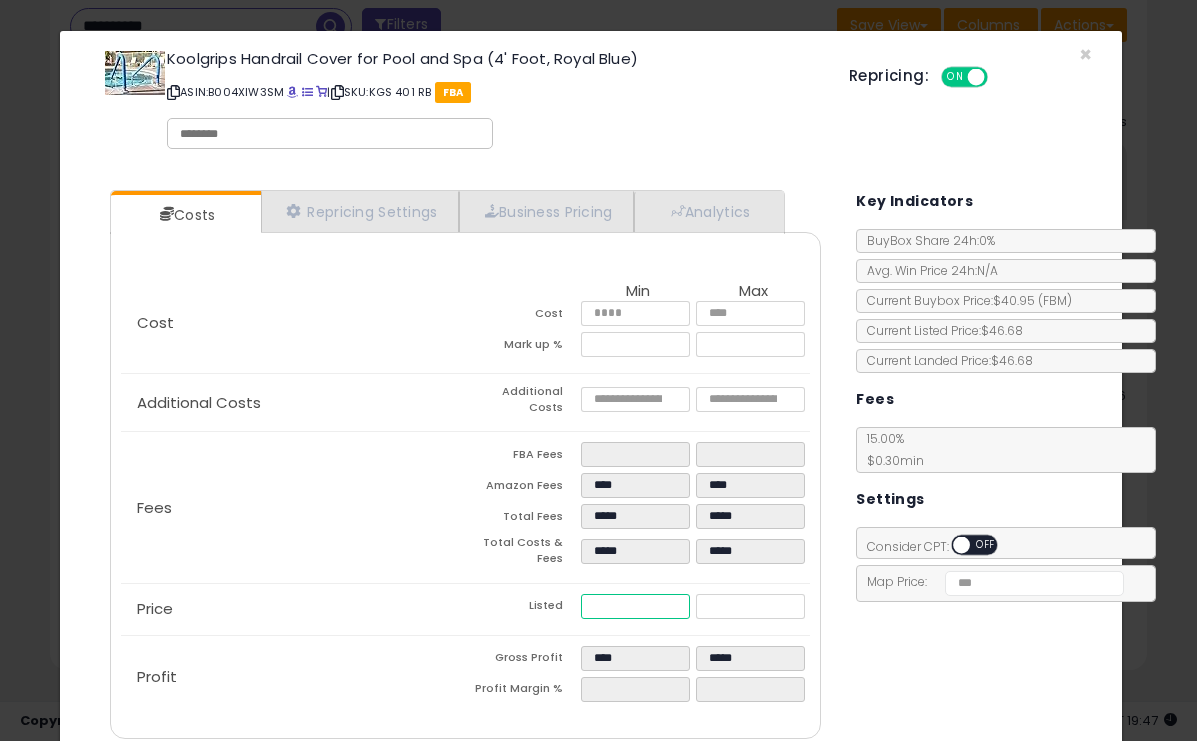 type on "*****" 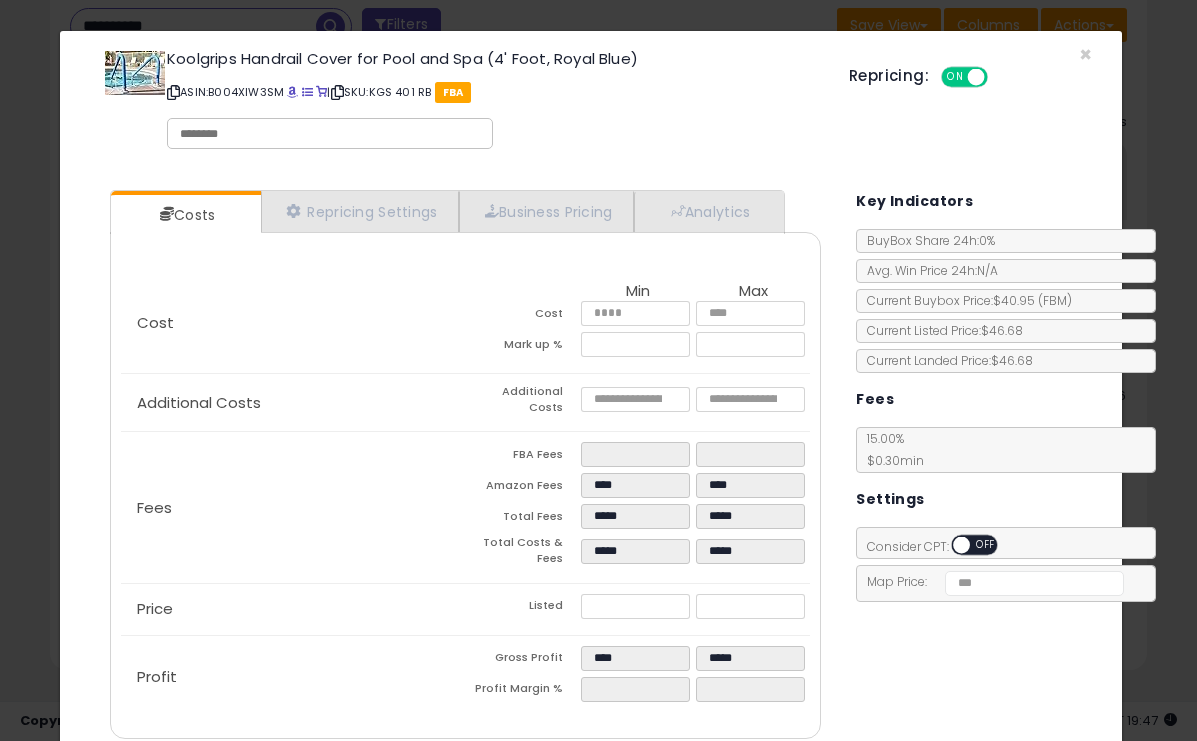 type on "*****" 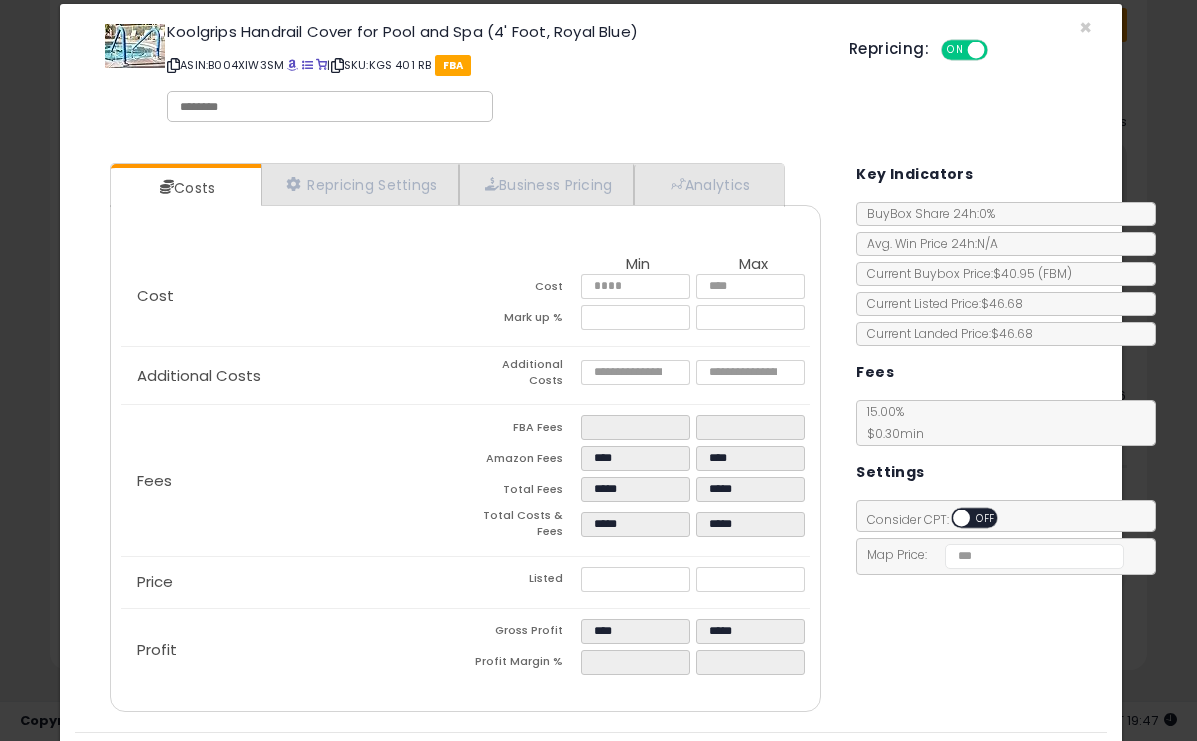 scroll, scrollTop: 75, scrollLeft: 0, axis: vertical 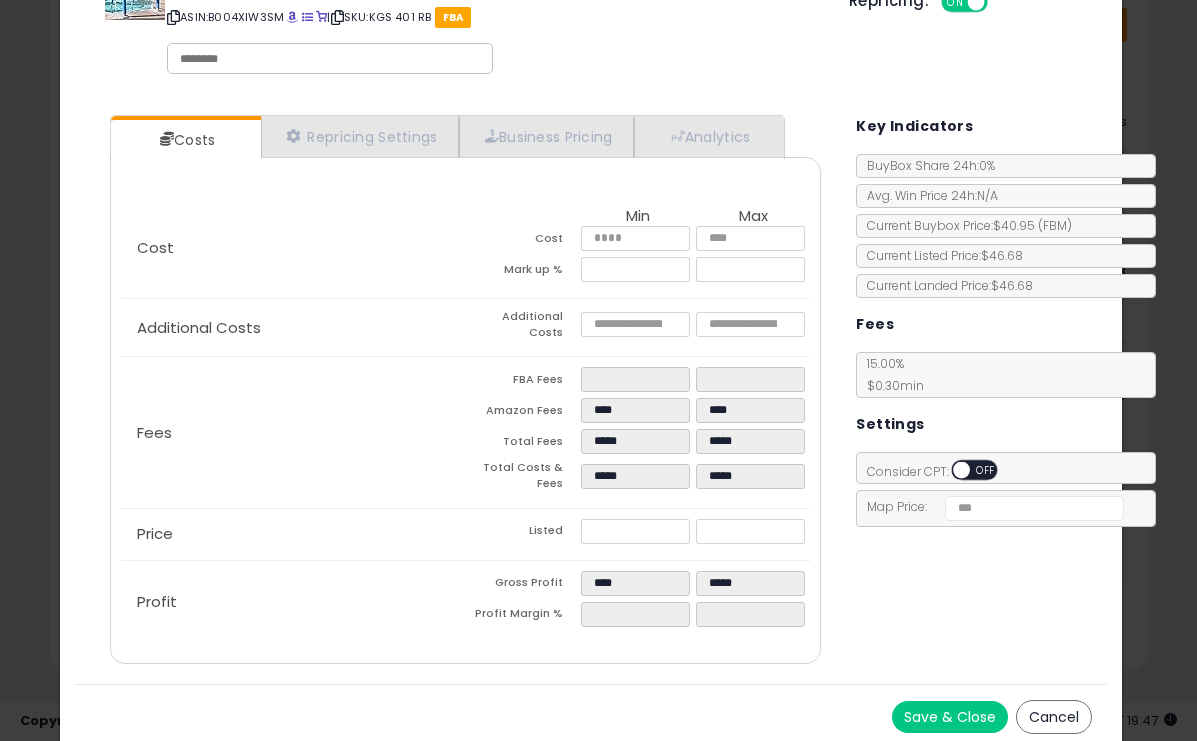 click on "Save & Close" at bounding box center [950, 717] 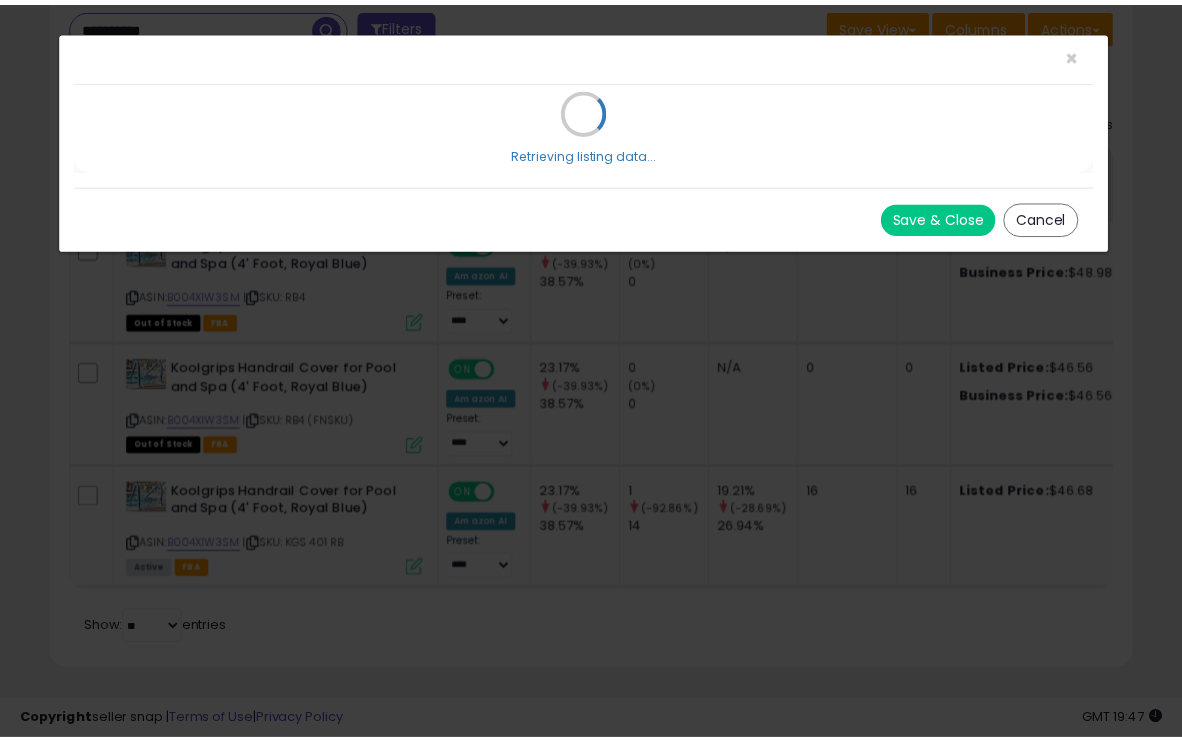 scroll, scrollTop: 0, scrollLeft: 0, axis: both 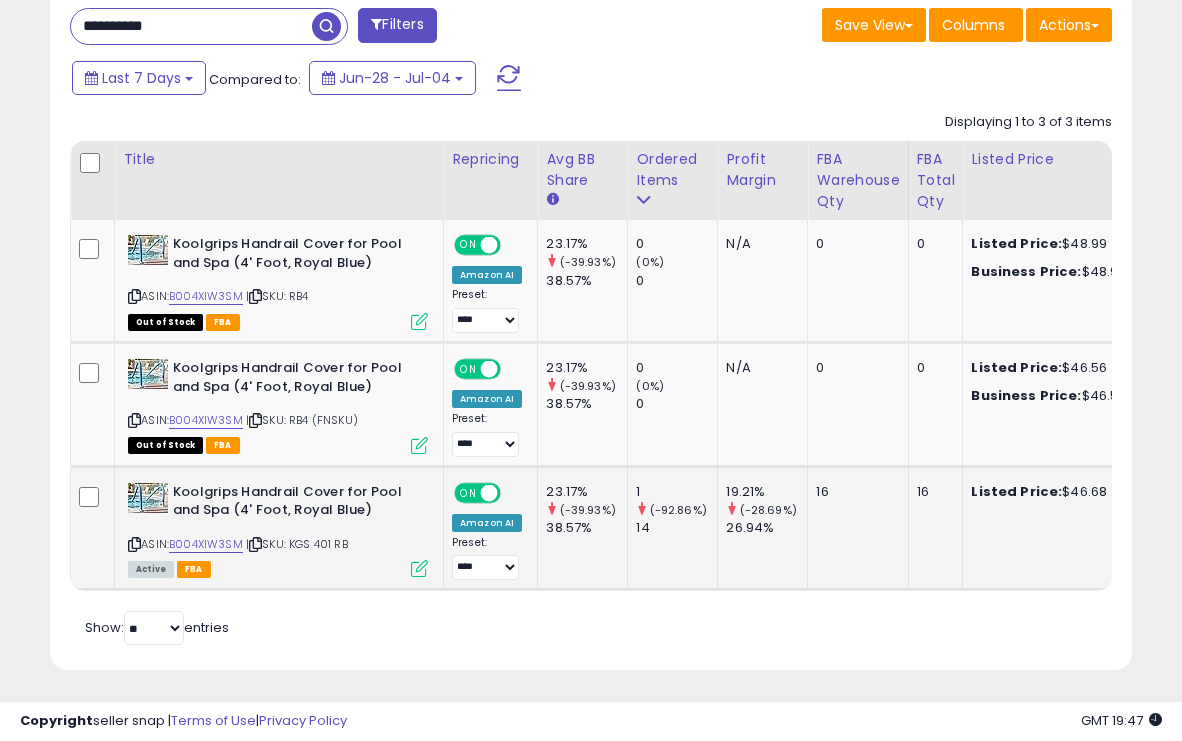 click at bounding box center (419, 568) 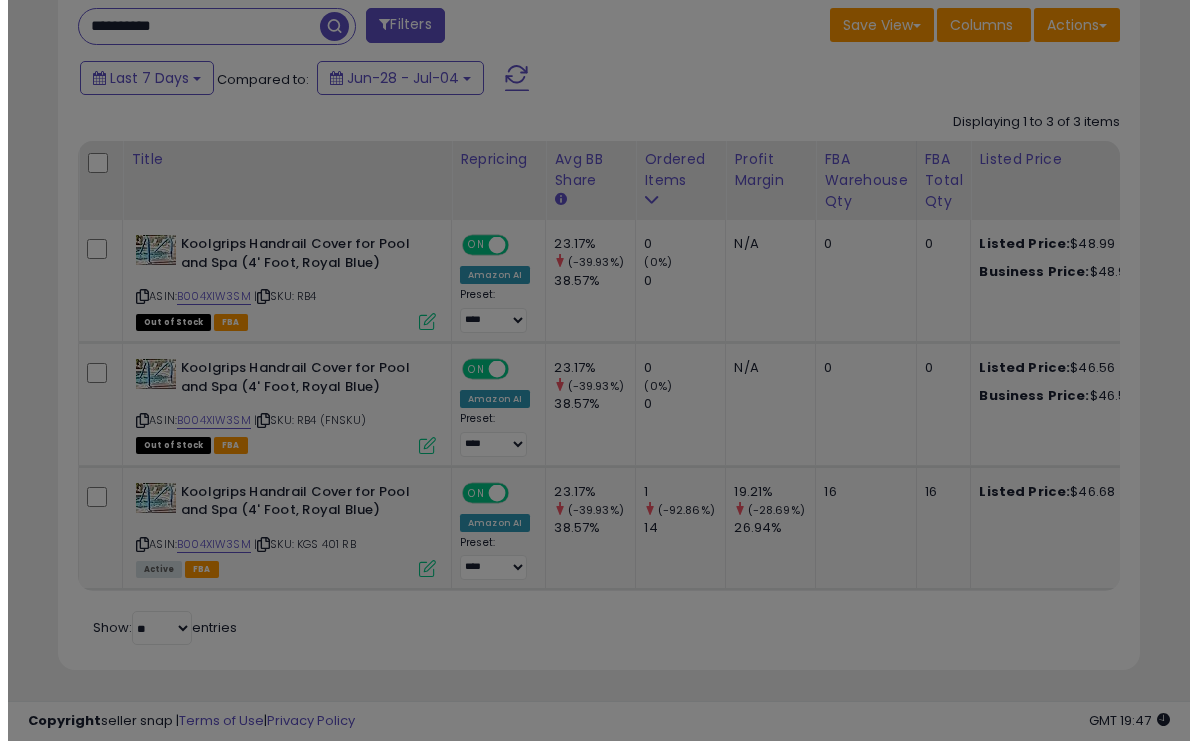 scroll, scrollTop: 999590, scrollLeft: 999366, axis: both 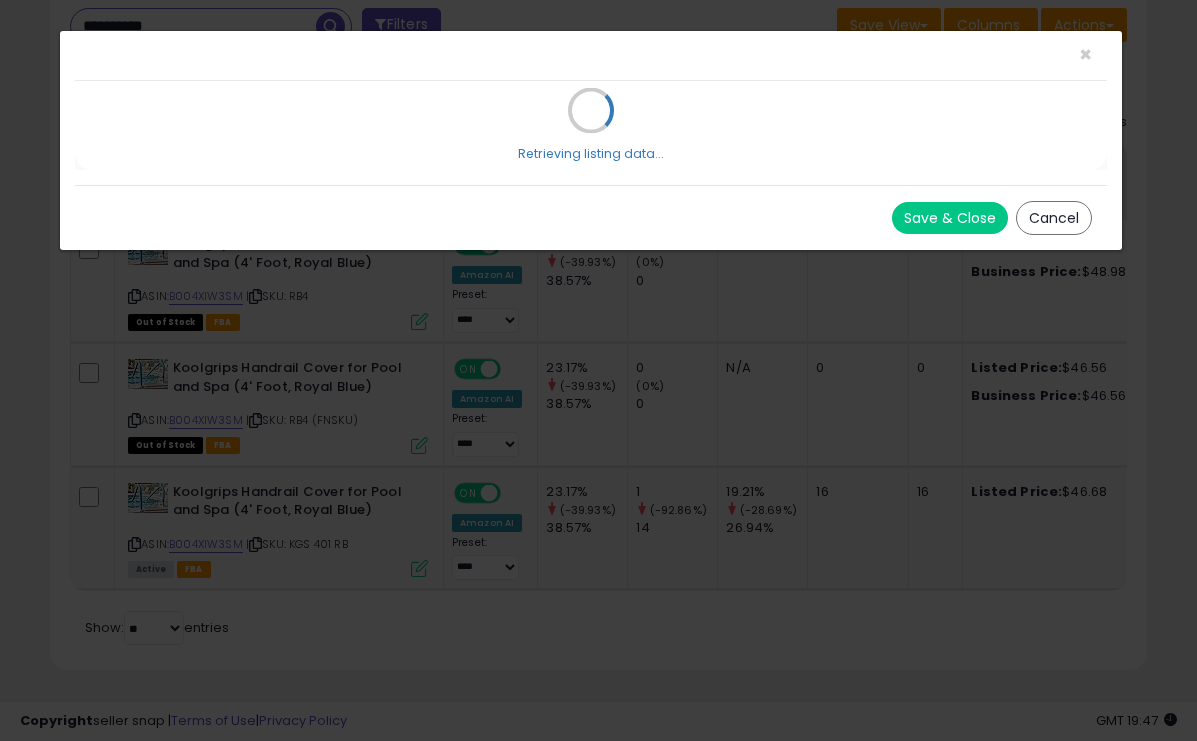 select on "**********" 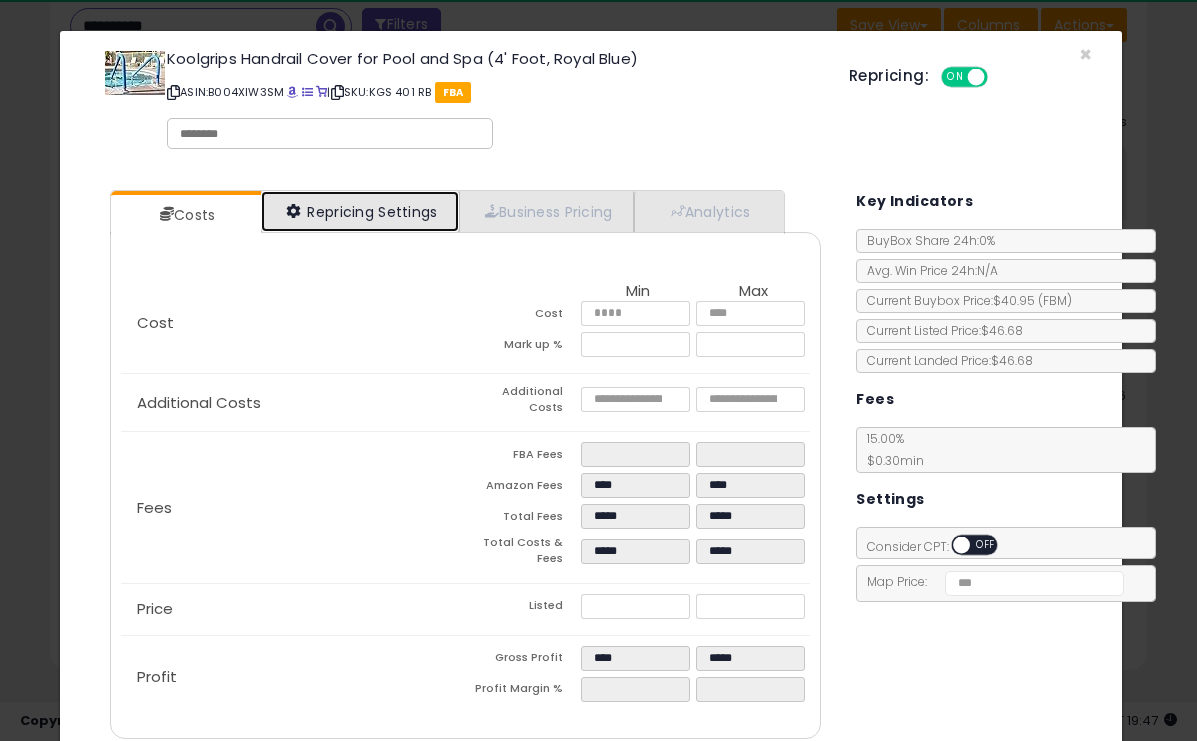 click on "Repricing Settings" at bounding box center [360, 211] 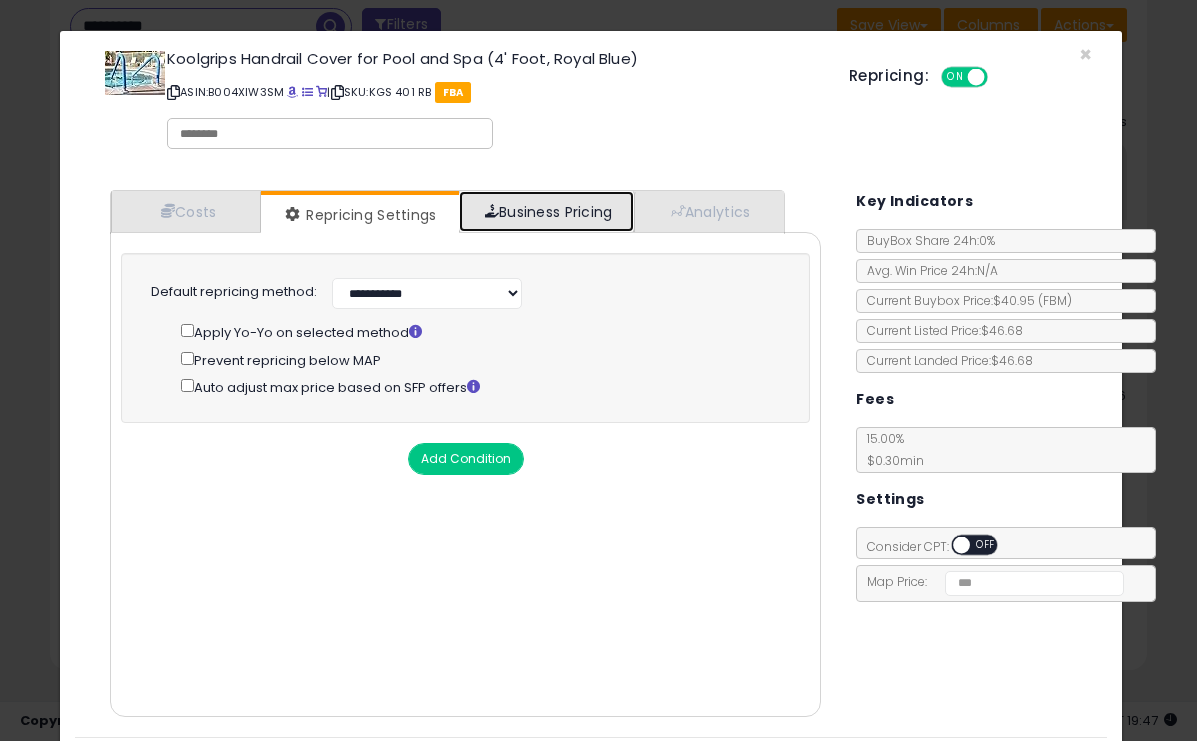 click on "Business Pricing" at bounding box center [546, 211] 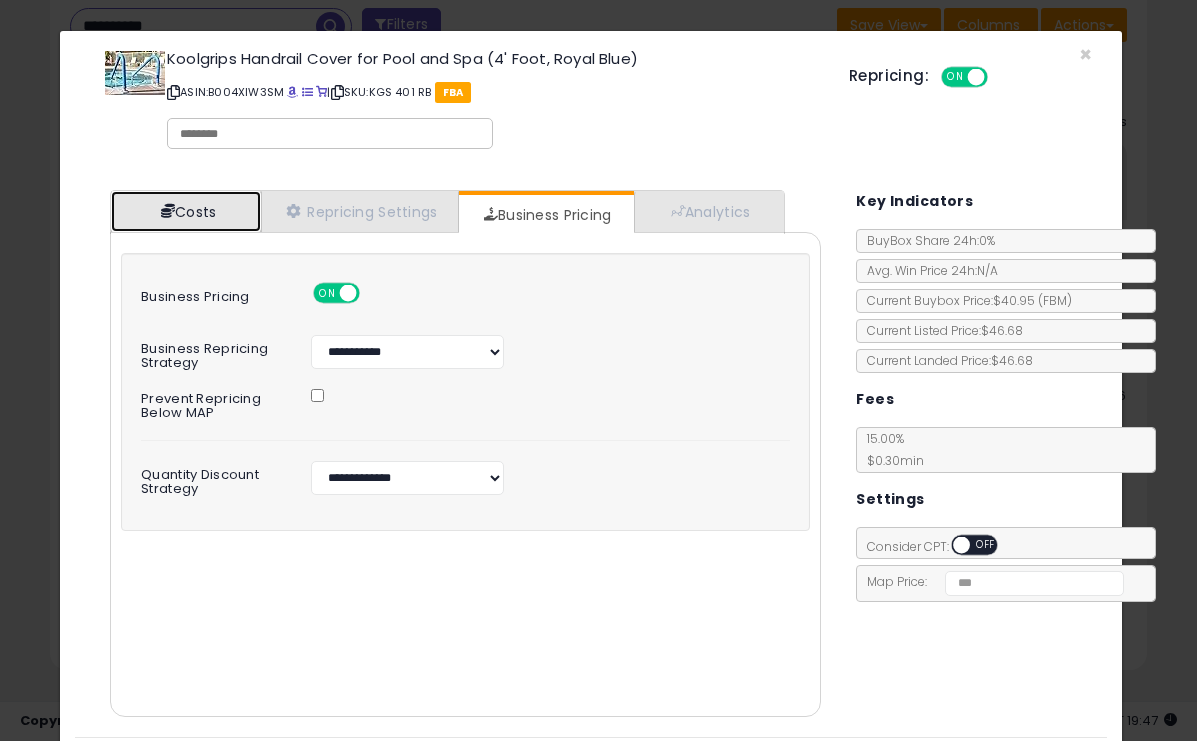 click on "Costs" at bounding box center [186, 211] 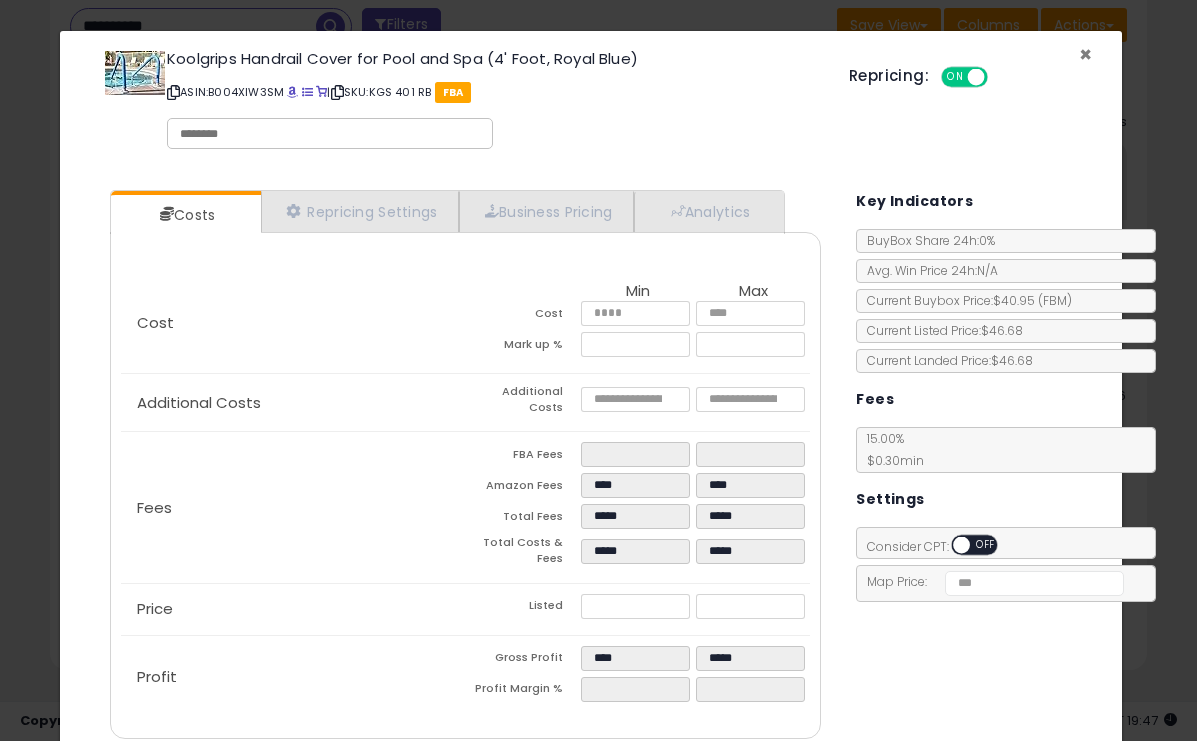 click on "×" at bounding box center [1085, 54] 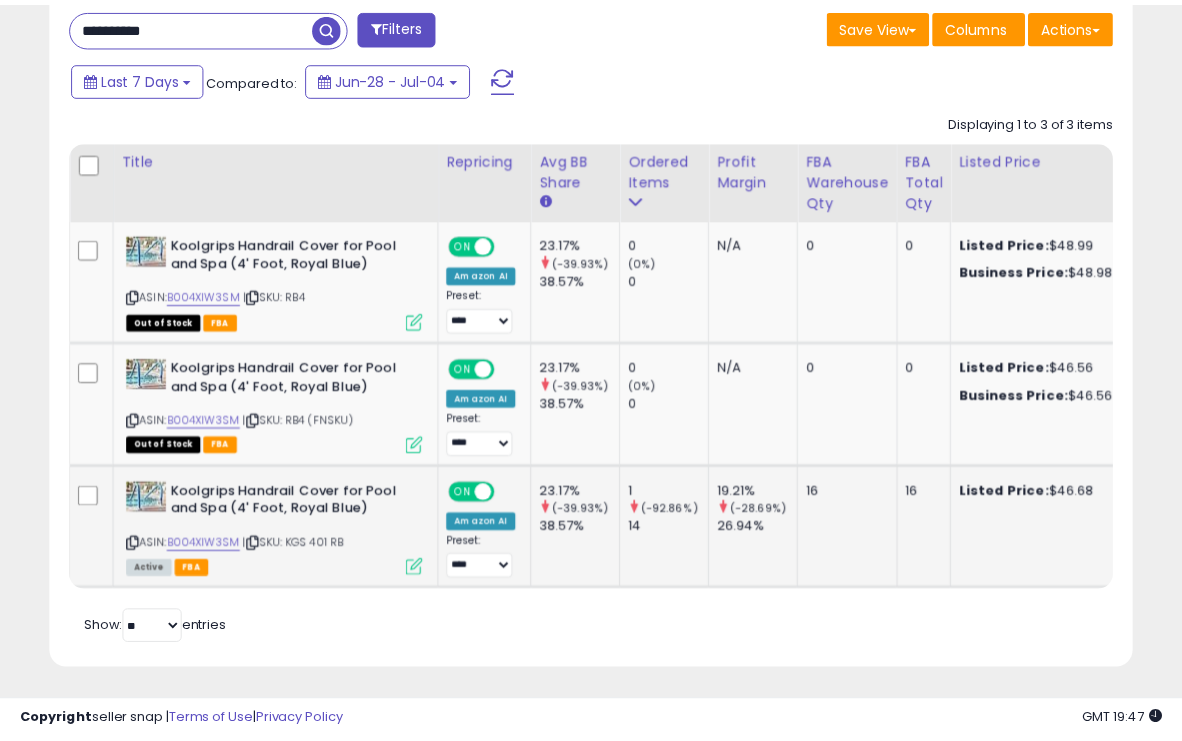 scroll, scrollTop: 410, scrollLeft: 625, axis: both 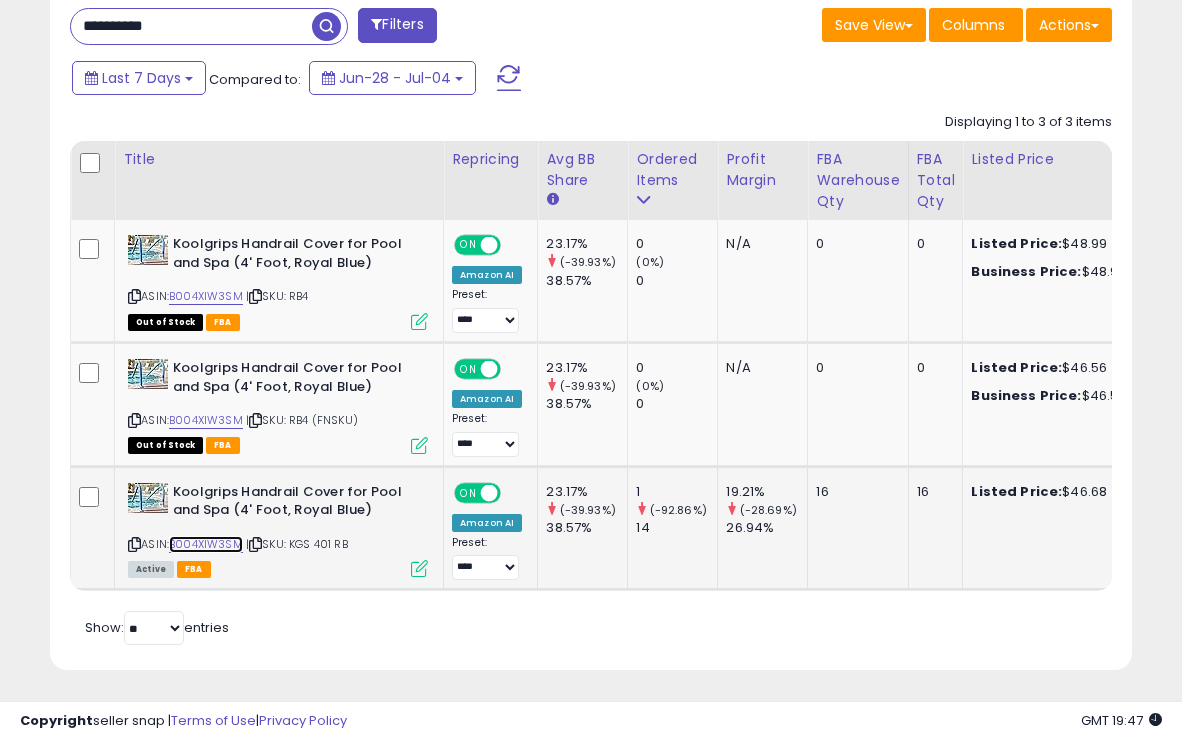 click on "B004XIW3SM" at bounding box center (206, 544) 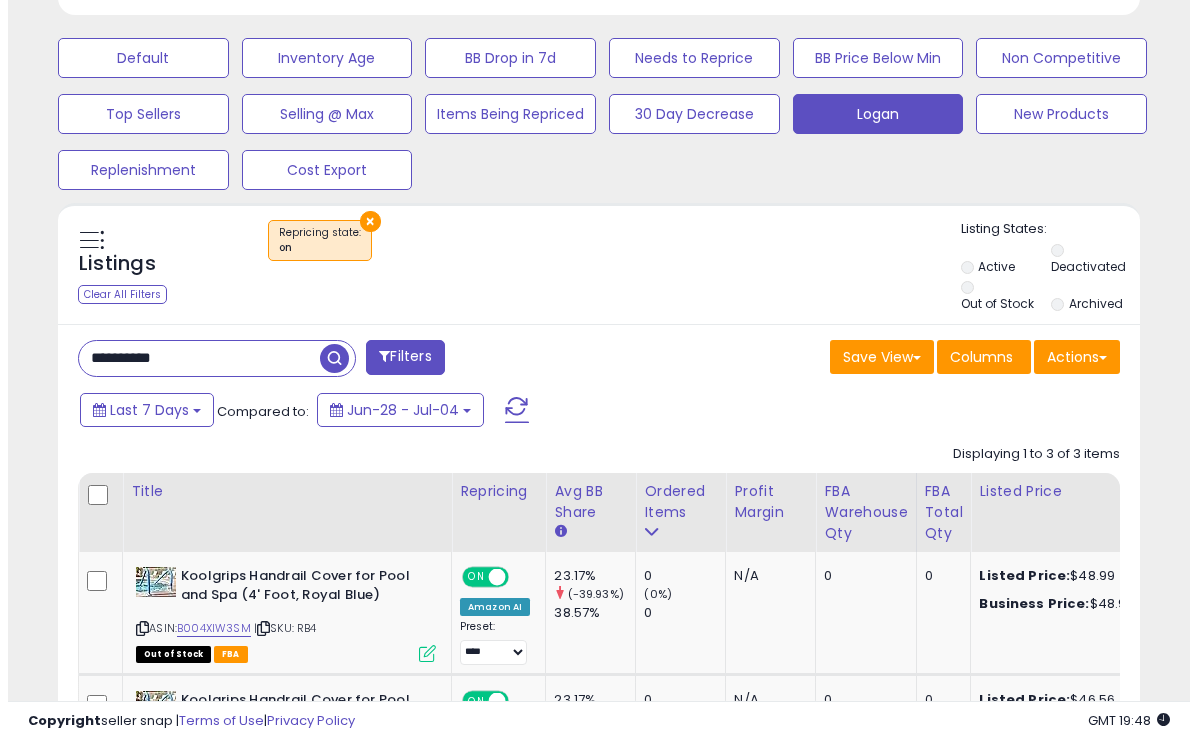 scroll, scrollTop: 465, scrollLeft: 0, axis: vertical 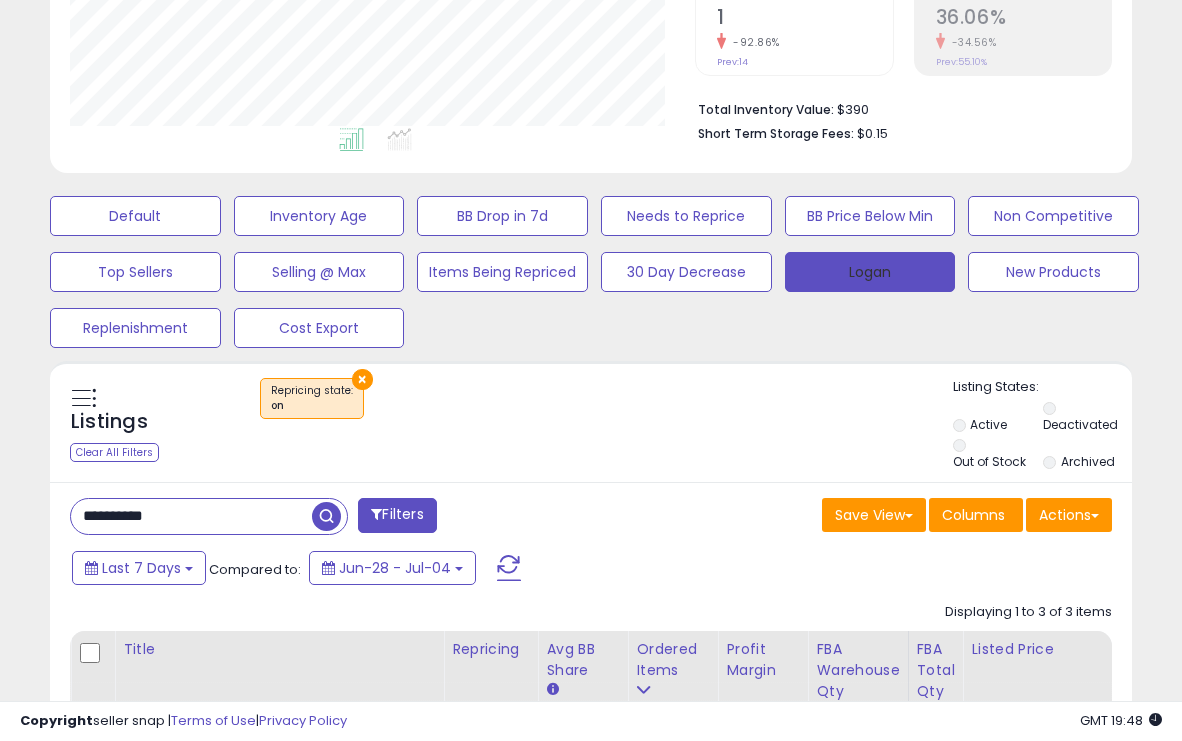 click on "Logan" at bounding box center (870, 272) 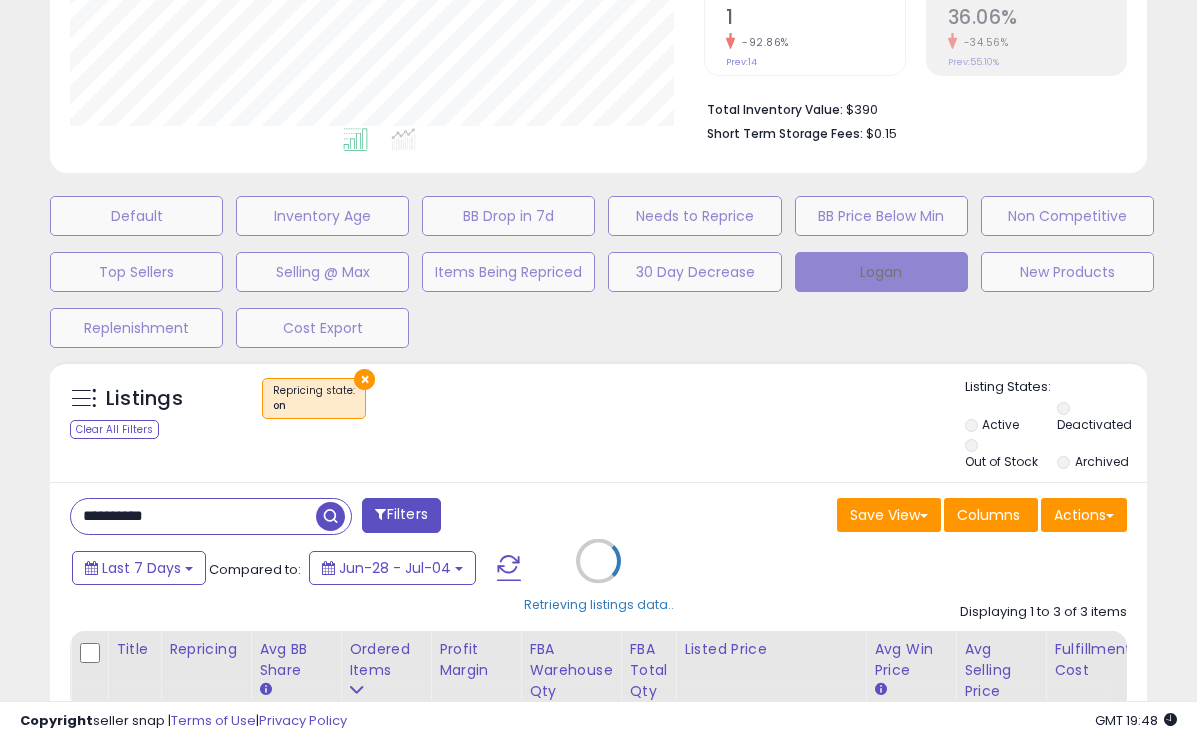 scroll, scrollTop: 999590, scrollLeft: 999366, axis: both 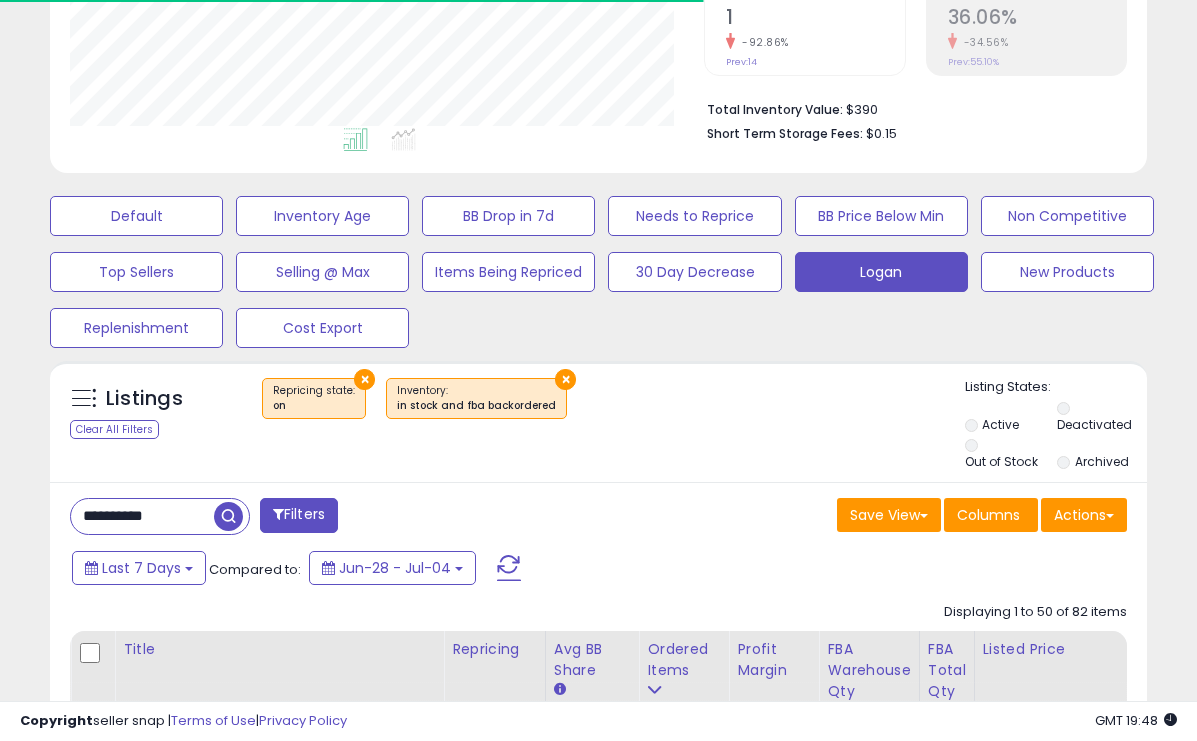 type 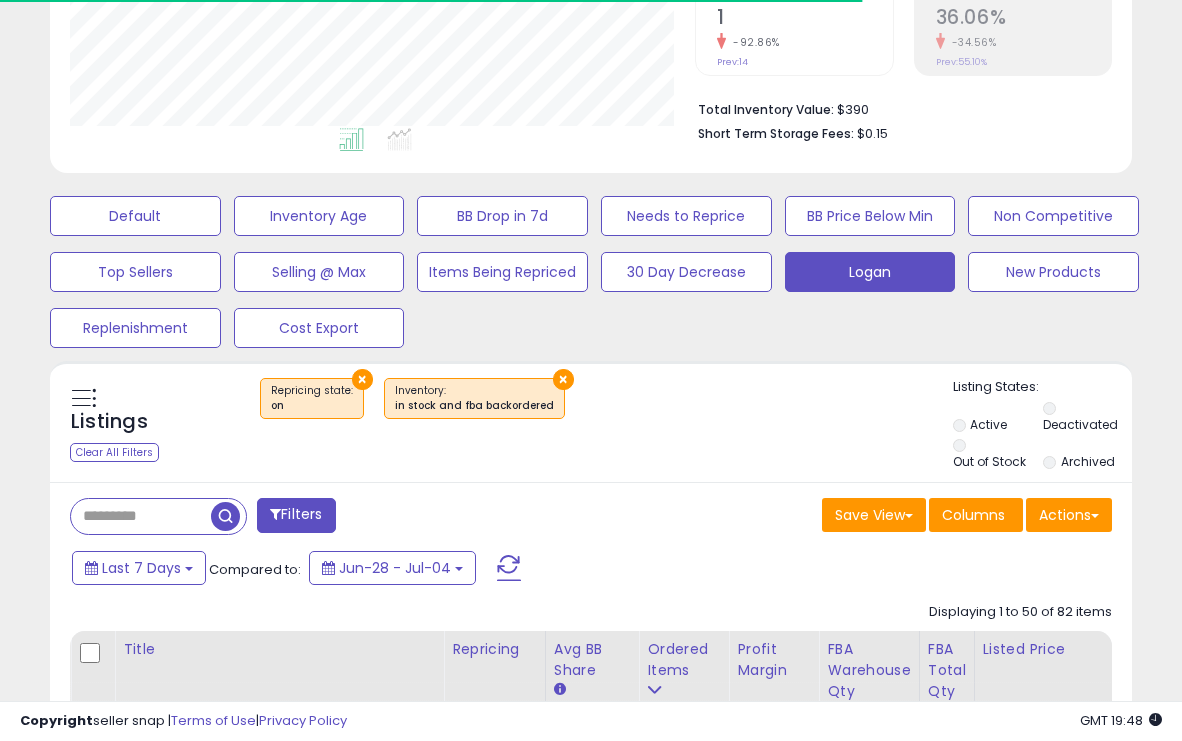 scroll, scrollTop: 410, scrollLeft: 625, axis: both 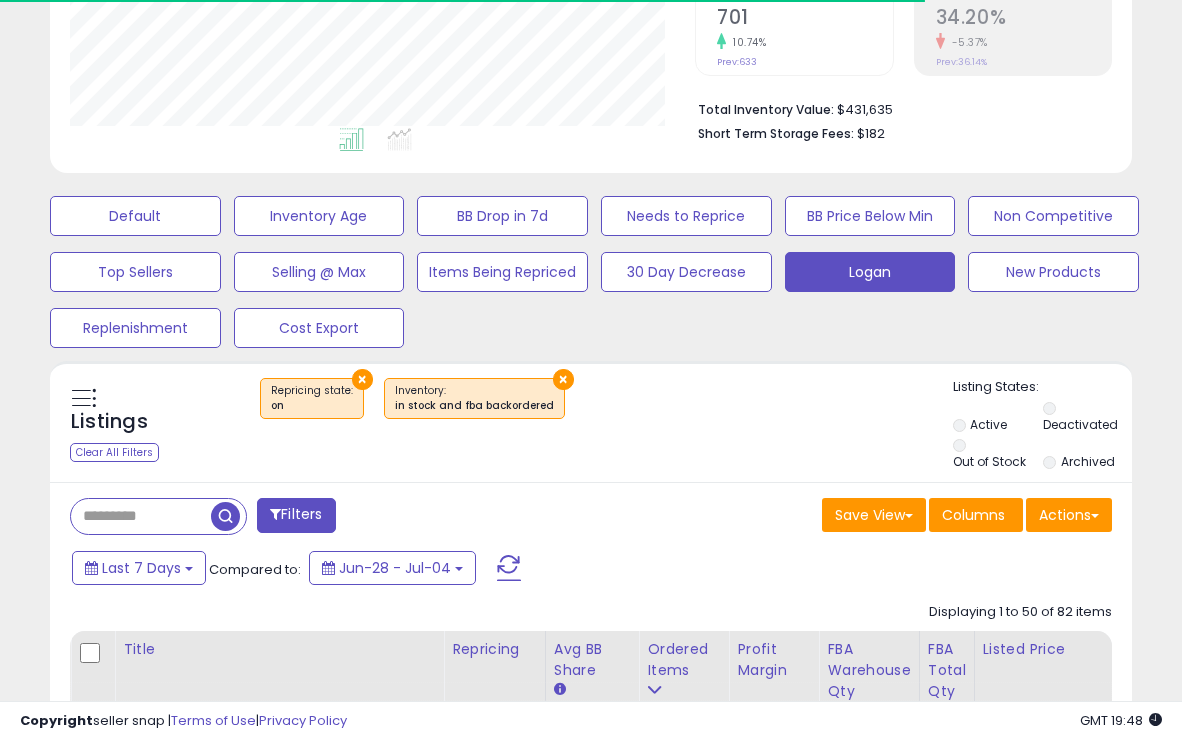click at bounding box center (141, 516) 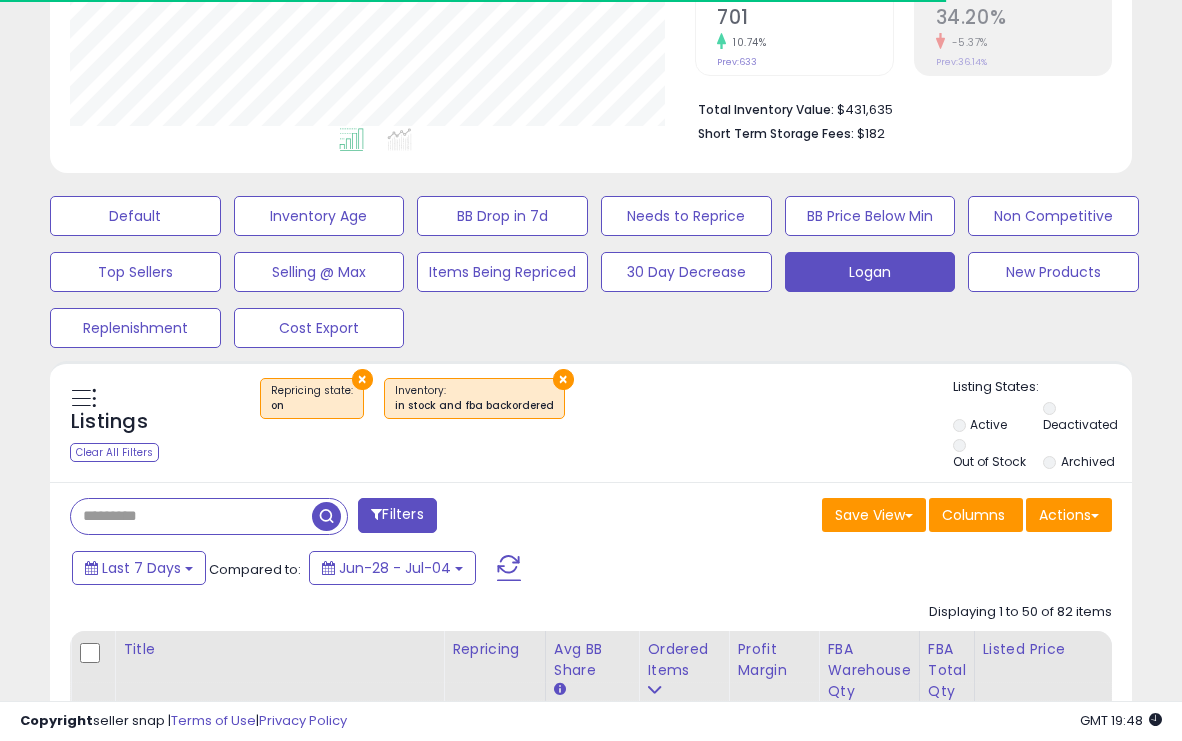 click at bounding box center [191, 516] 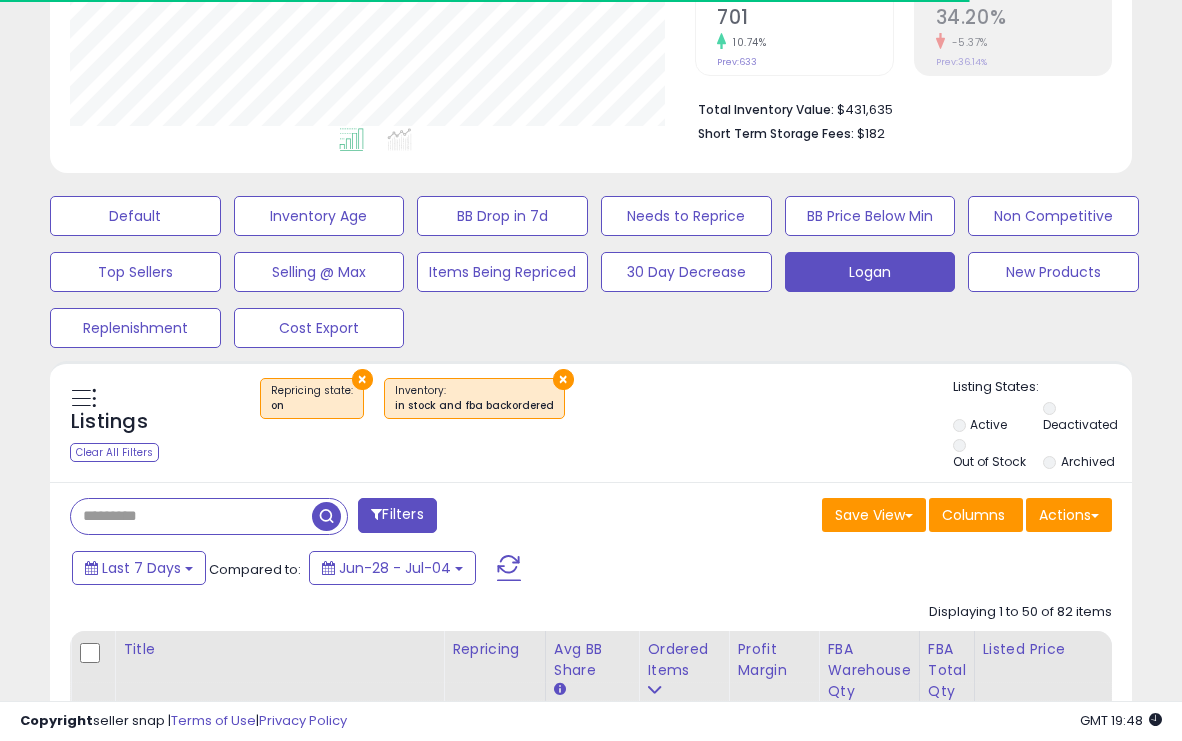 scroll, scrollTop: 999590, scrollLeft: 999374, axis: both 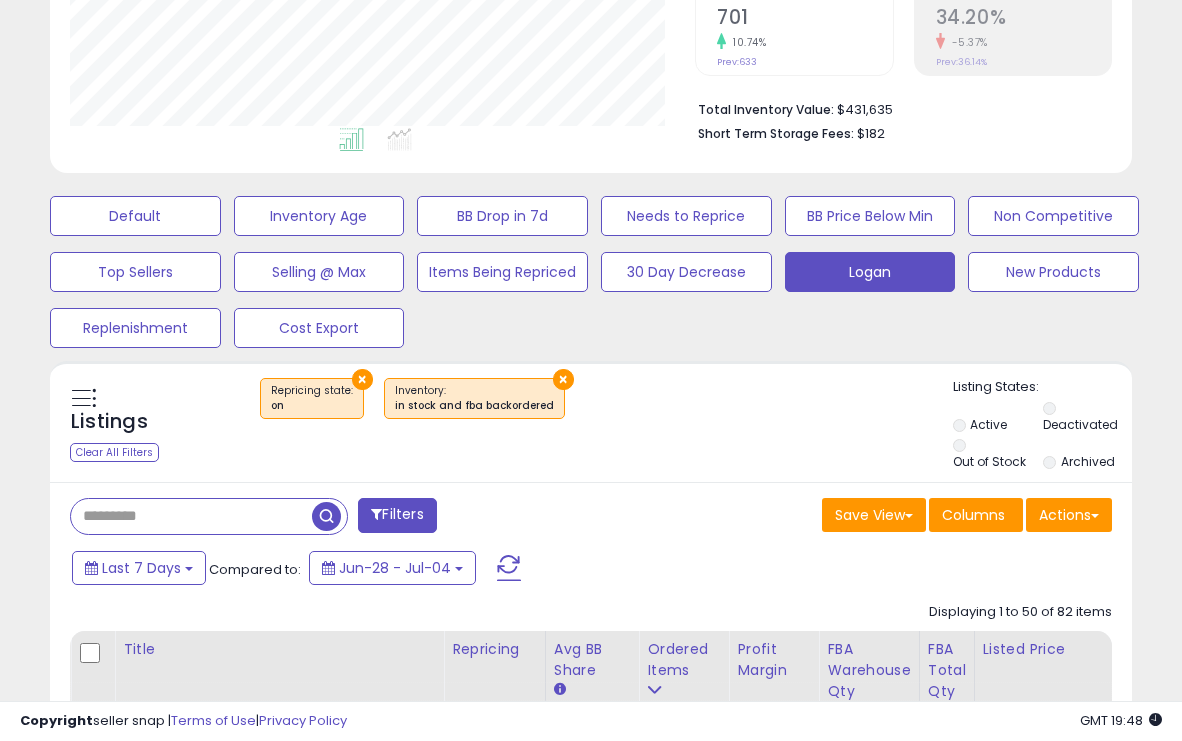 click on "Listings
Clear All Filters
×
Repricing state :
on" at bounding box center [591, 426] 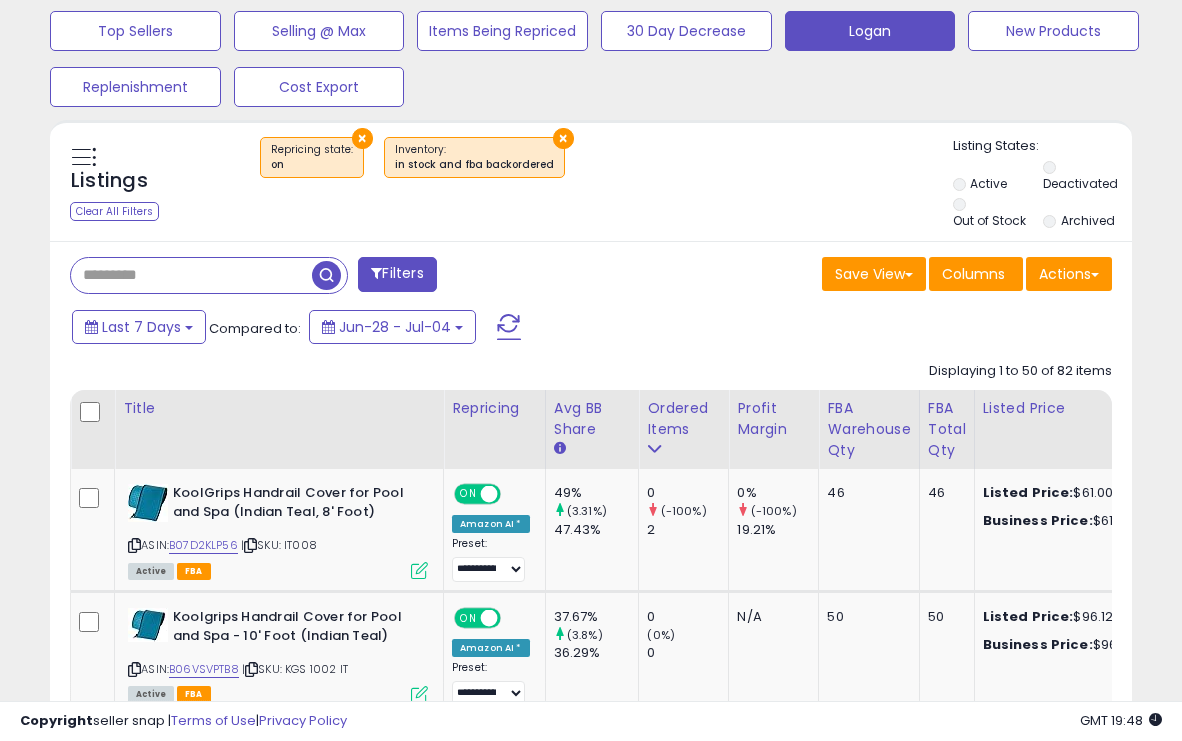 scroll, scrollTop: 746, scrollLeft: 0, axis: vertical 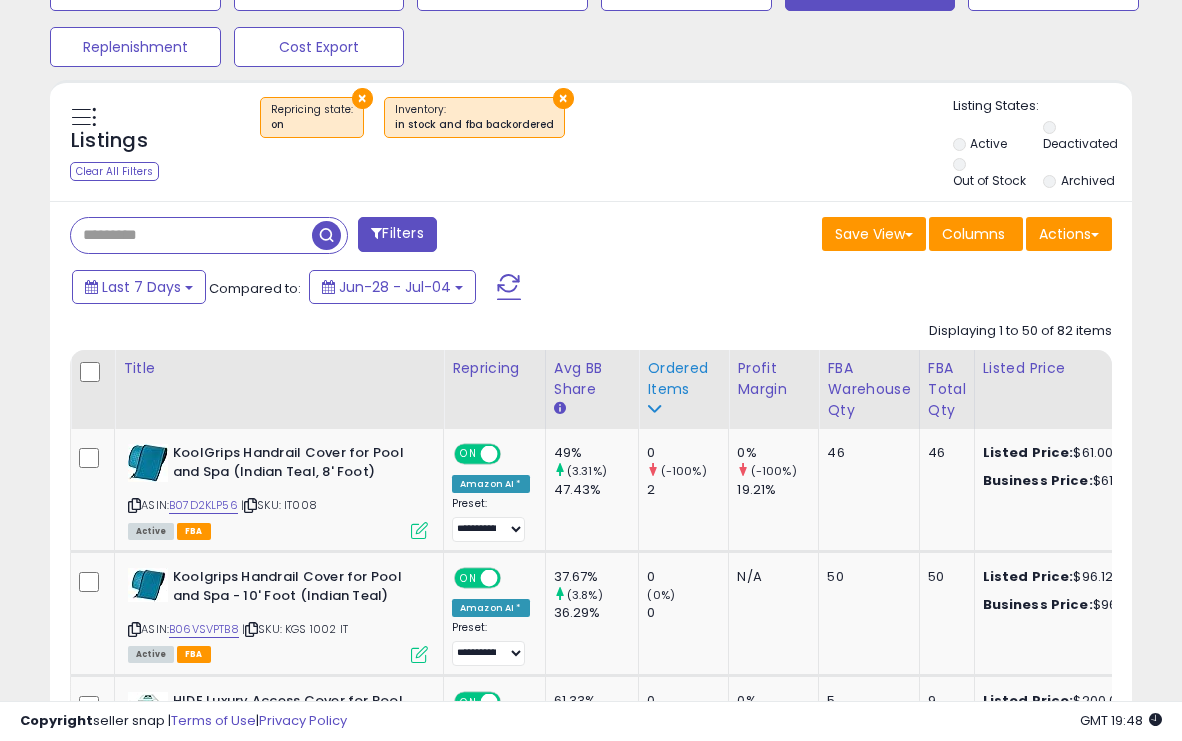 click on "Ordered Items" at bounding box center [683, 379] 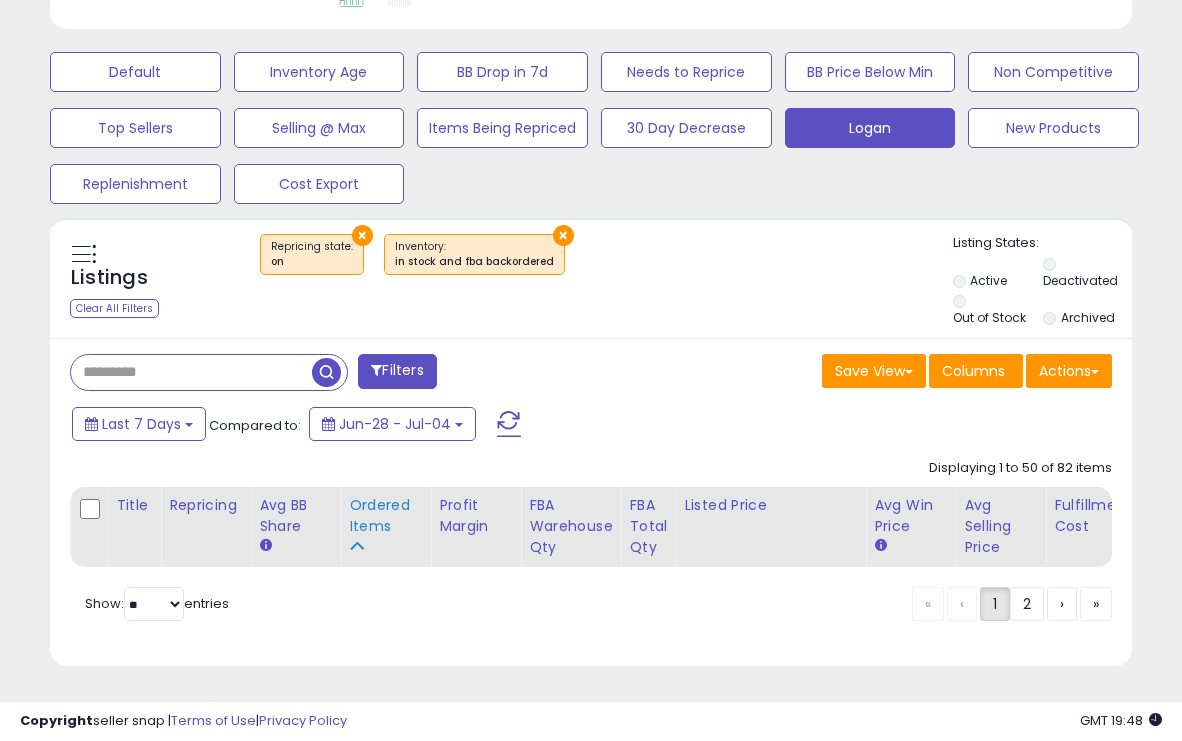 scroll, scrollTop: 623, scrollLeft: 0, axis: vertical 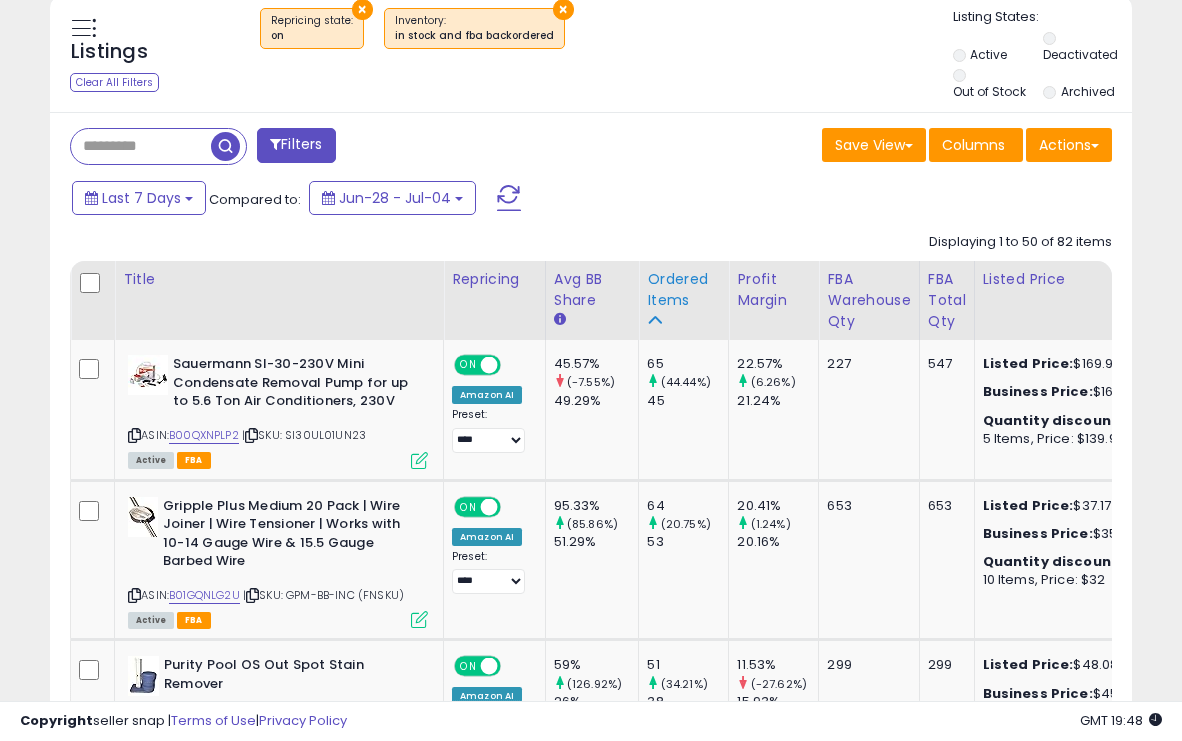 click on "Ordered Items" at bounding box center (683, 290) 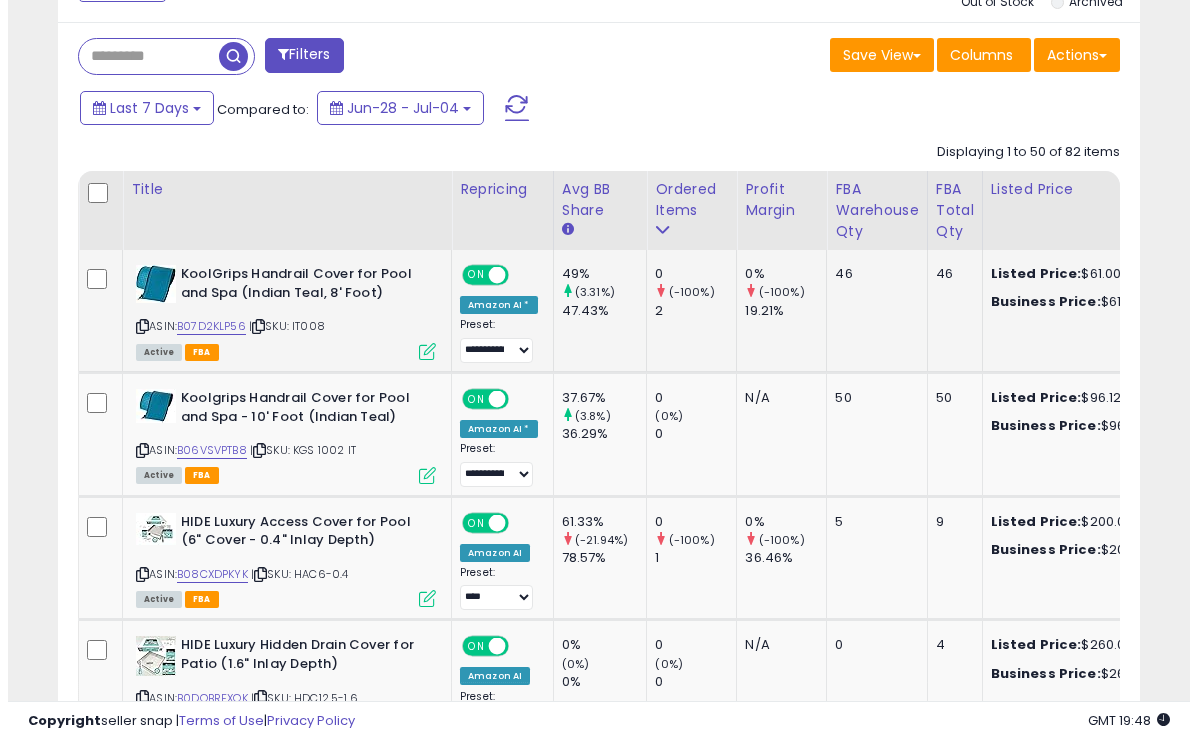 scroll, scrollTop: 935, scrollLeft: 0, axis: vertical 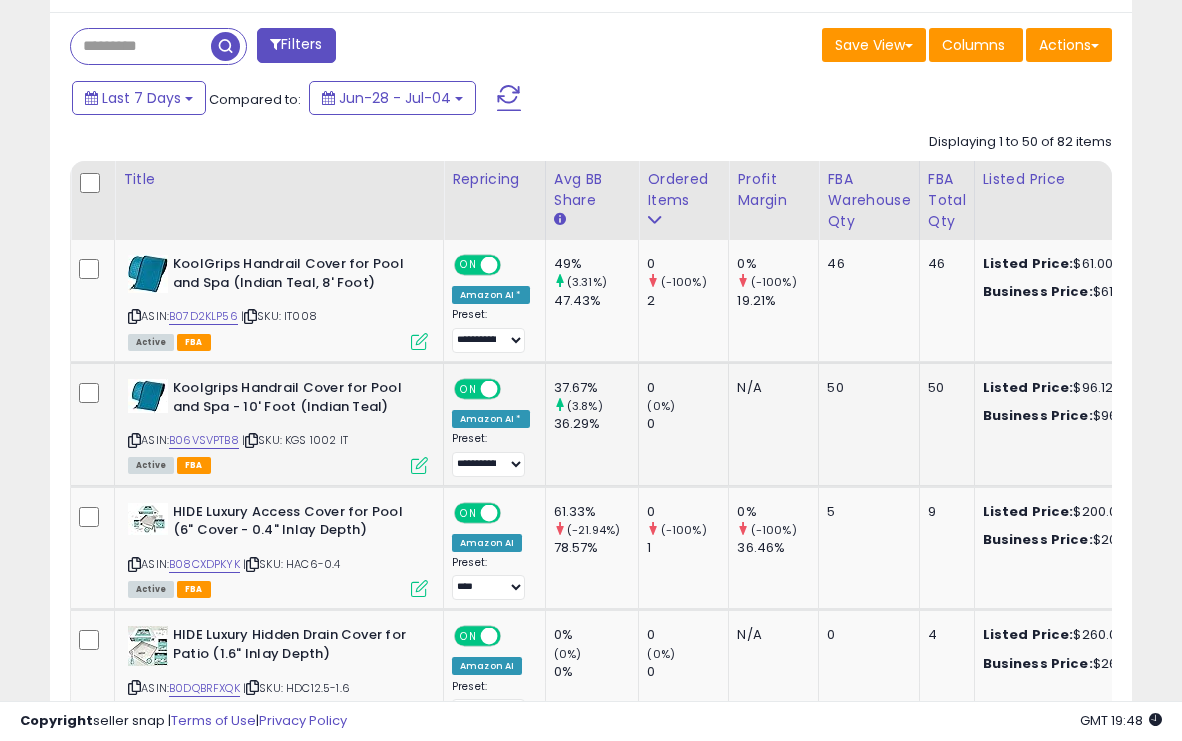 click at bounding box center (419, 465) 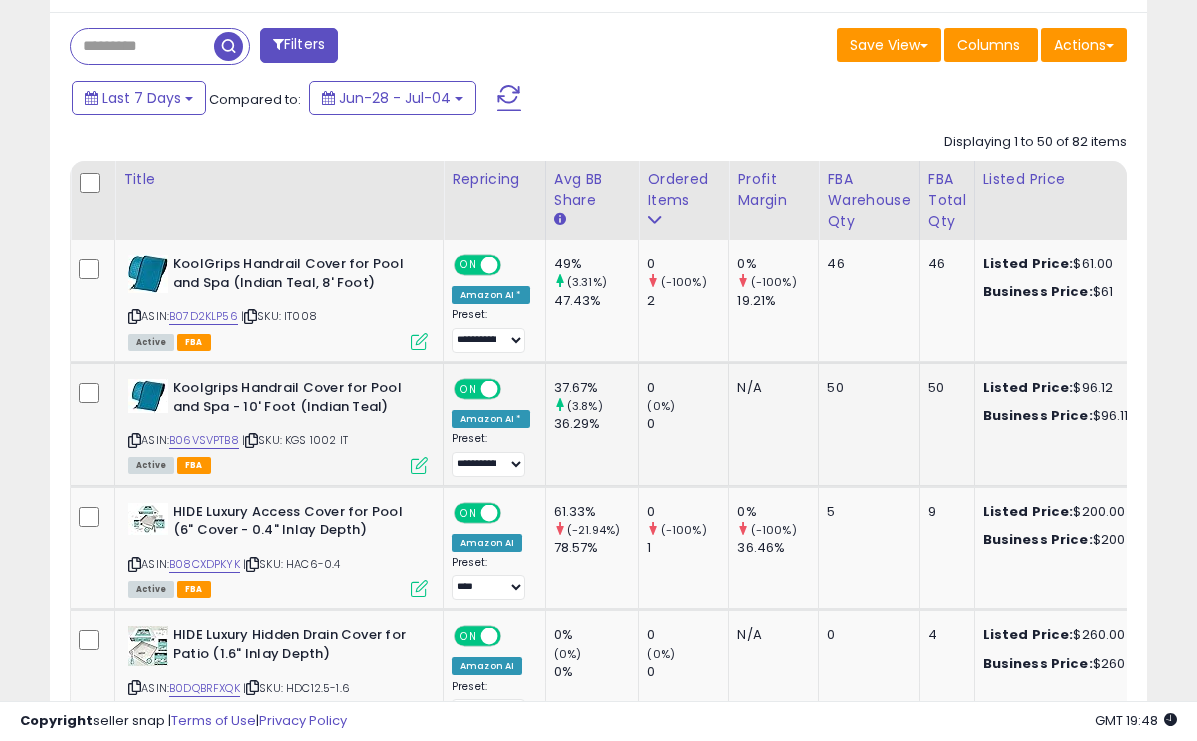 scroll, scrollTop: 999590, scrollLeft: 999366, axis: both 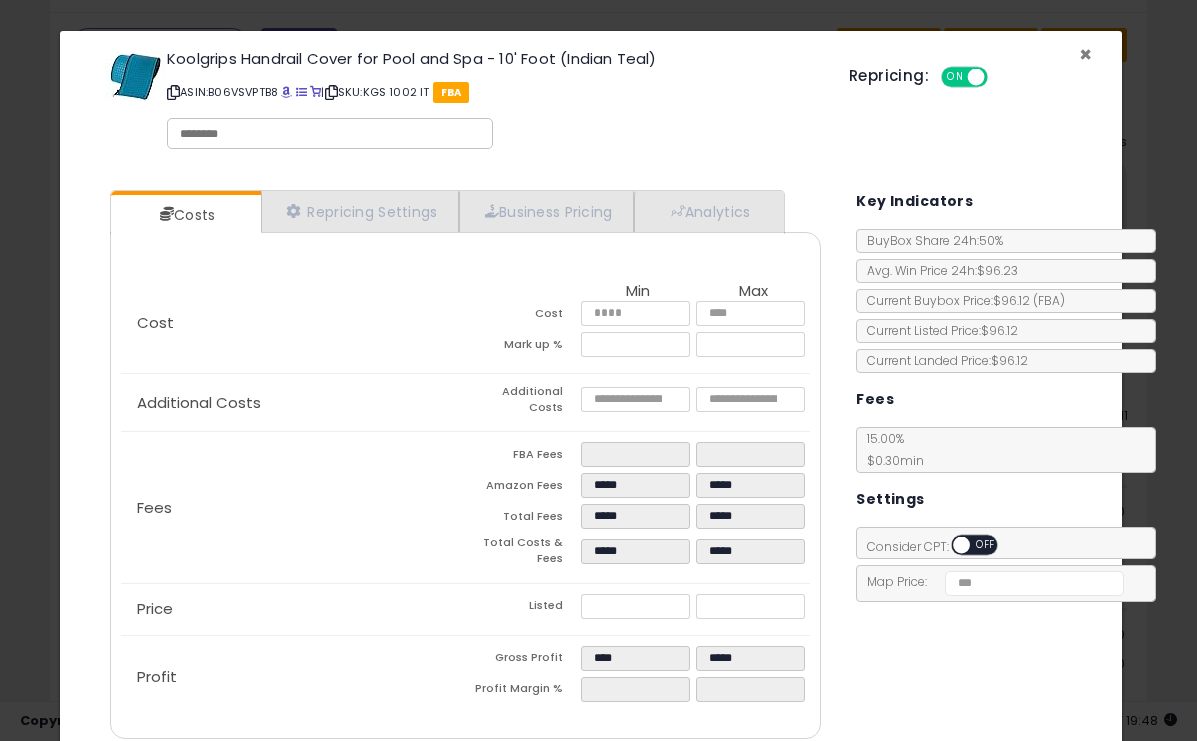 click on "×" at bounding box center [1085, 54] 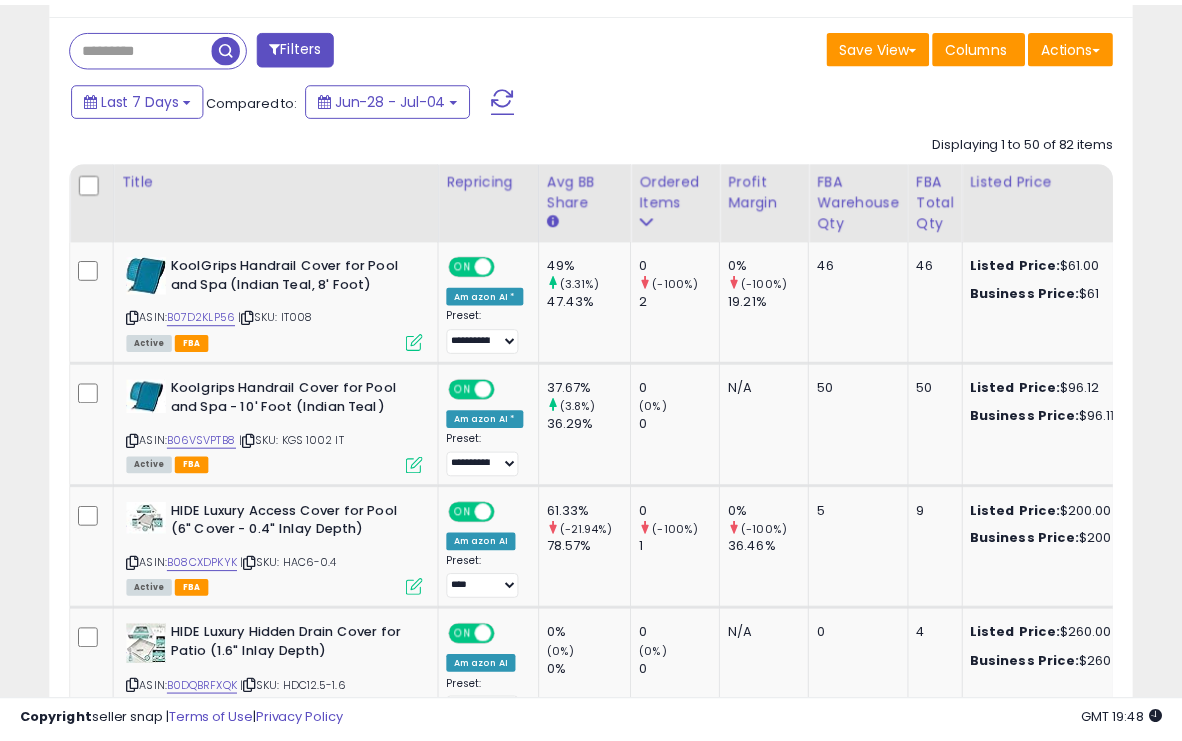 scroll, scrollTop: 410, scrollLeft: 625, axis: both 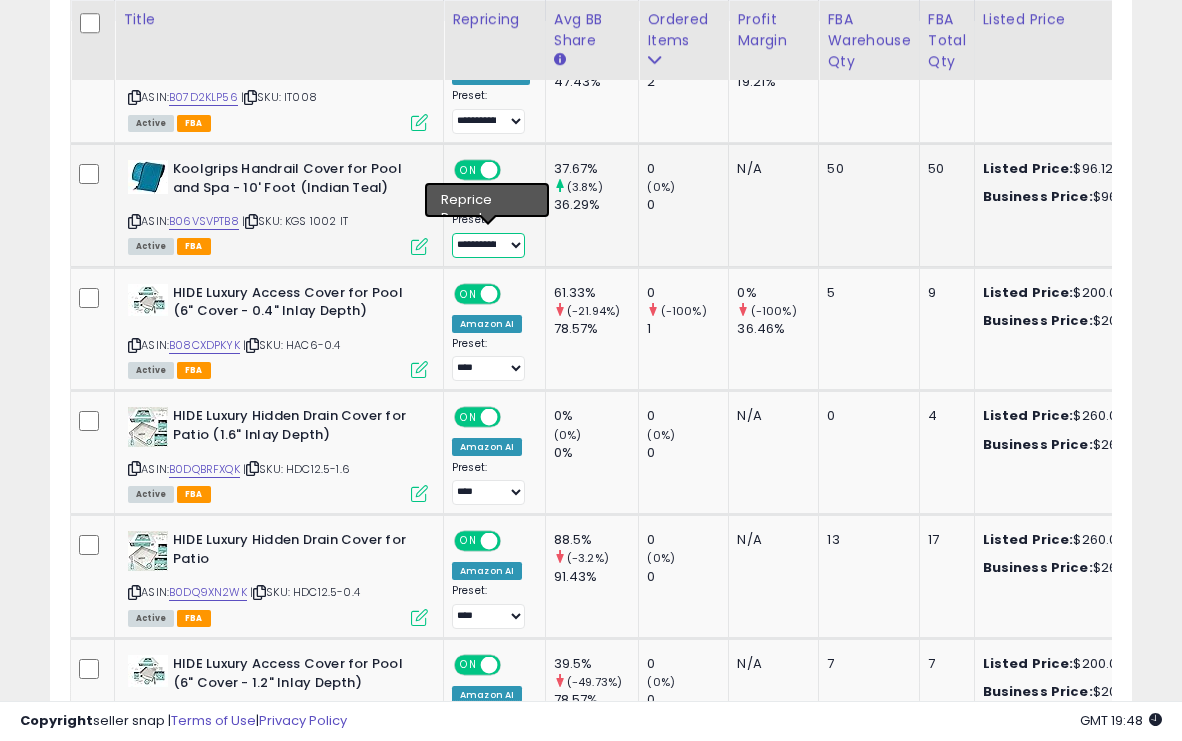 click on "**********" at bounding box center (488, 245) 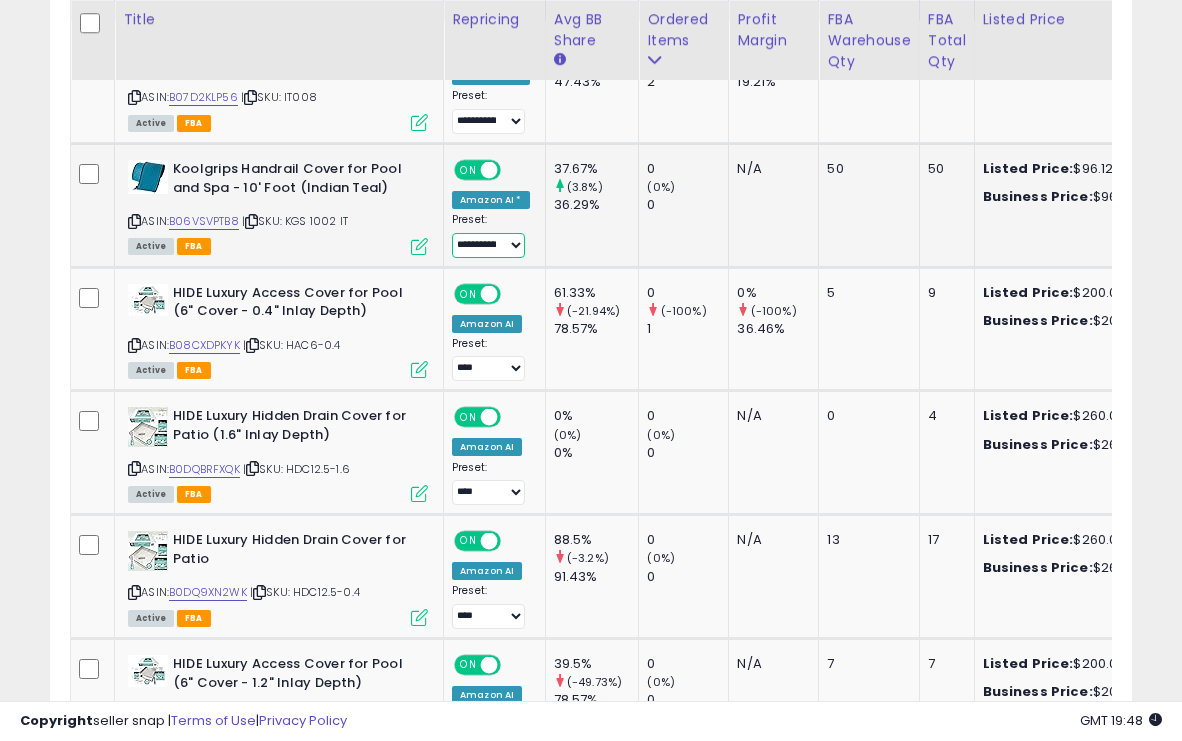 select on "**********" 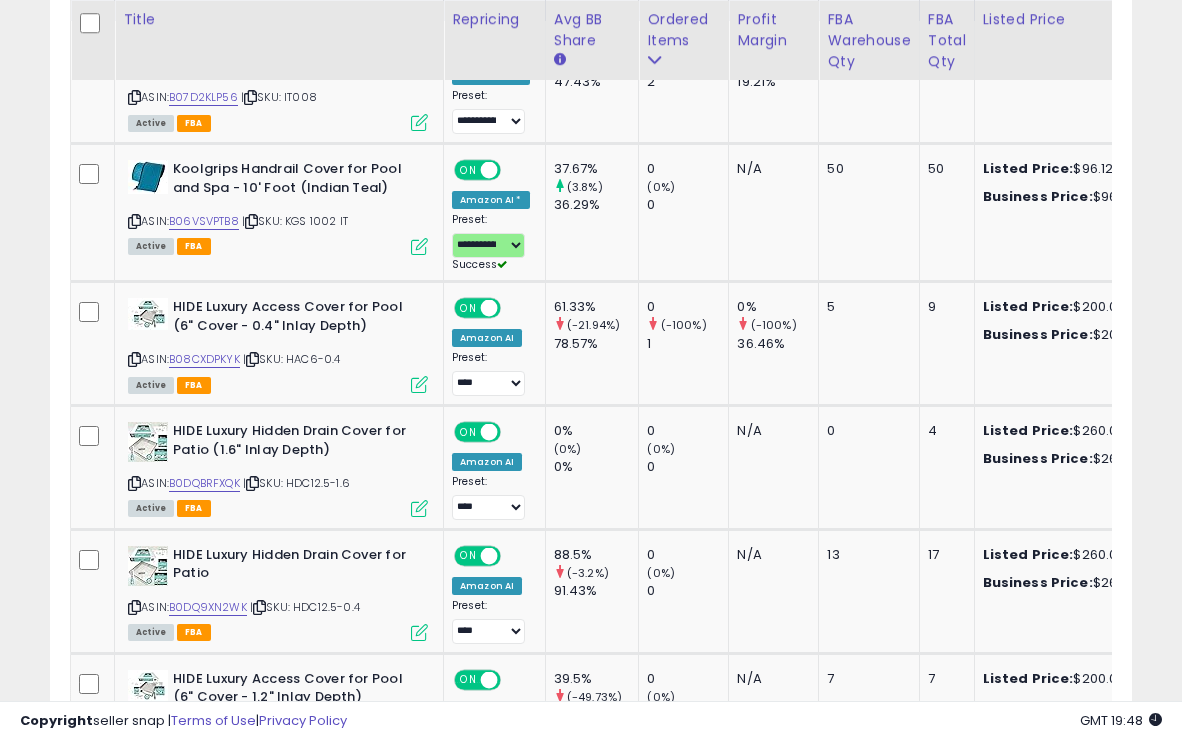 click on "Filters
Save View
Save As New View
Update Current View
Columns" at bounding box center [591, 3165] 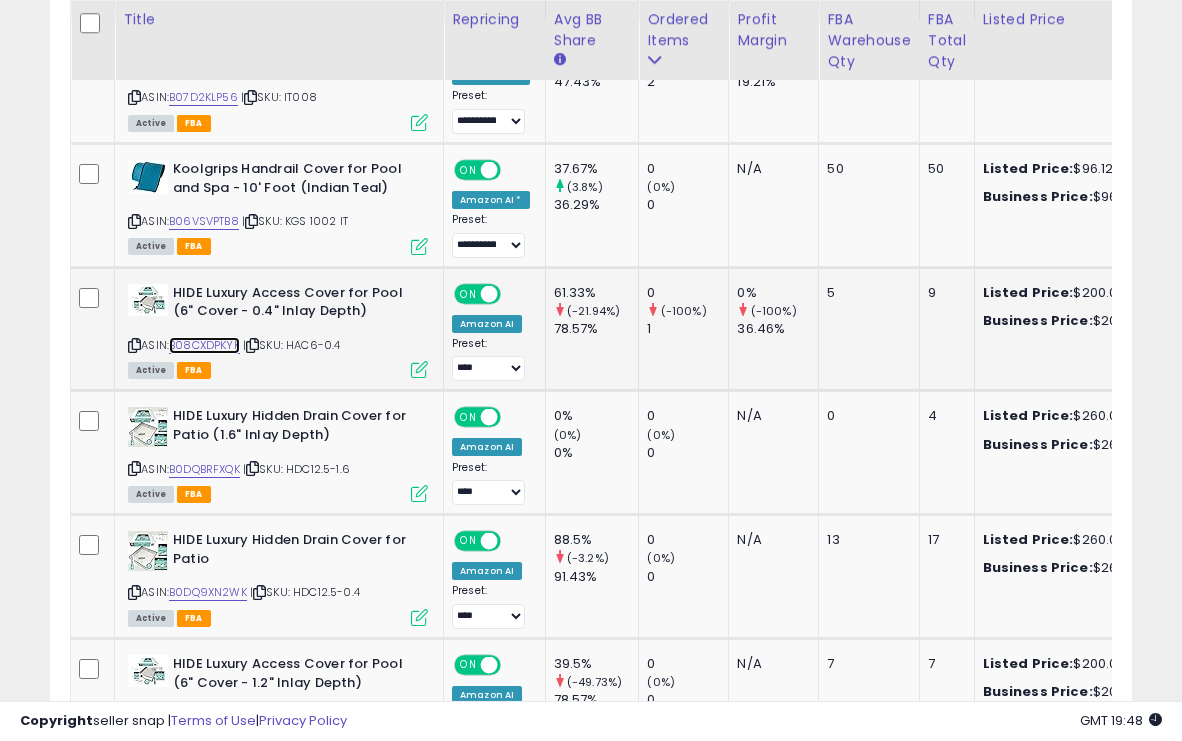 click on "B08CXDPKYK" at bounding box center (204, 345) 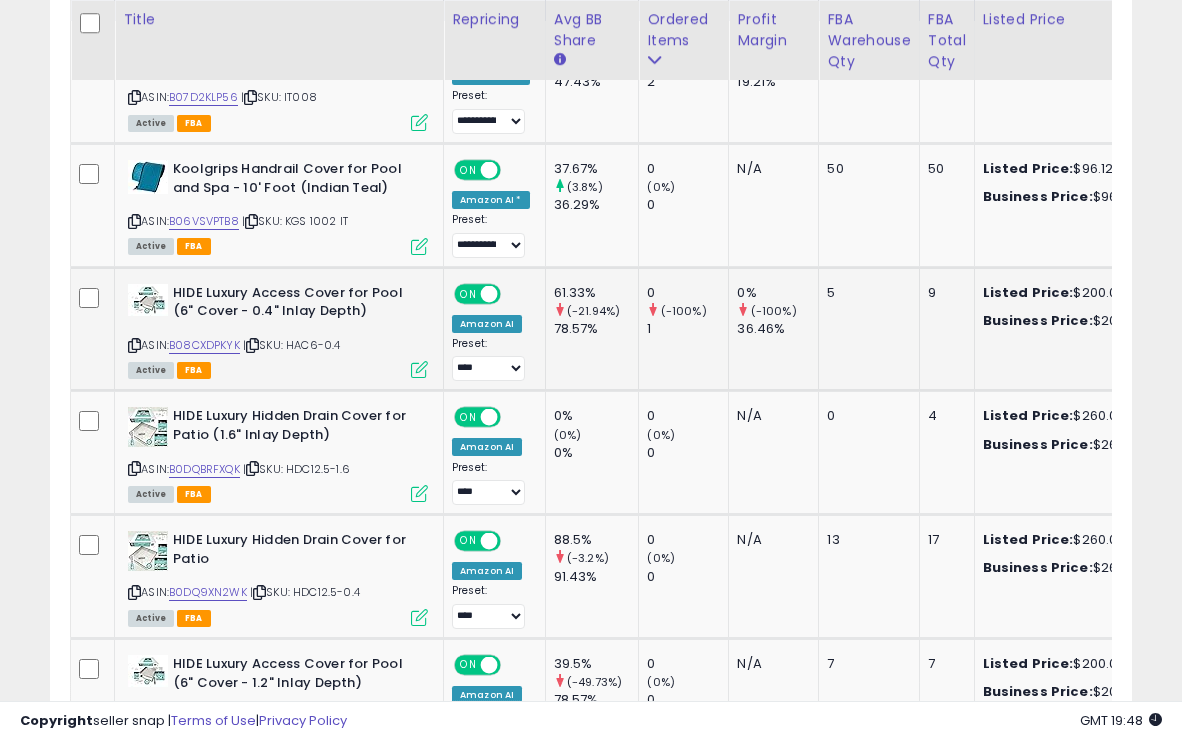 click at bounding box center (419, 369) 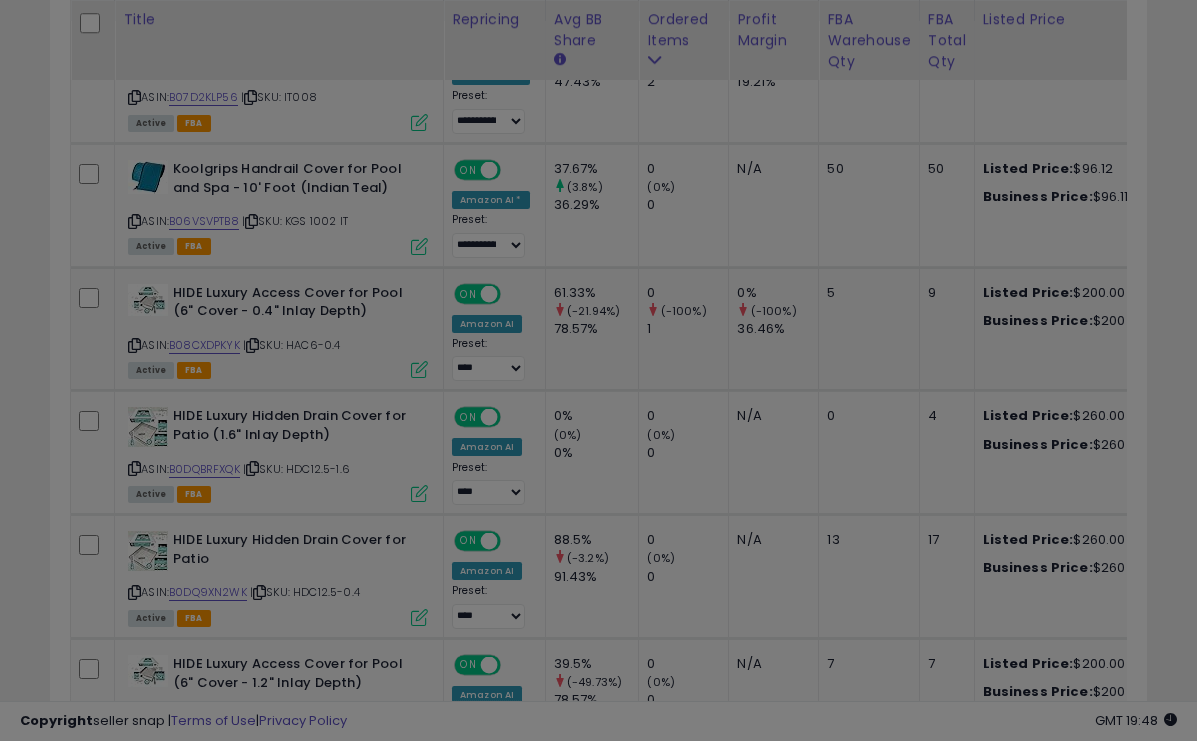 scroll, scrollTop: 999590, scrollLeft: 999366, axis: both 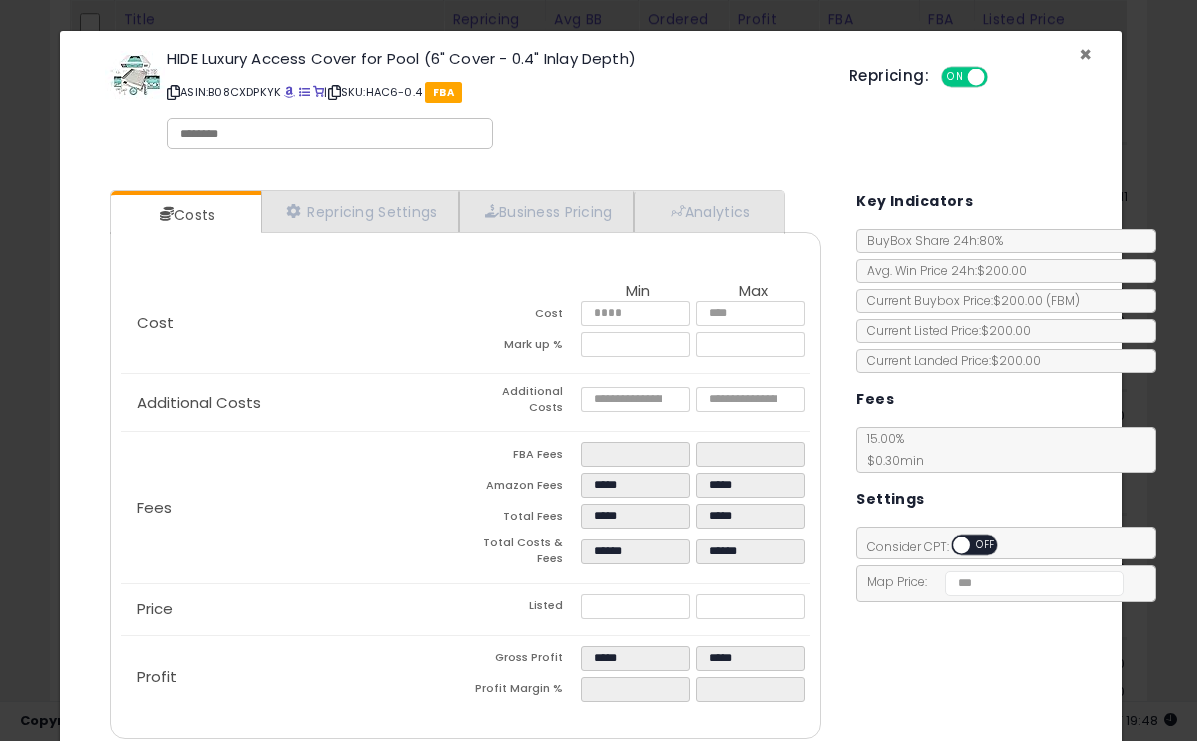 click on "×" at bounding box center [1085, 54] 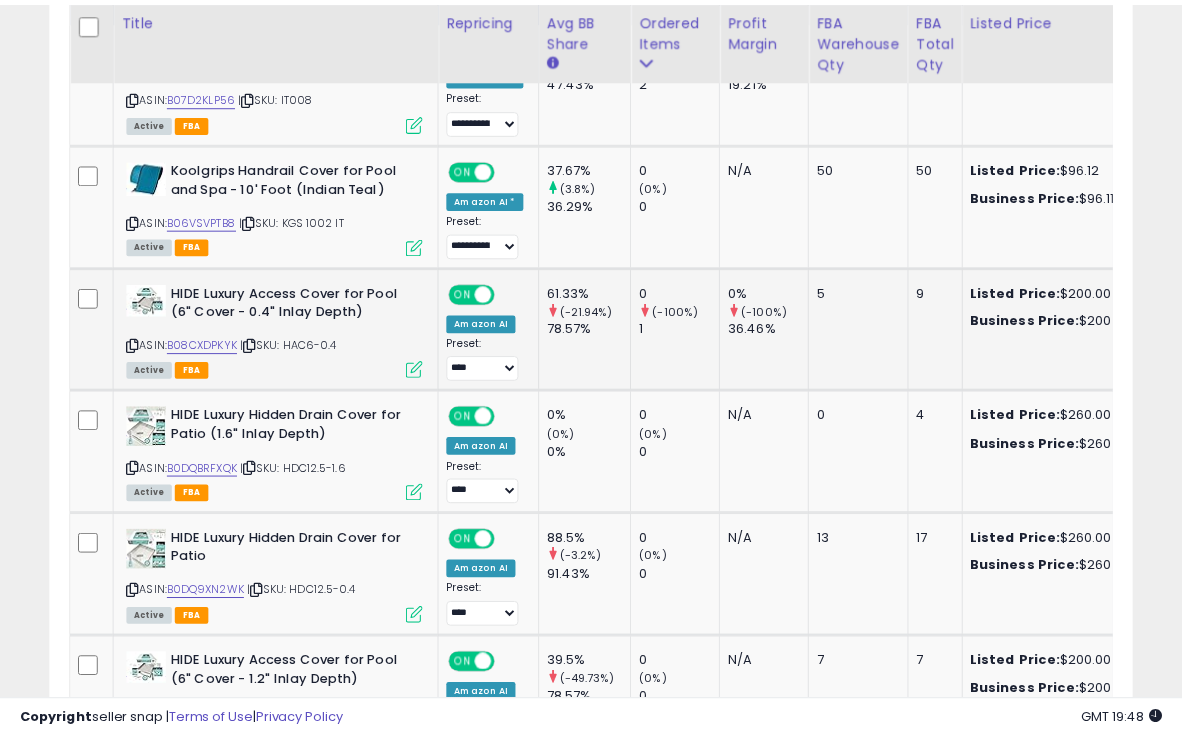 scroll, scrollTop: 410, scrollLeft: 625, axis: both 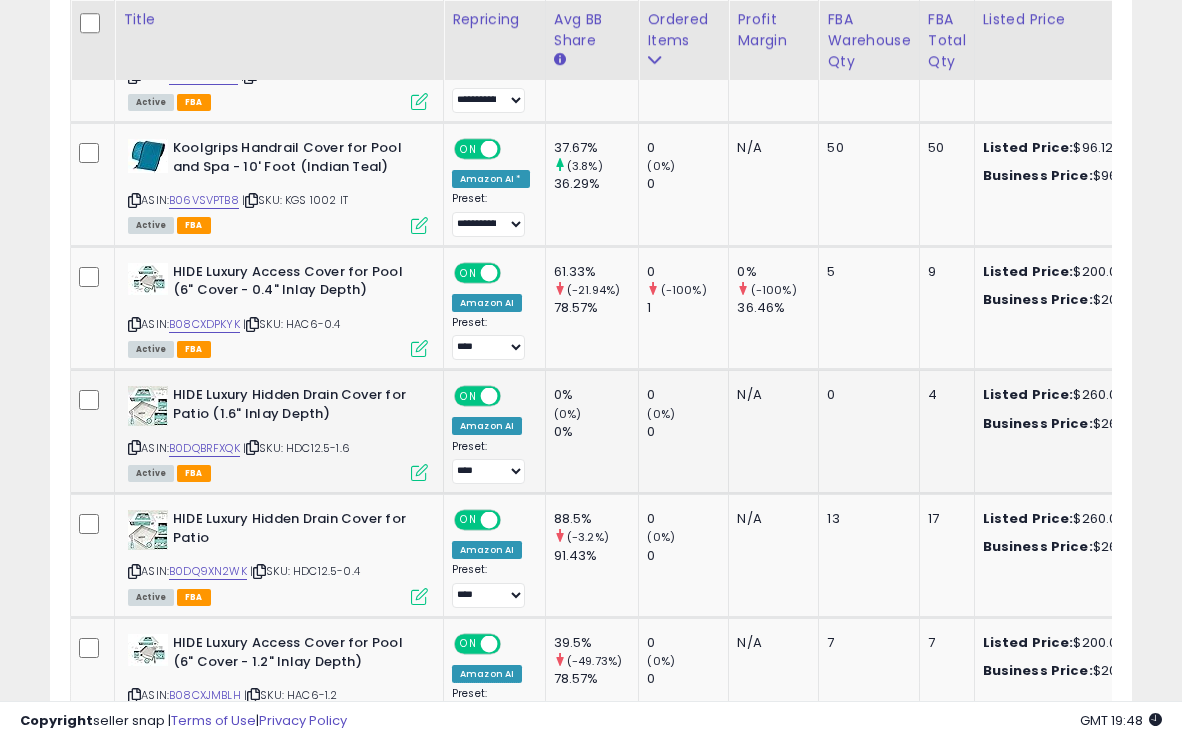 click at bounding box center (419, 472) 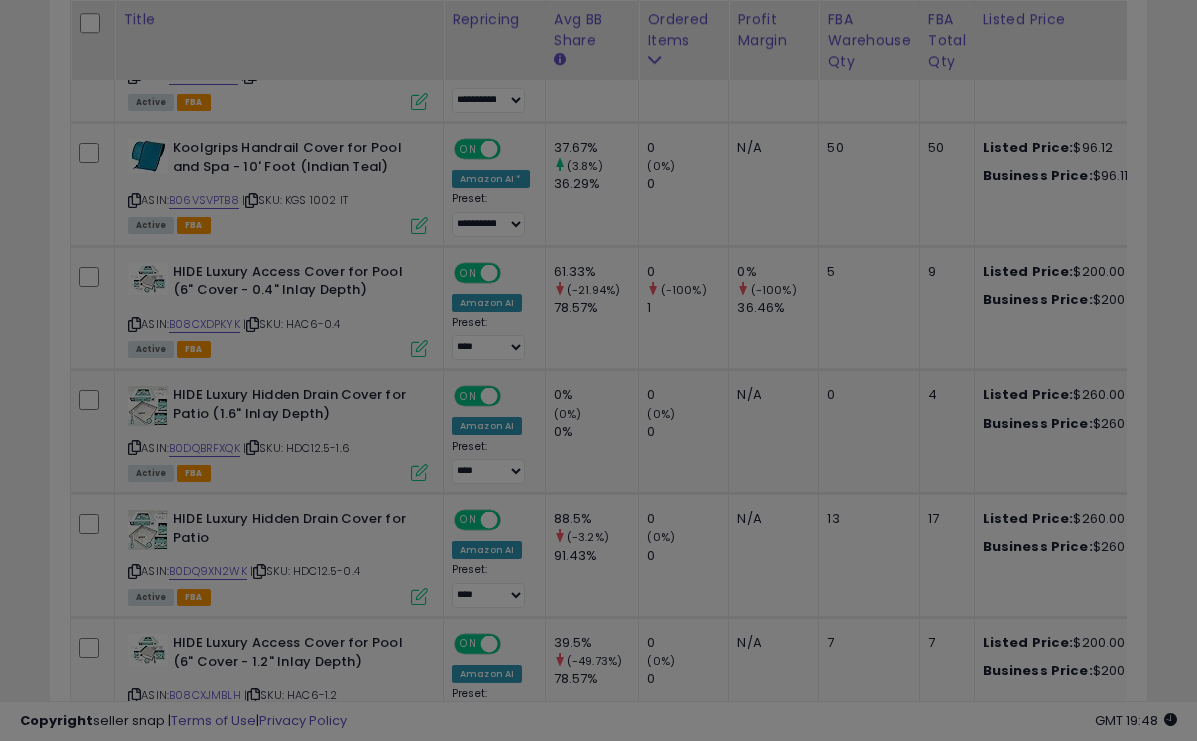 scroll, scrollTop: 999590, scrollLeft: 999366, axis: both 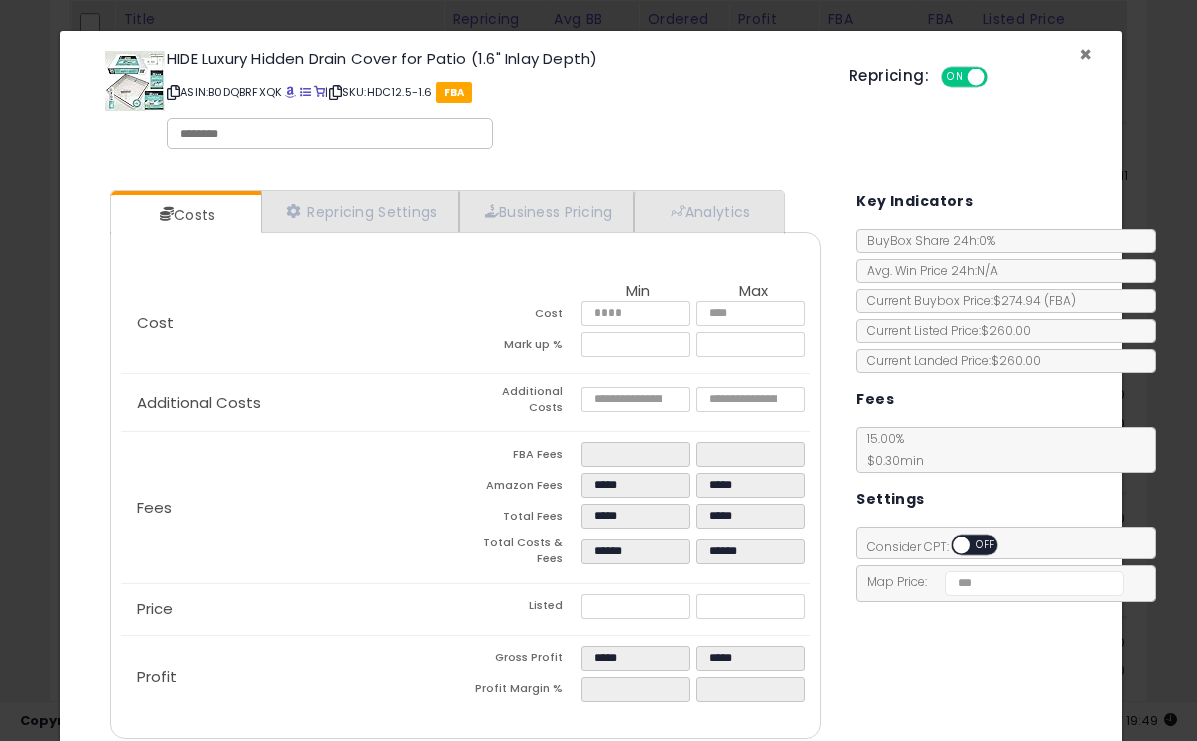 click on "×" at bounding box center [1085, 54] 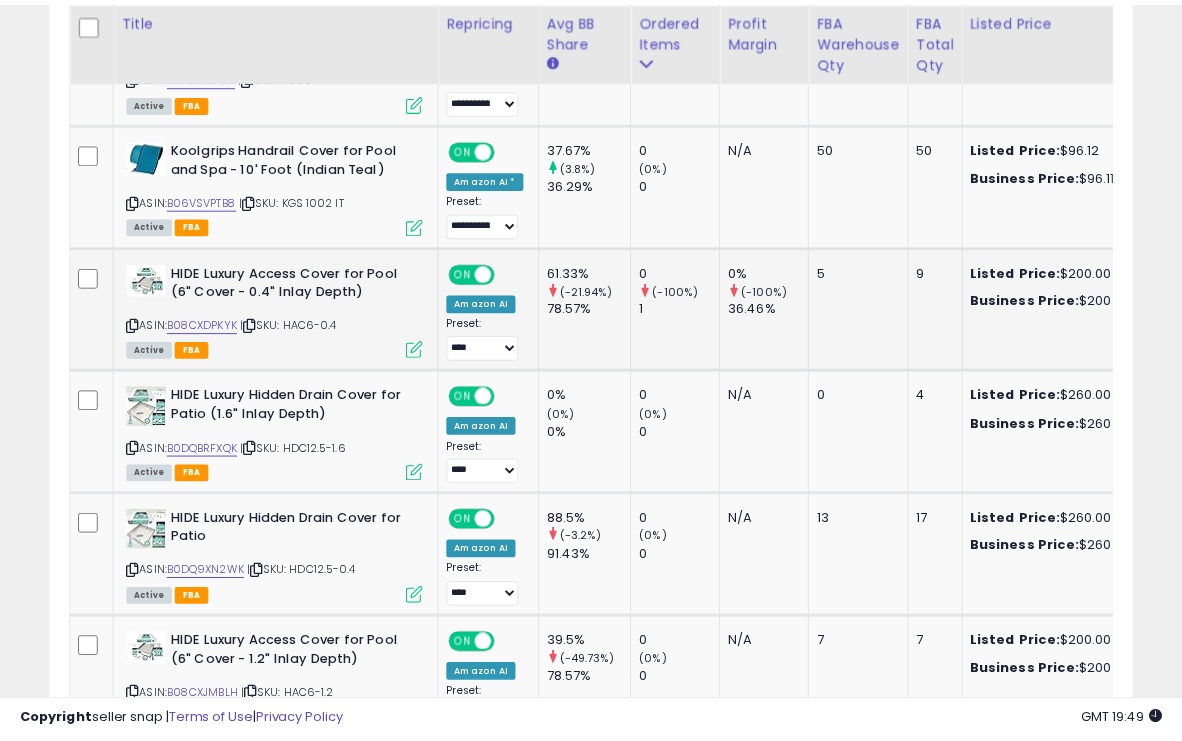 scroll, scrollTop: 410, scrollLeft: 625, axis: both 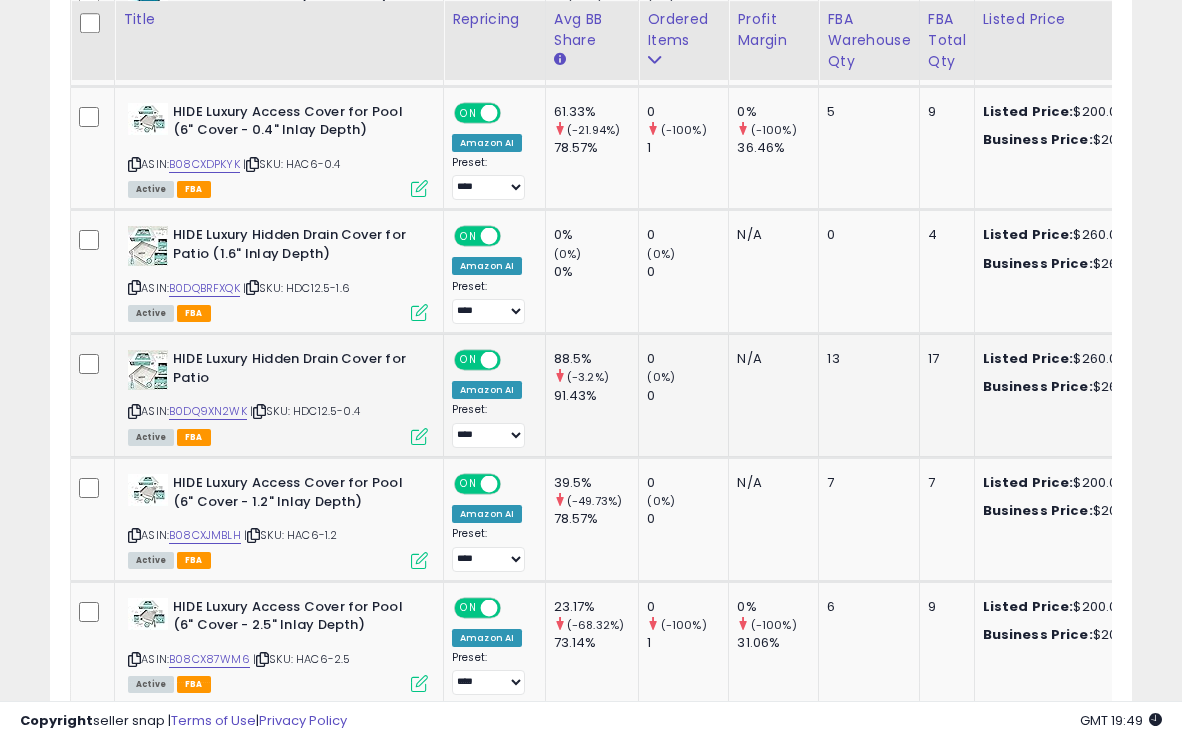 click at bounding box center [419, 436] 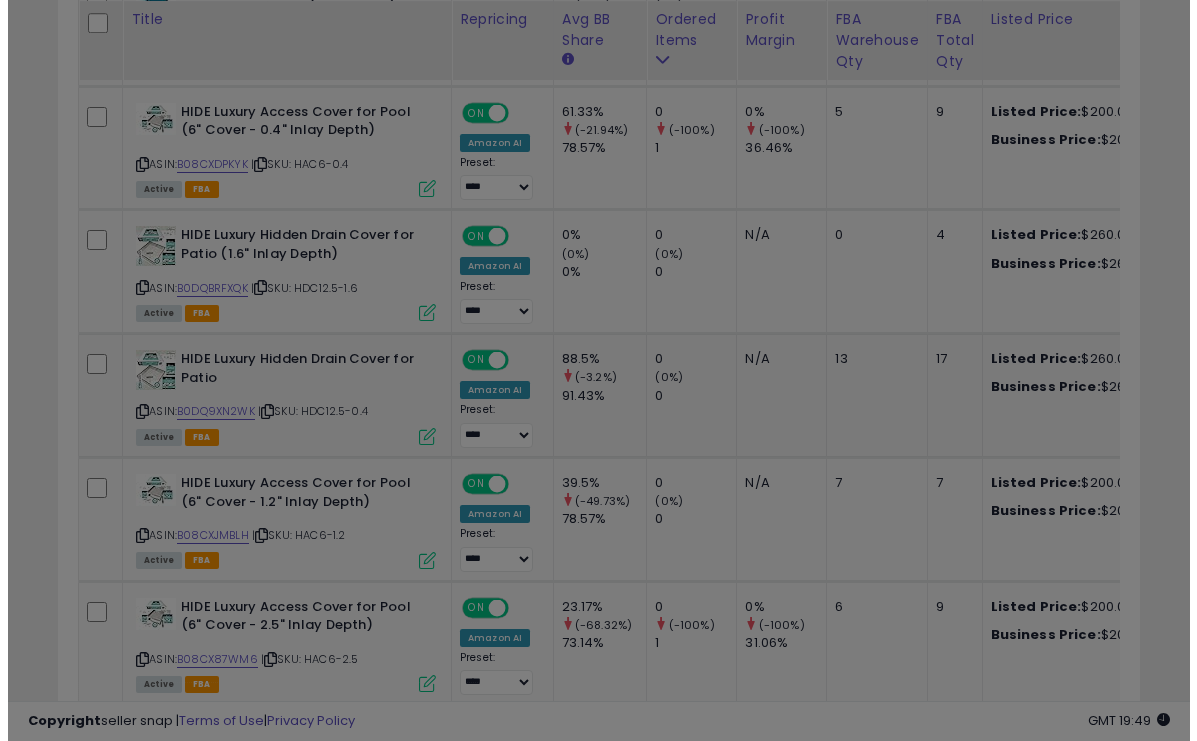 scroll, scrollTop: 999590, scrollLeft: 999366, axis: both 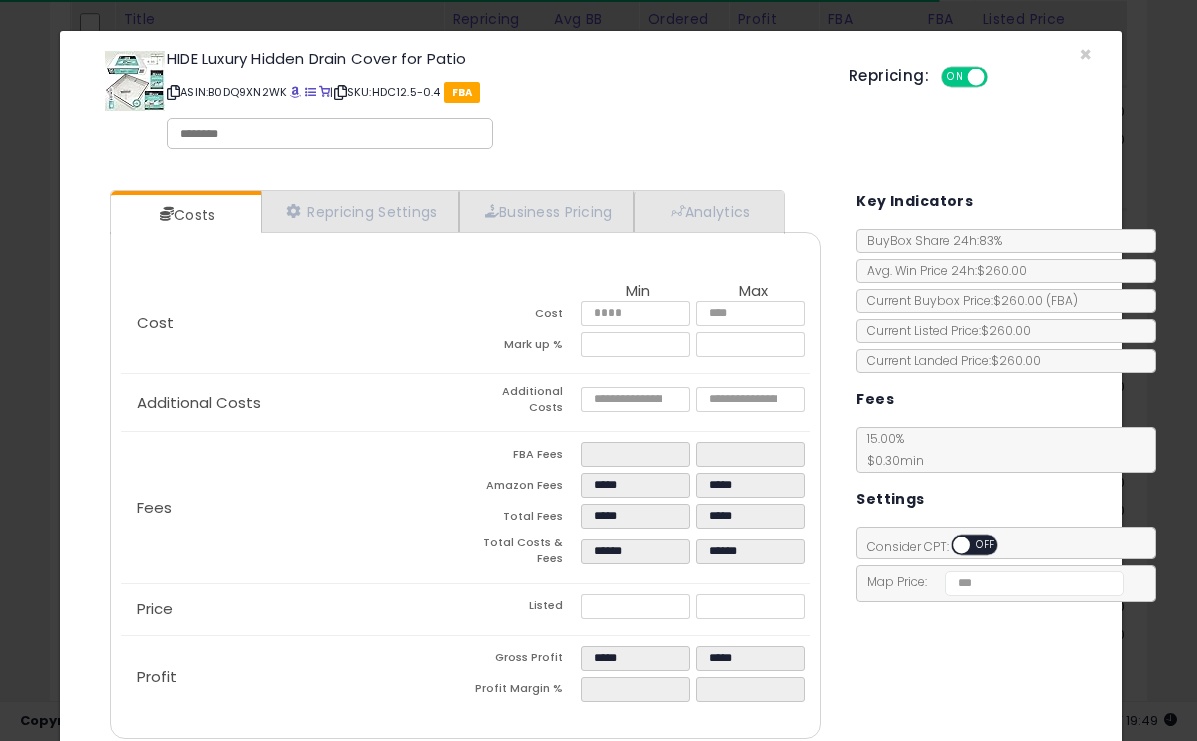 click on "Repricing:
ON   OFF" at bounding box center (970, 74) 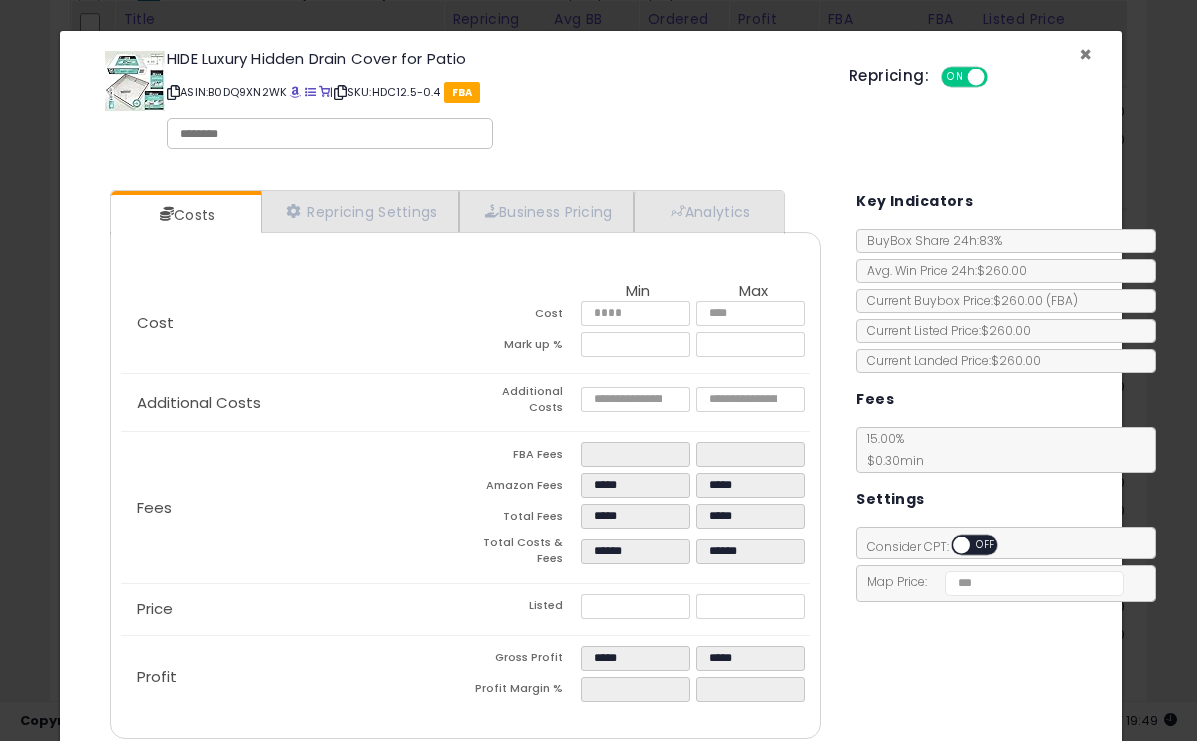 click on "×" at bounding box center (1085, 54) 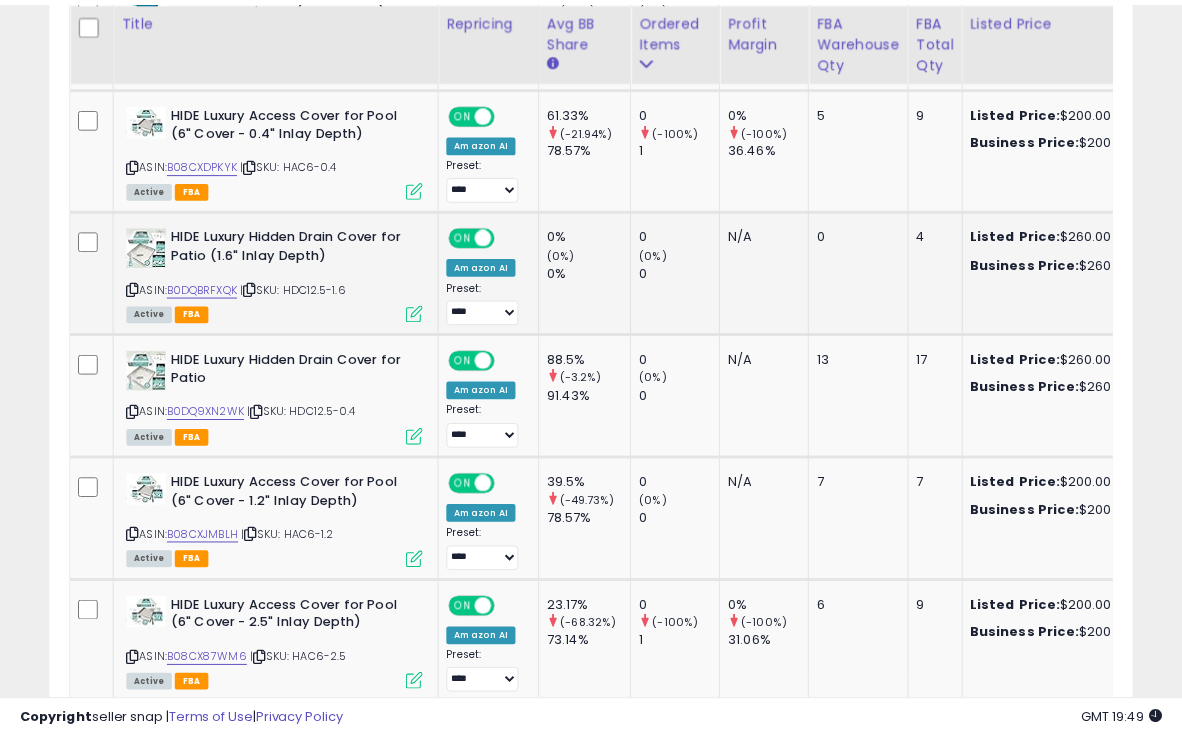 scroll, scrollTop: 410, scrollLeft: 625, axis: both 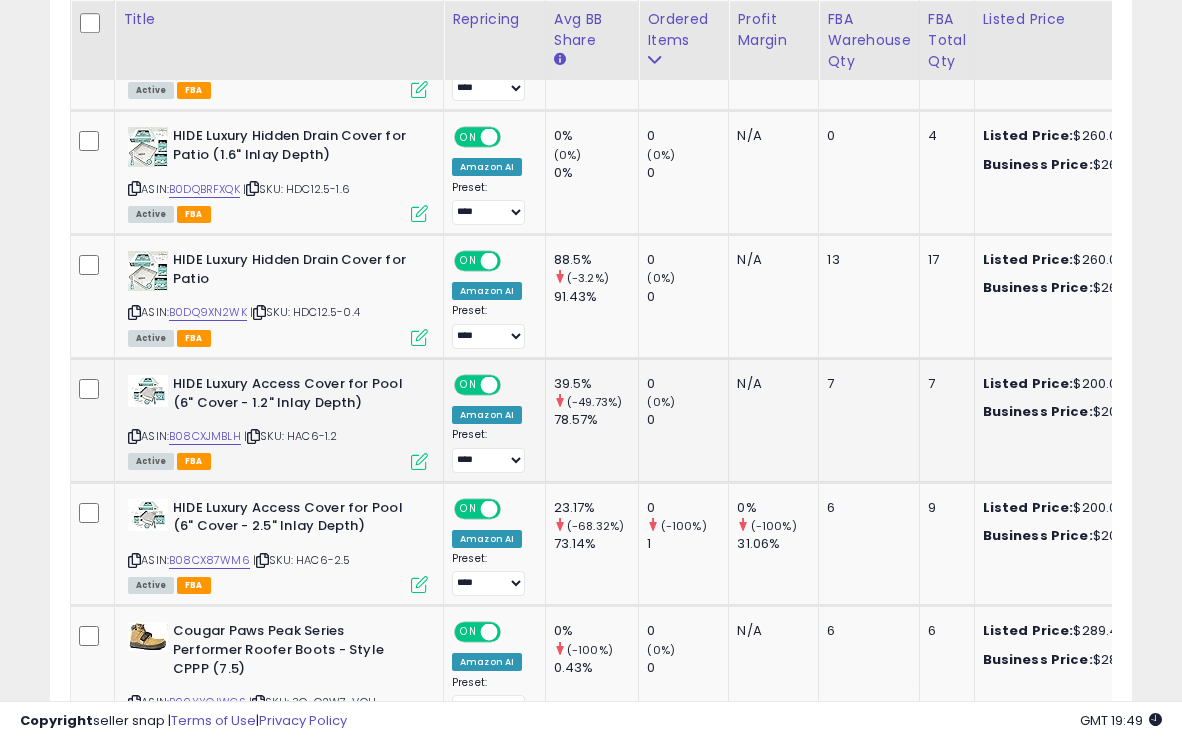 click at bounding box center (419, 461) 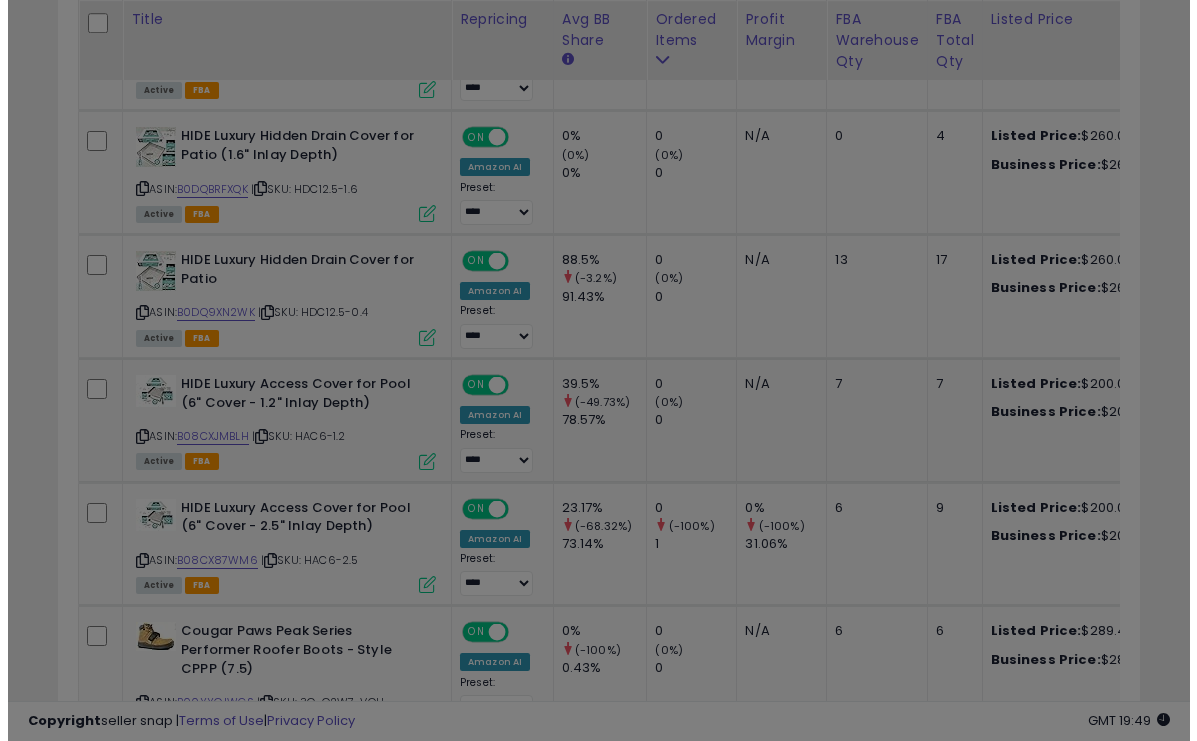 scroll, scrollTop: 999590, scrollLeft: 999366, axis: both 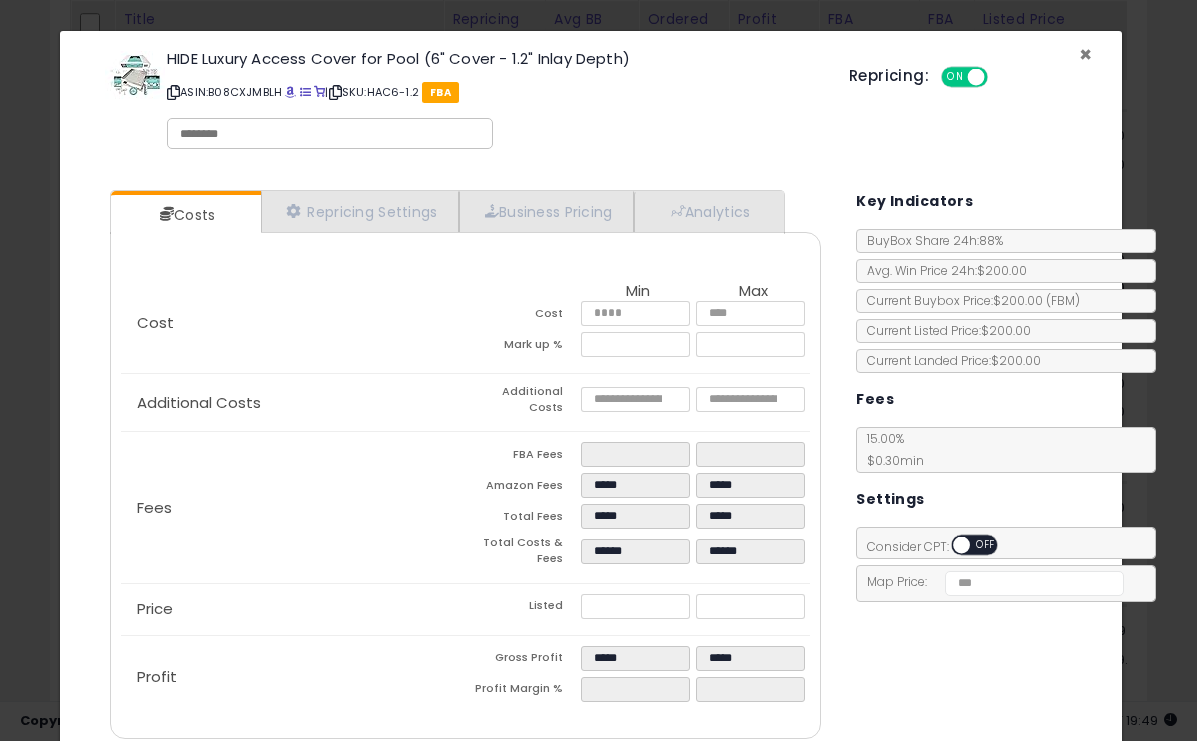 click on "×" at bounding box center (1085, 54) 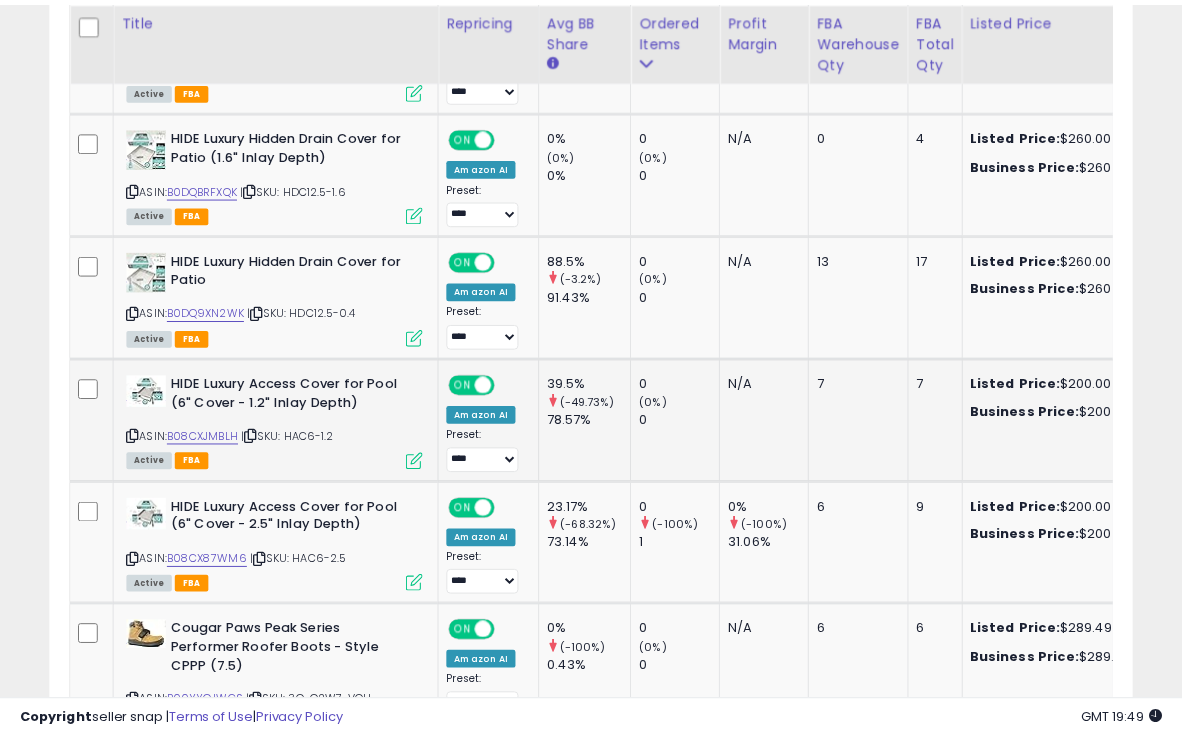 scroll, scrollTop: 410, scrollLeft: 625, axis: both 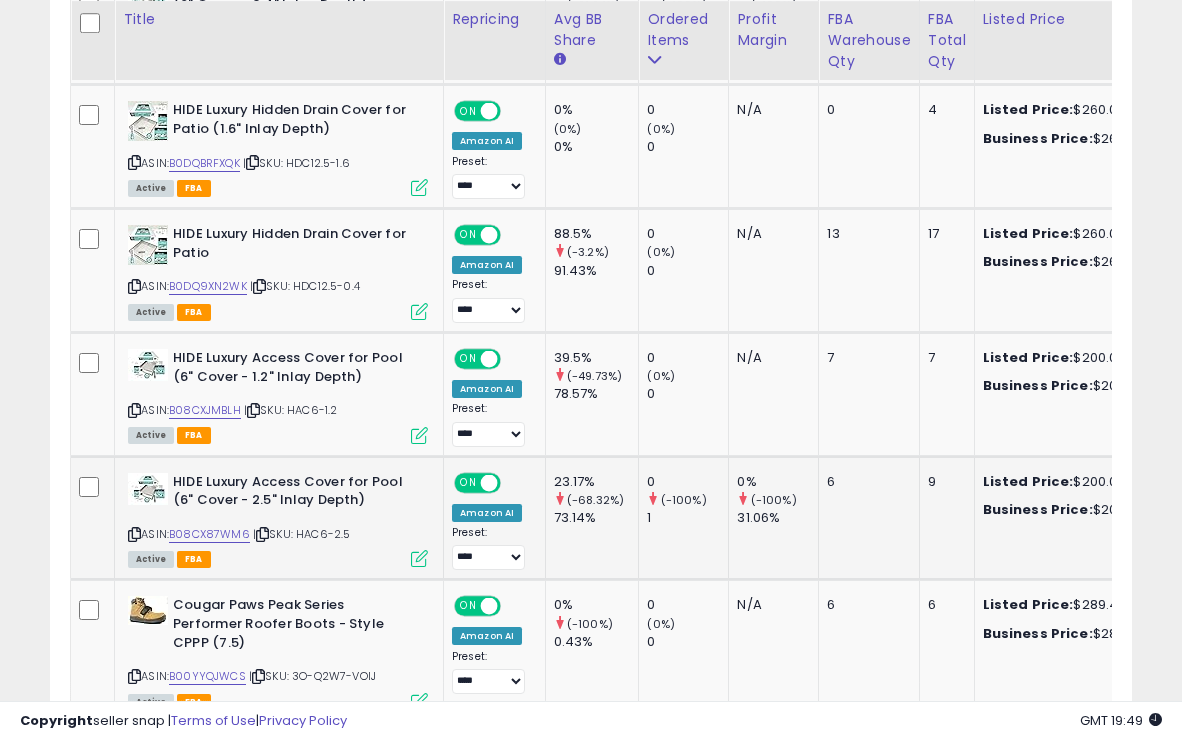 click at bounding box center (419, 558) 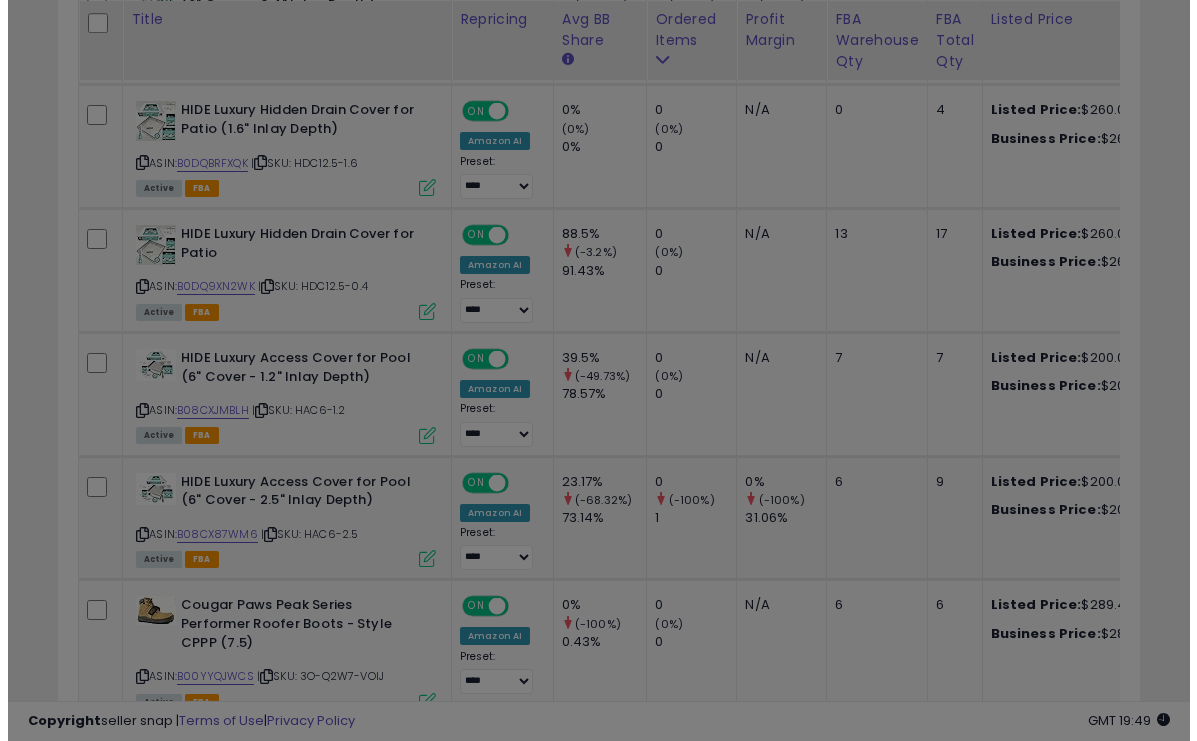 scroll, scrollTop: 999590, scrollLeft: 999366, axis: both 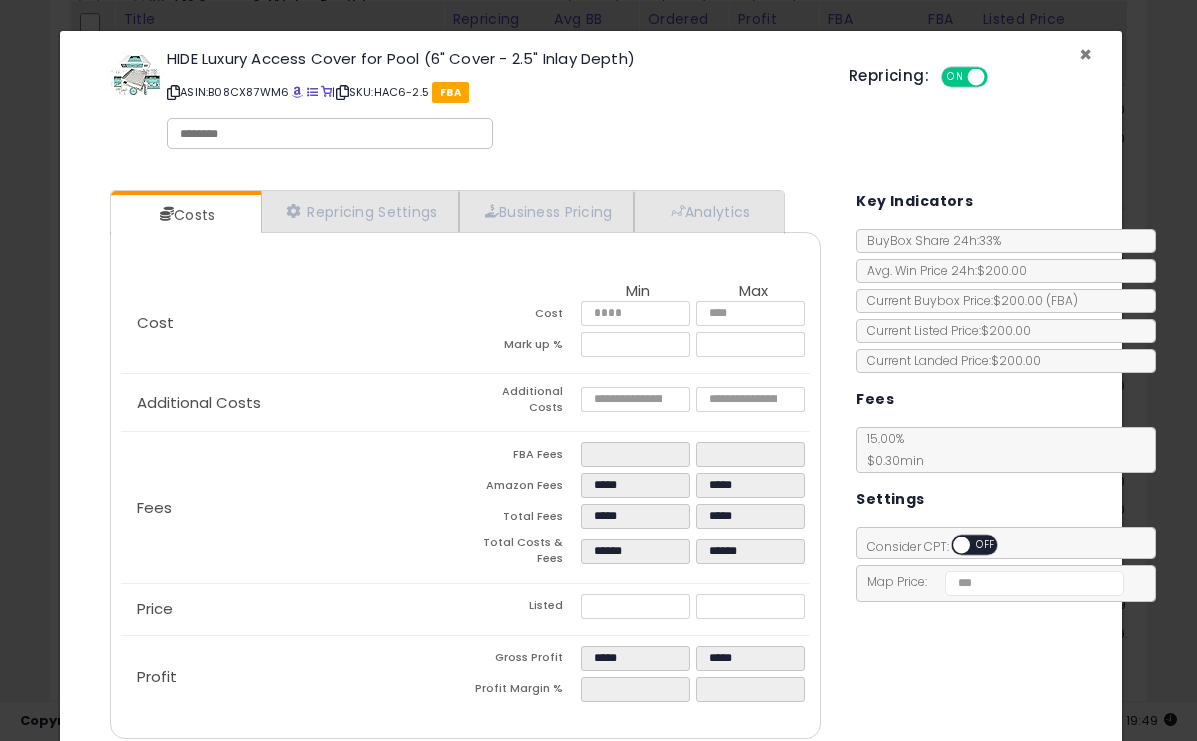 click on "×" at bounding box center [1085, 54] 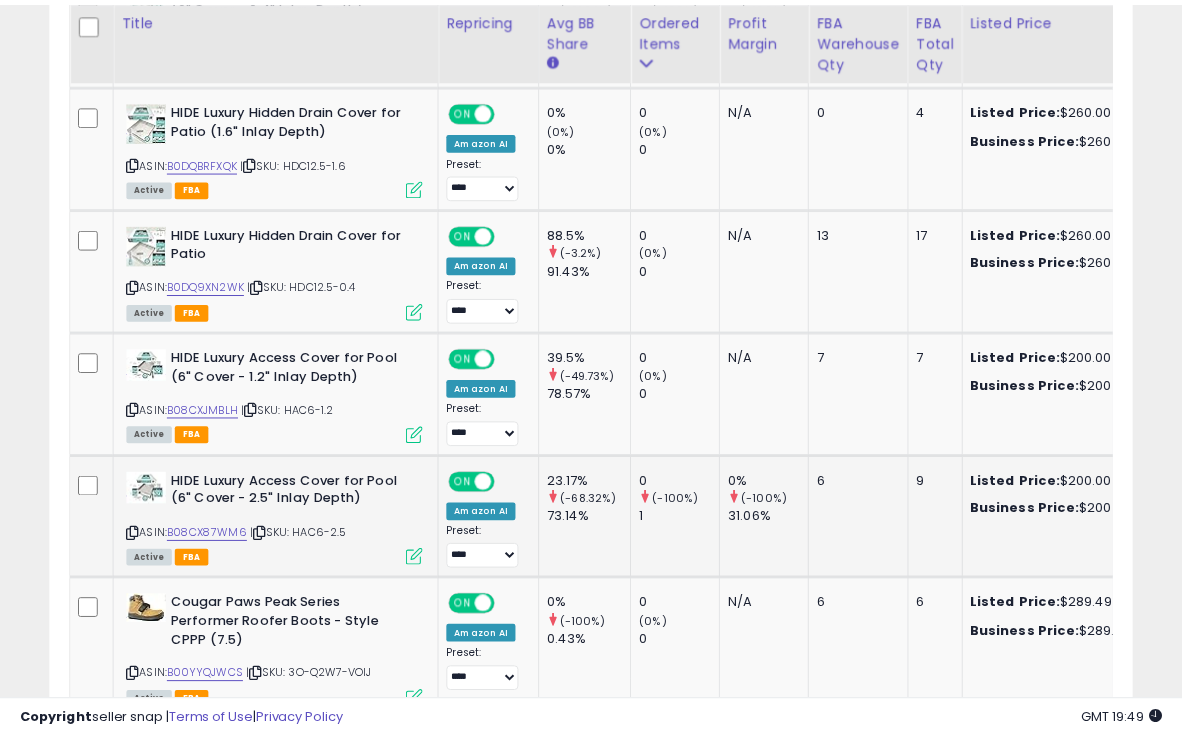 scroll, scrollTop: 410, scrollLeft: 625, axis: both 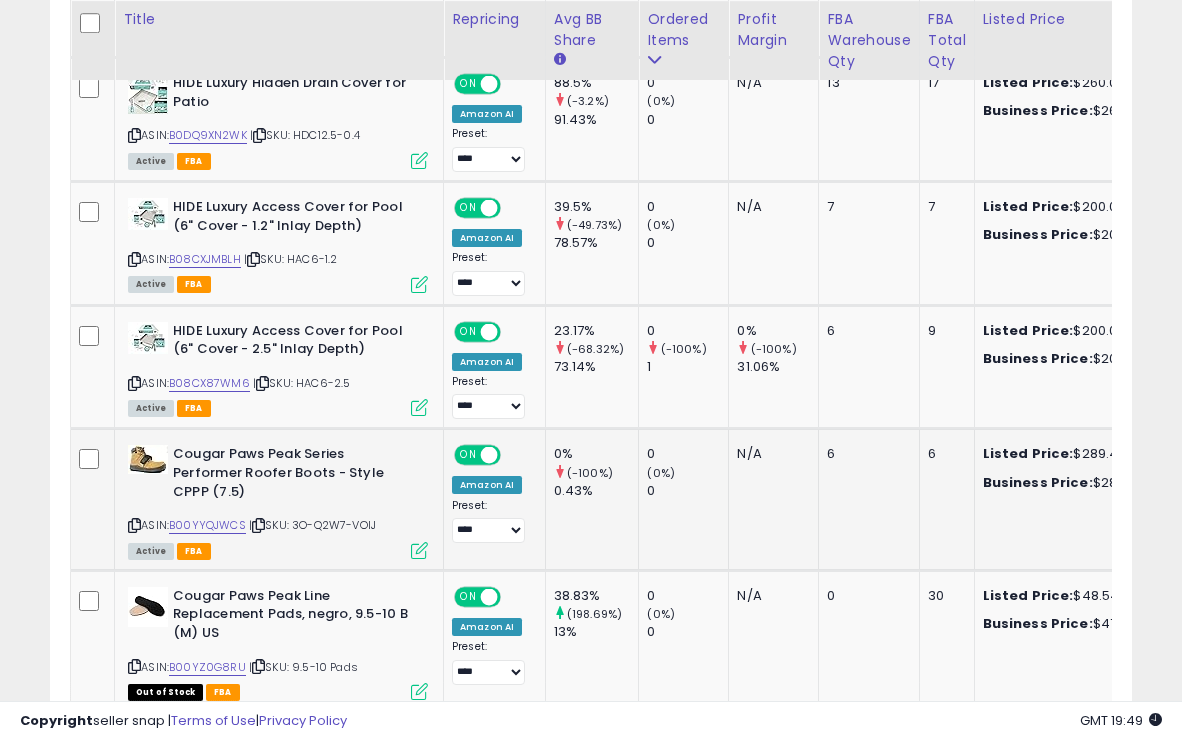 click at bounding box center [419, 550] 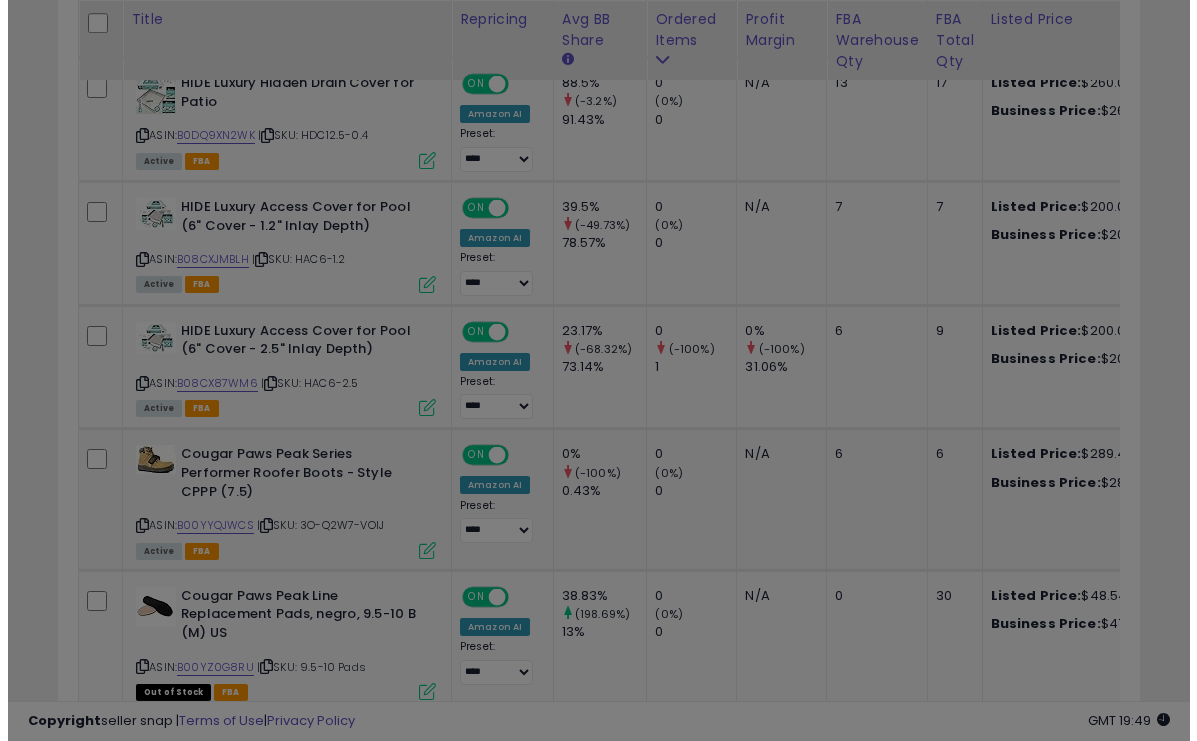 scroll, scrollTop: 999590, scrollLeft: 999366, axis: both 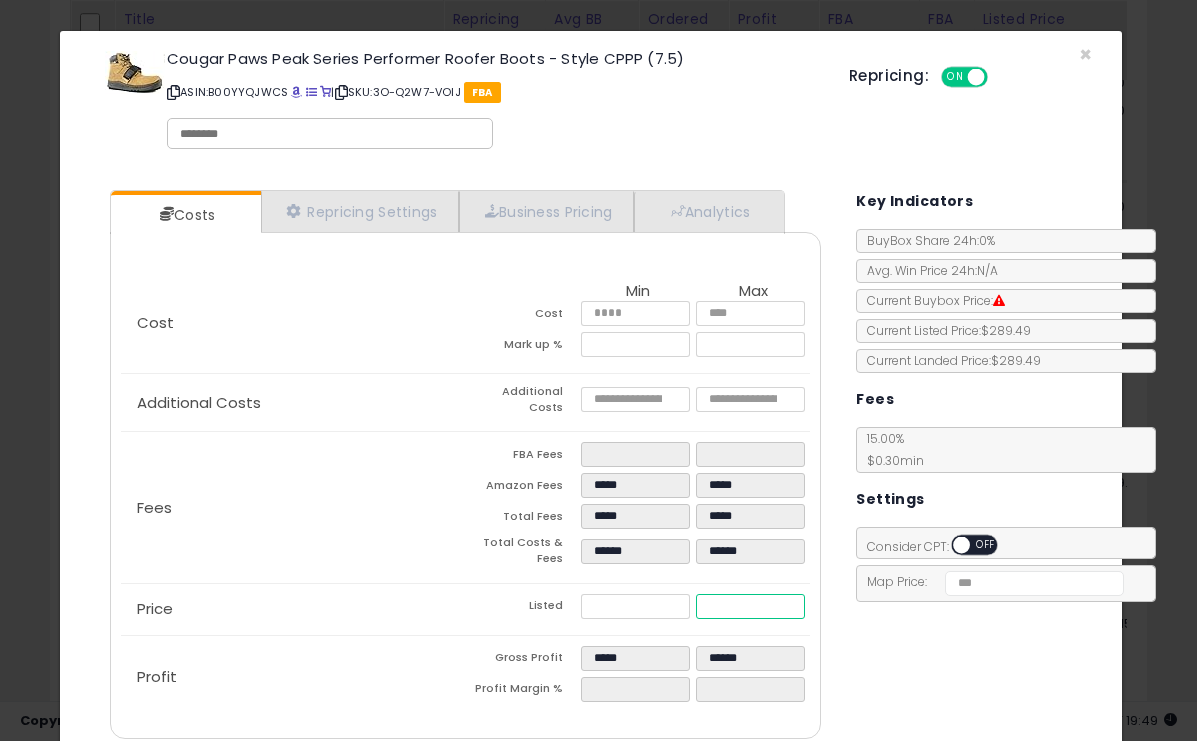 click on "******" at bounding box center [750, 606] 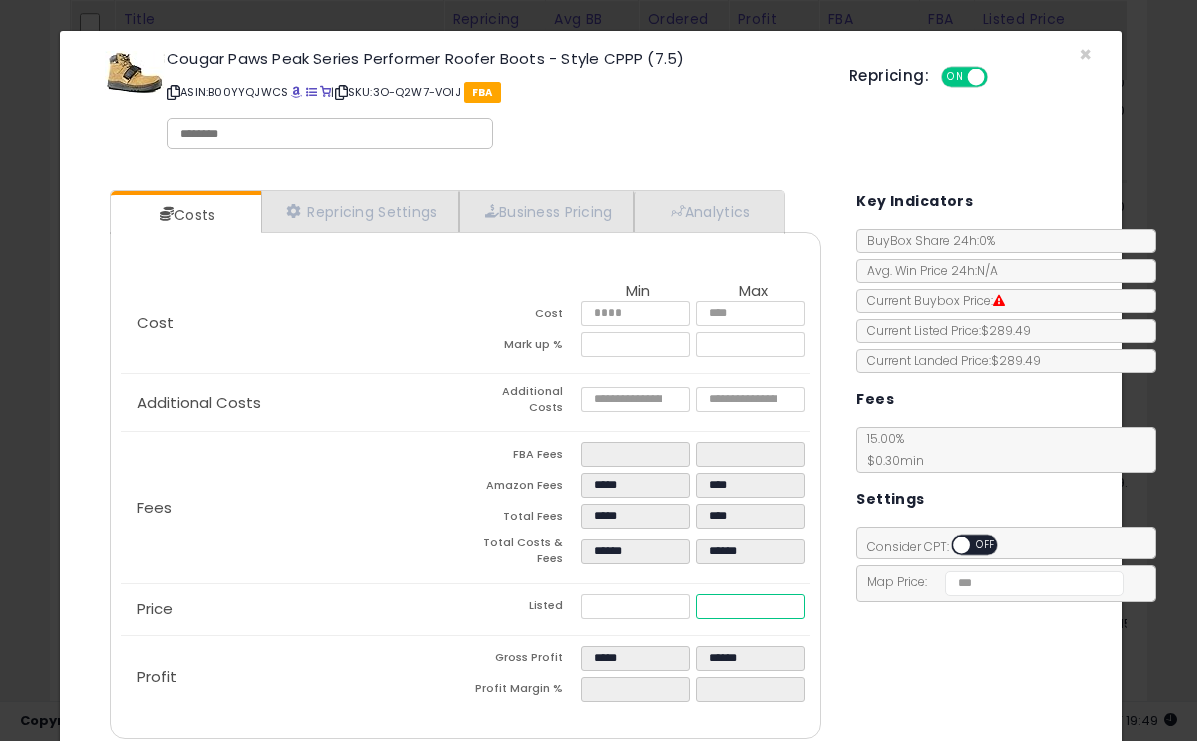 type on "****" 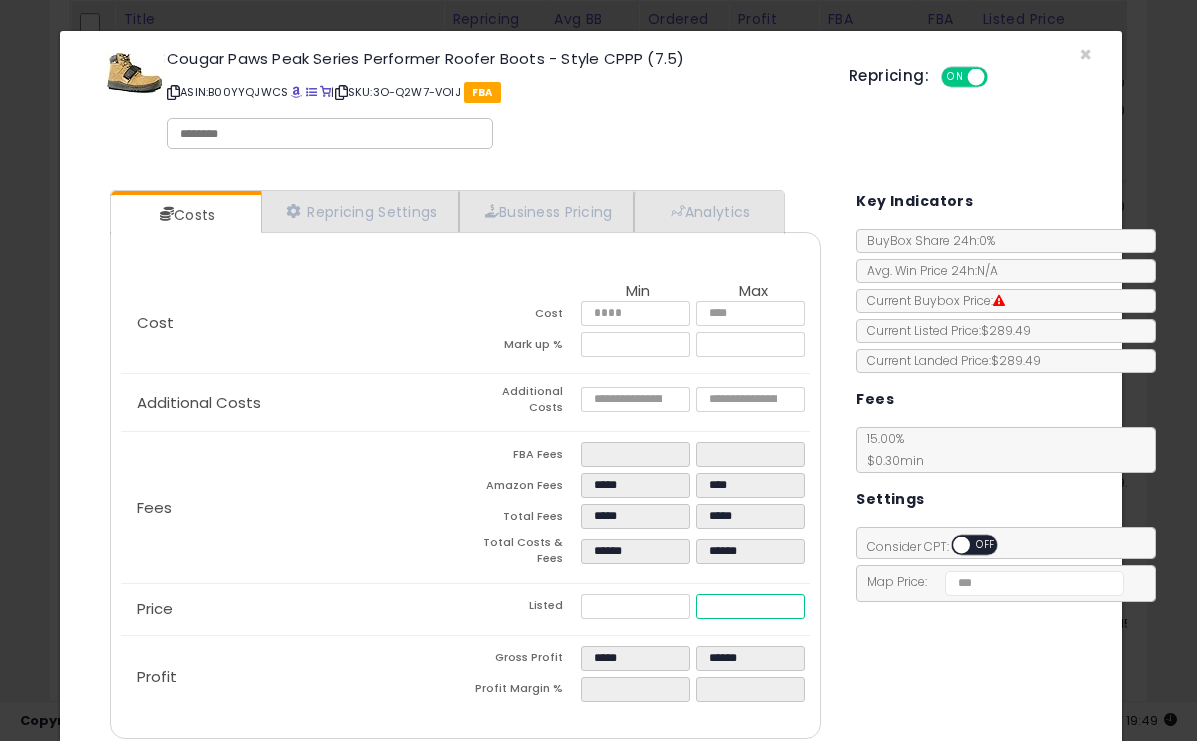 type on "*****" 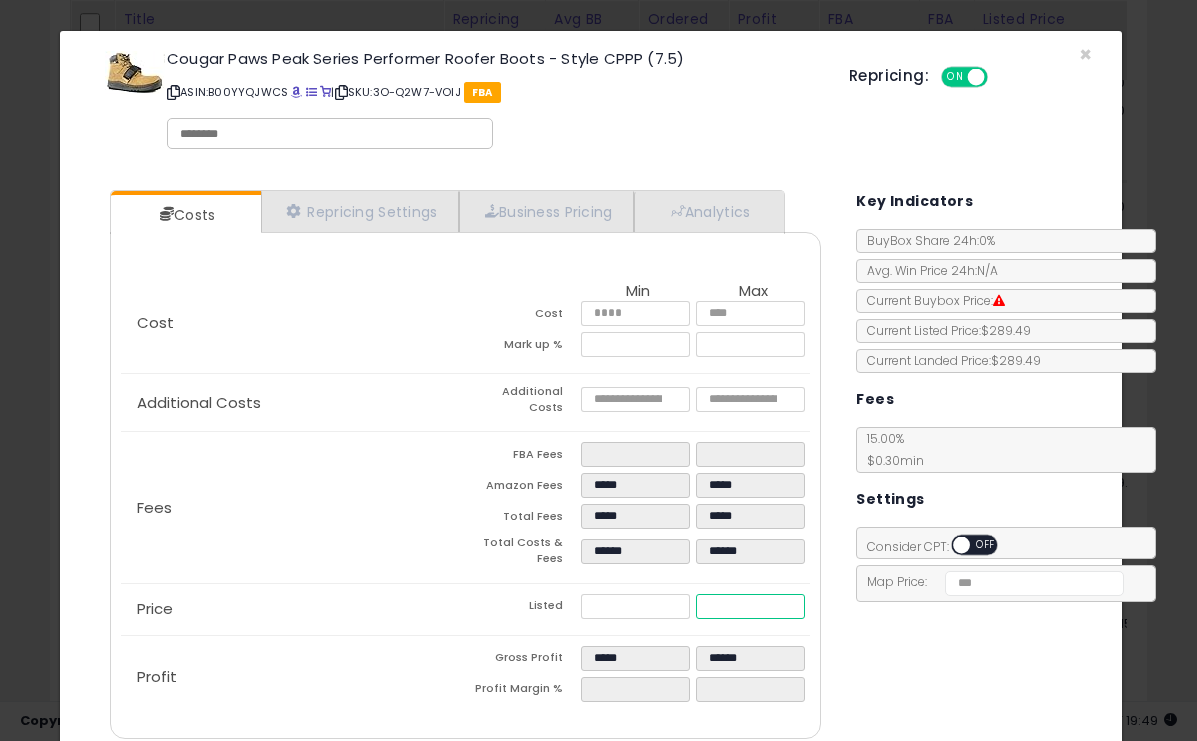 type on "***" 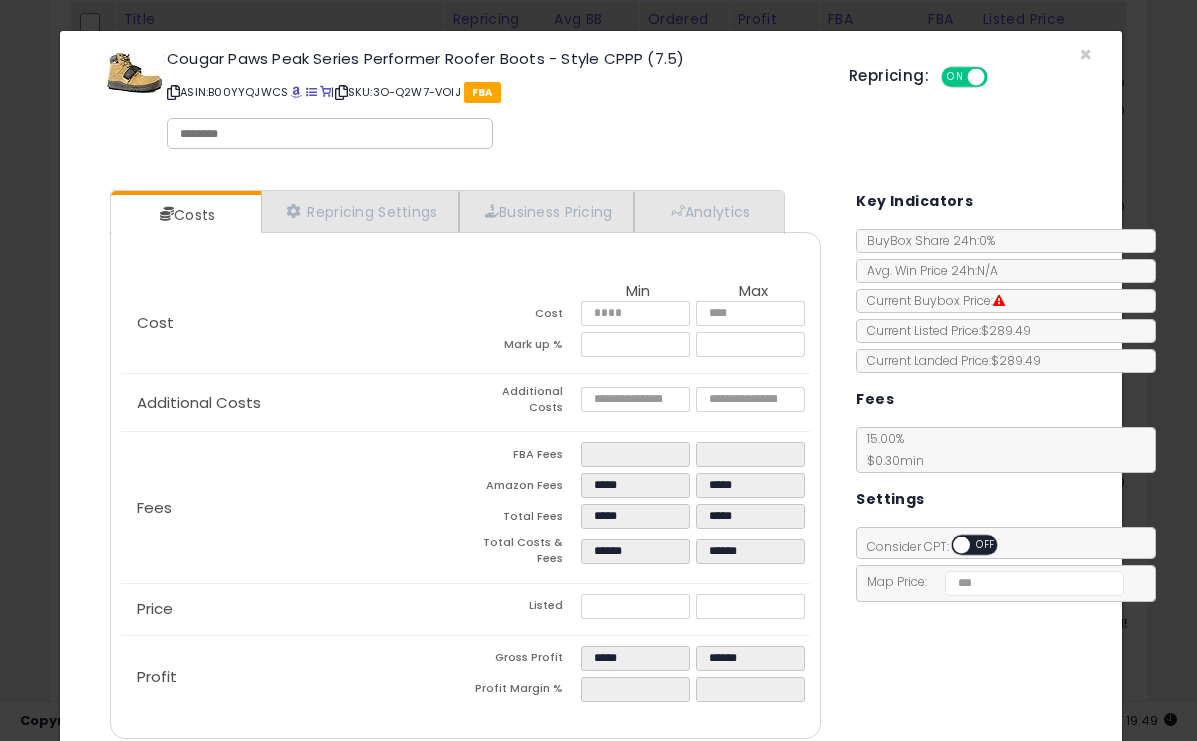 type on "*****" 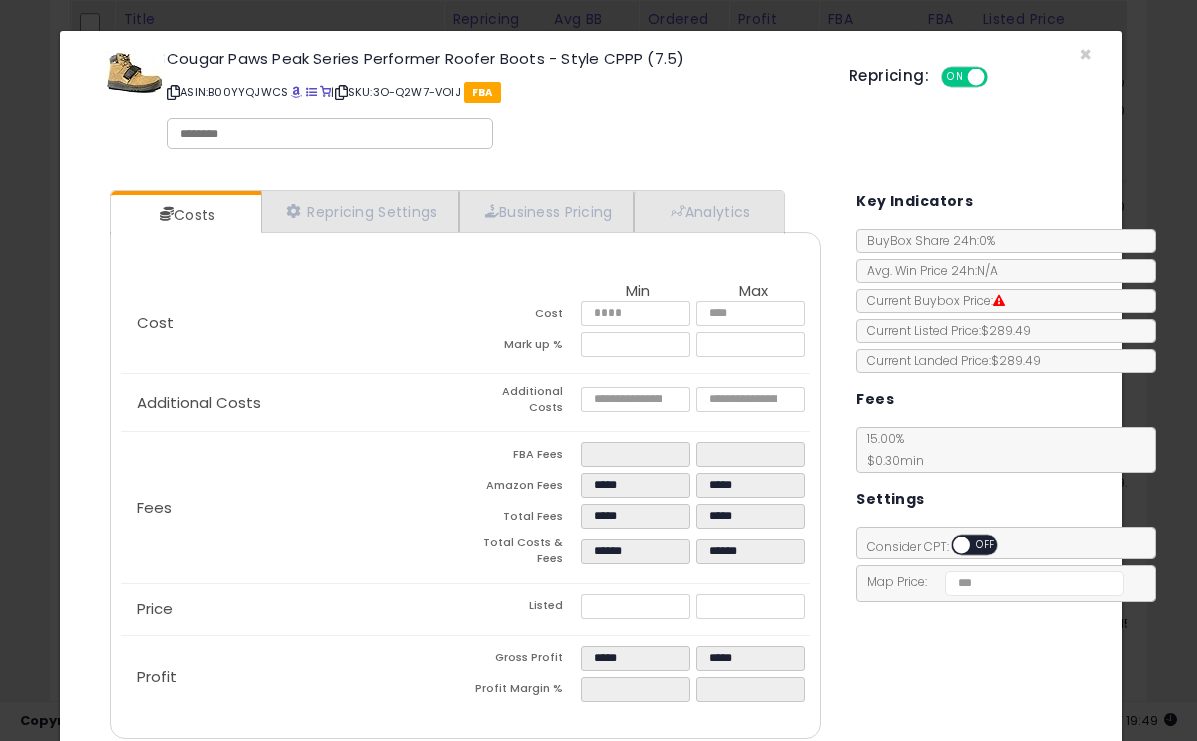 click on "Costs
Repricing Settings
Business Pricing
Analytics
Cost" at bounding box center (591, 467) 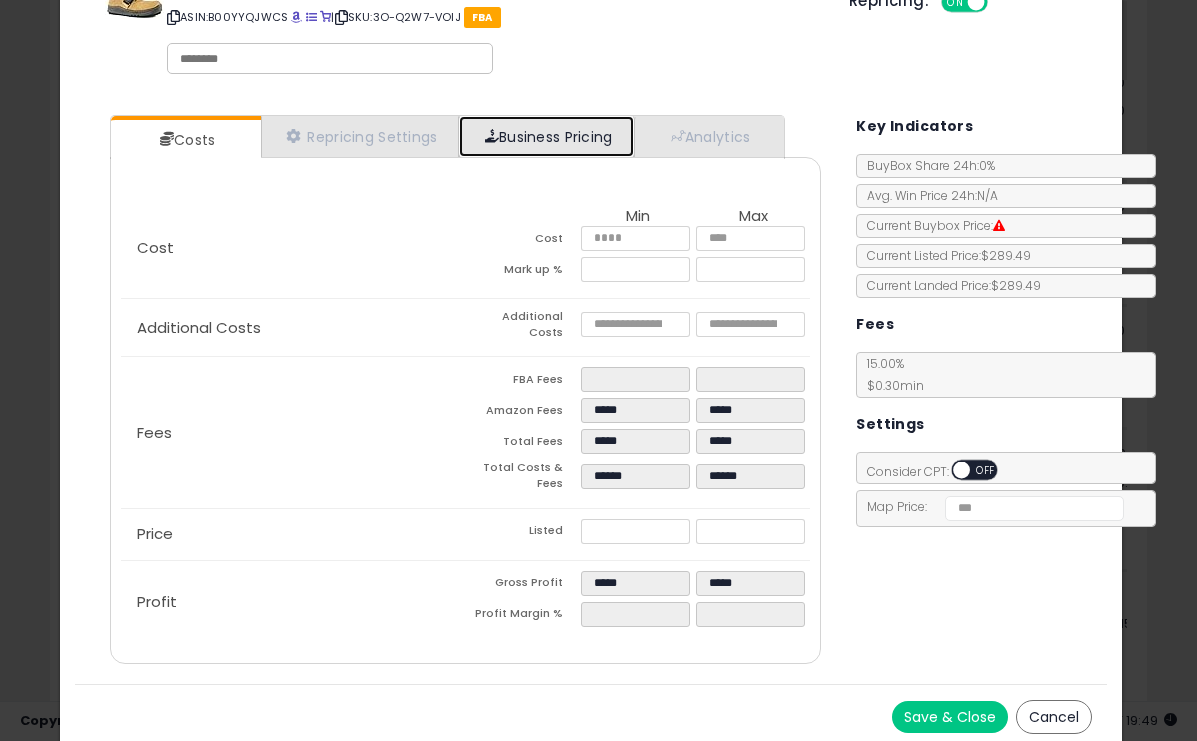 click on "Business Pricing" at bounding box center [546, 136] 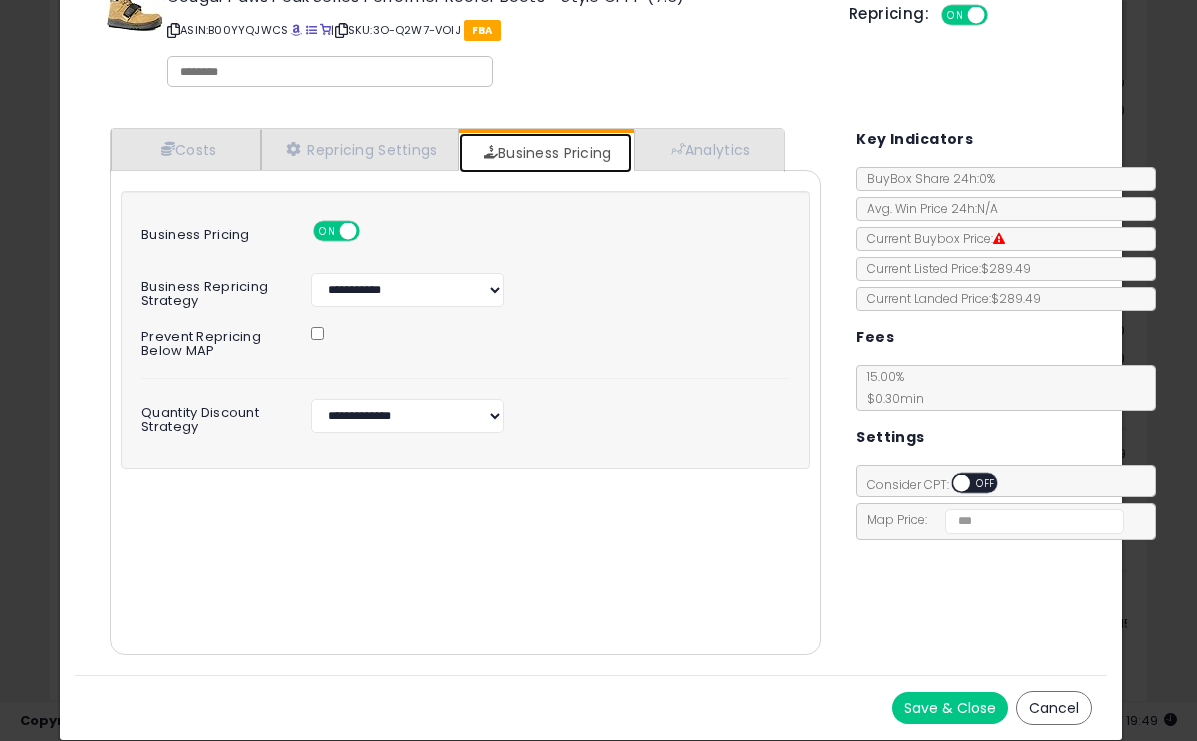scroll, scrollTop: 60, scrollLeft: 0, axis: vertical 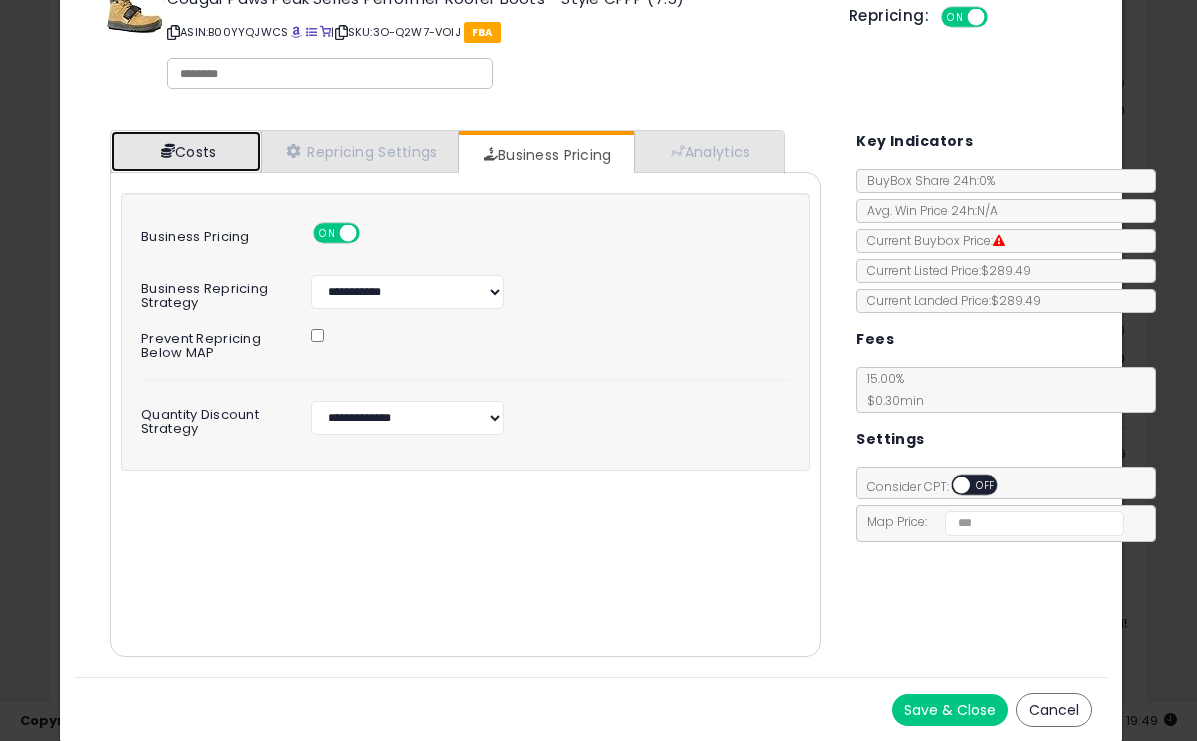 click on "Costs" at bounding box center [186, 151] 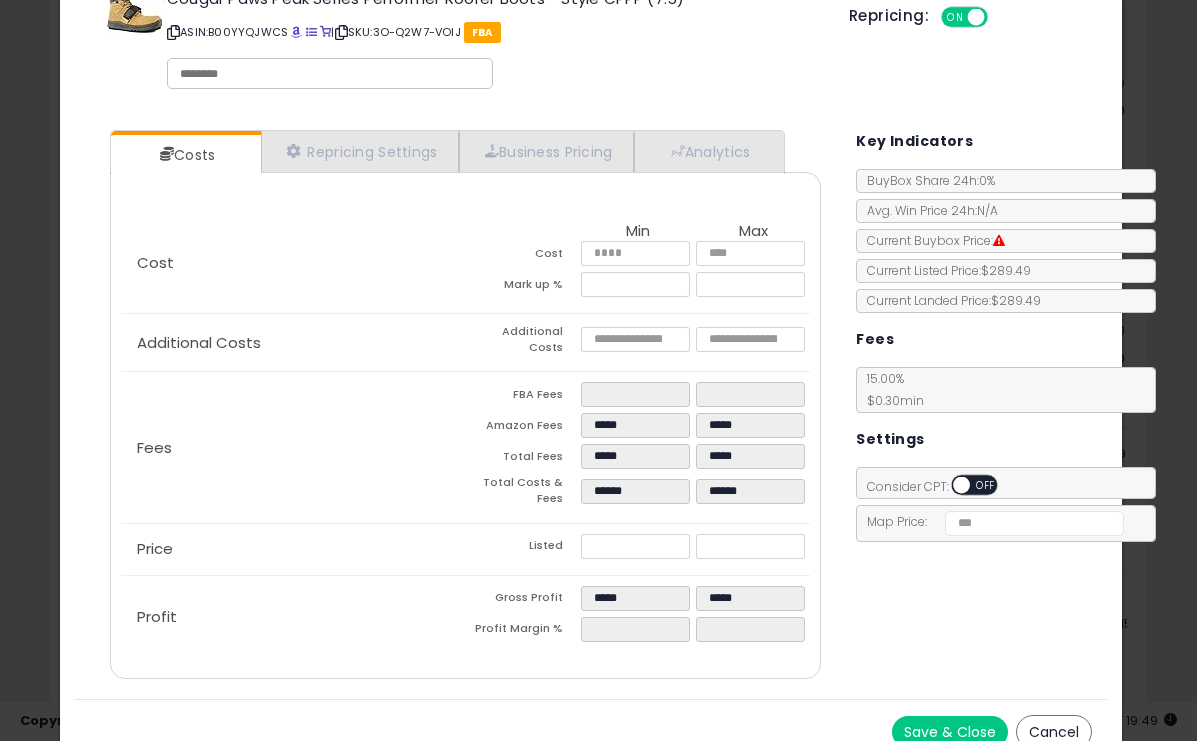 click on "Save & Close" at bounding box center [950, 732] 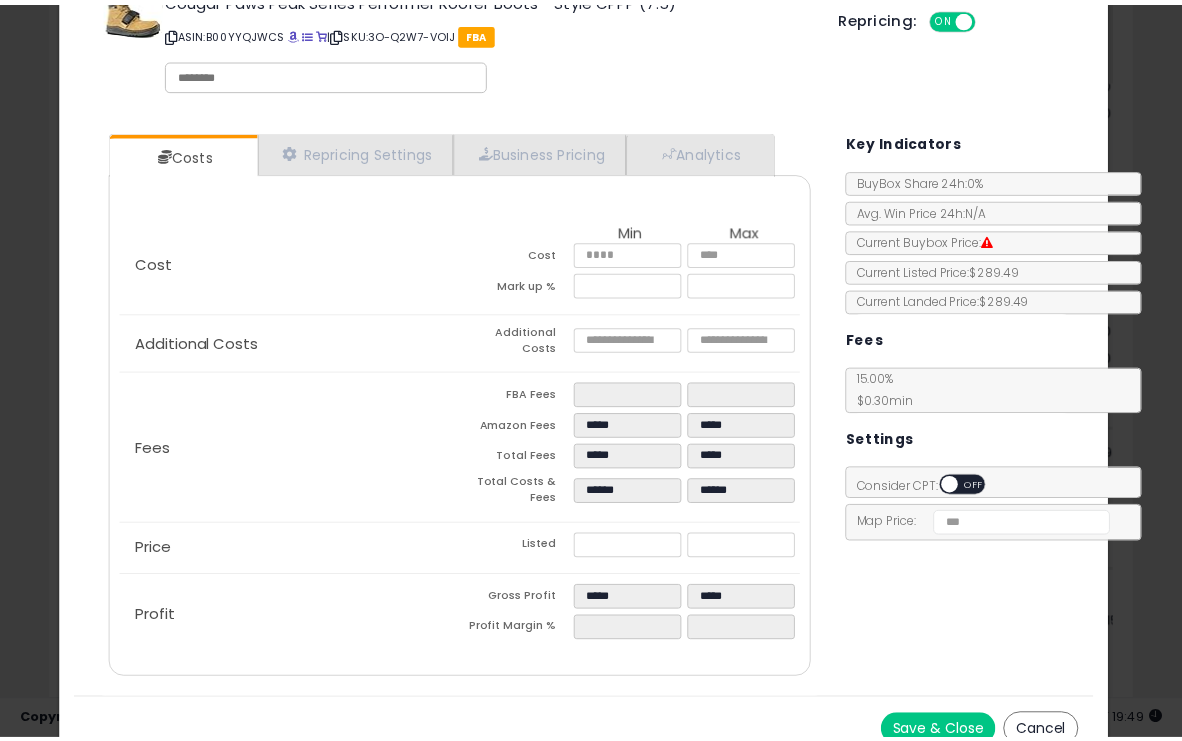 scroll, scrollTop: 0, scrollLeft: 0, axis: both 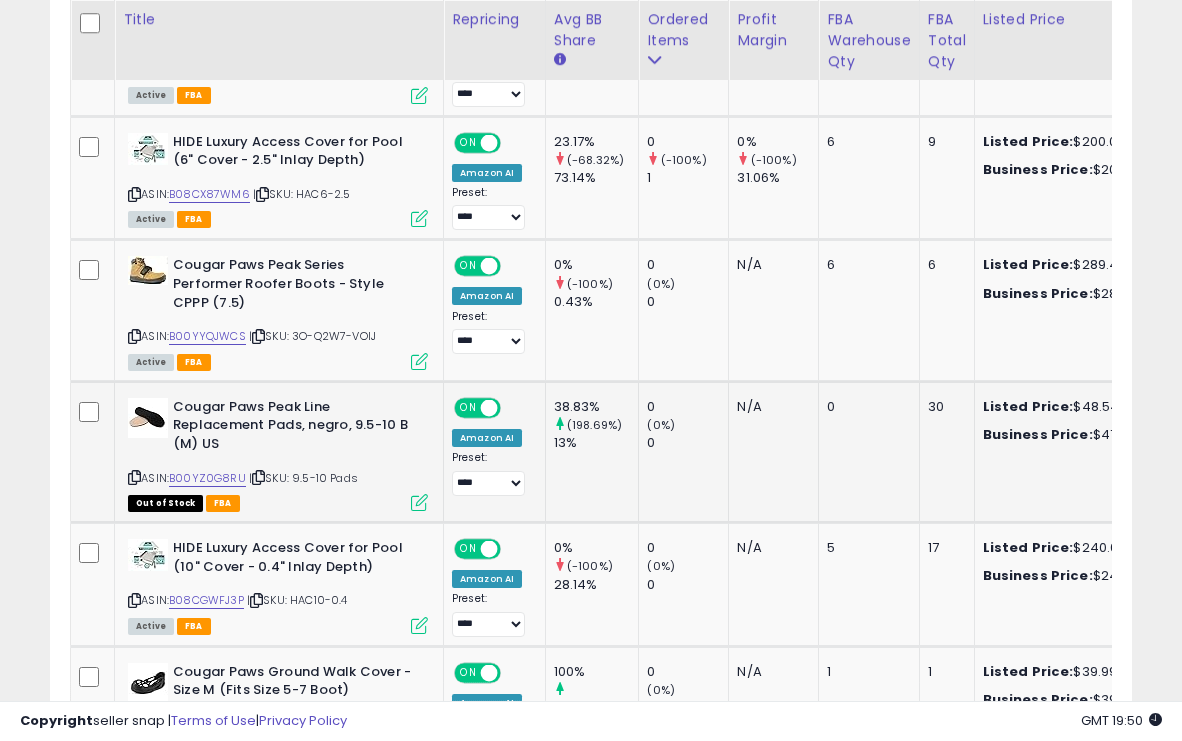 click at bounding box center (419, 502) 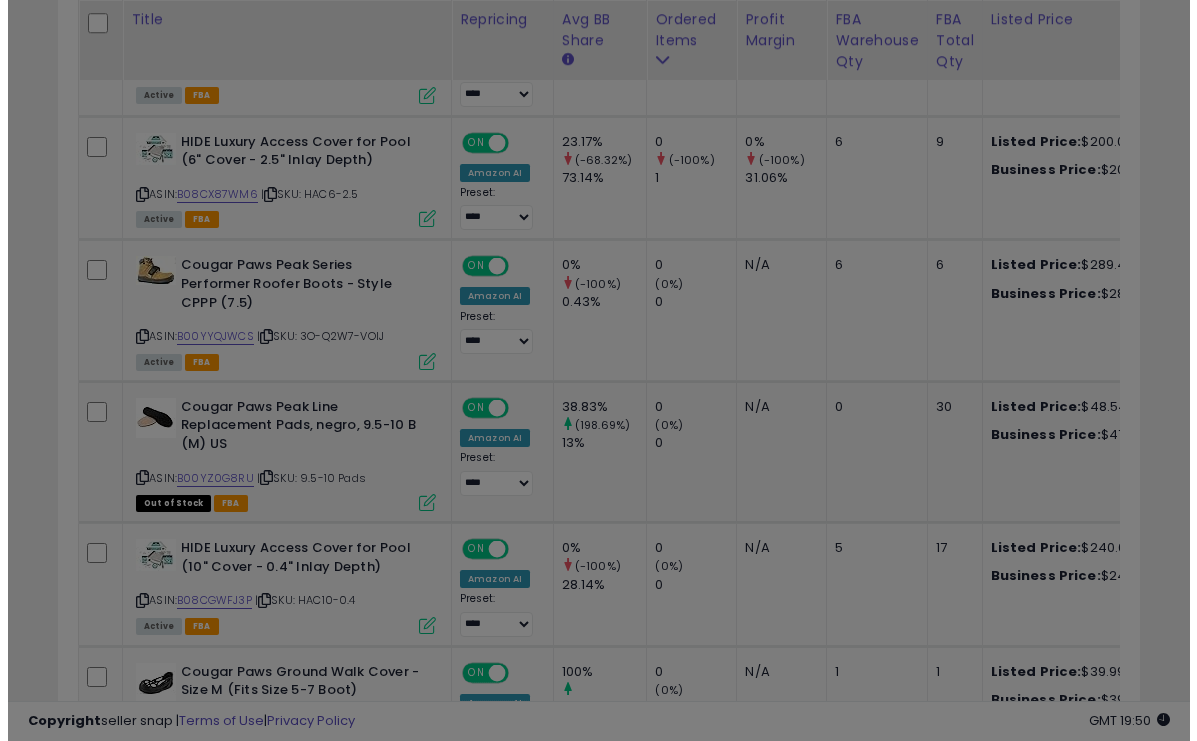 scroll, scrollTop: 999590, scrollLeft: 999366, axis: both 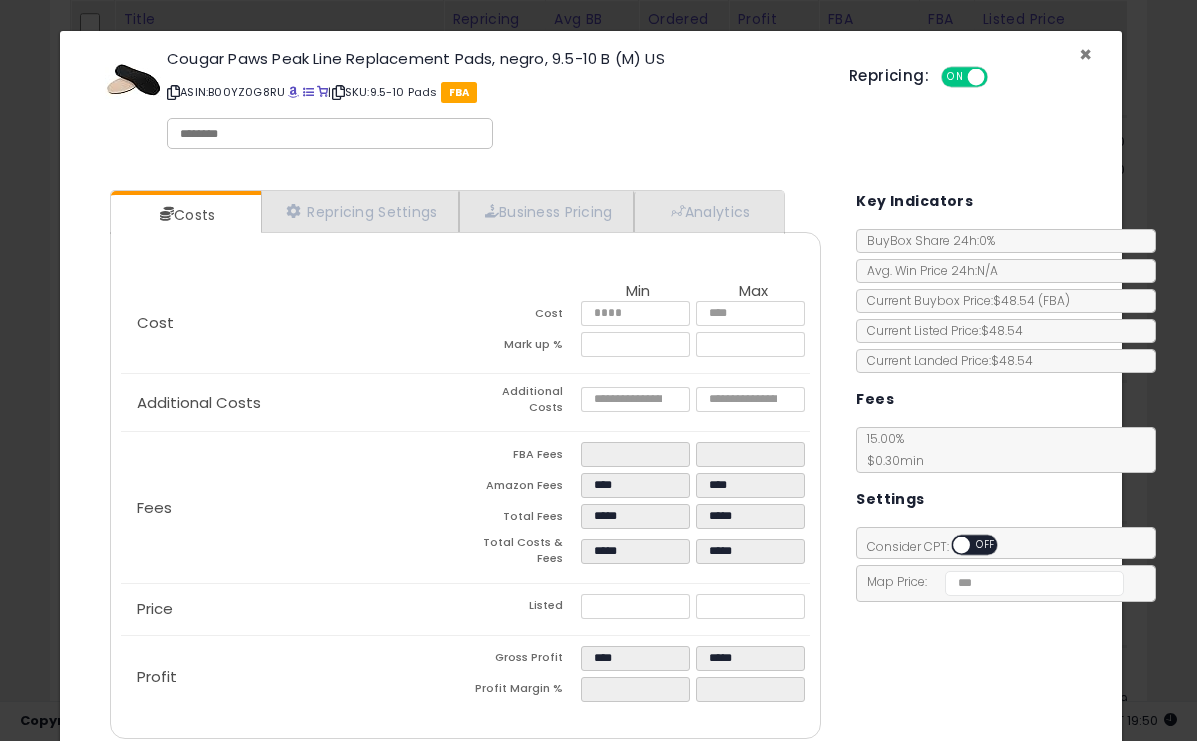 click on "×" at bounding box center (1085, 54) 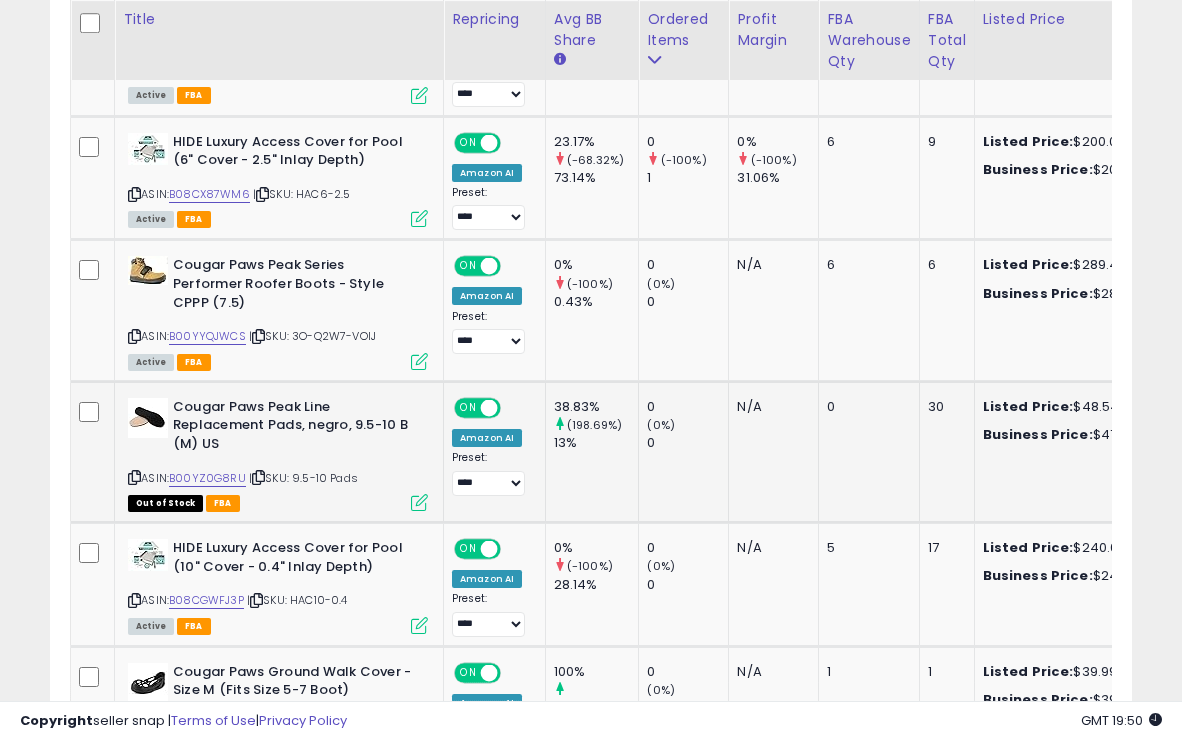 scroll, scrollTop: 410, scrollLeft: 625, axis: both 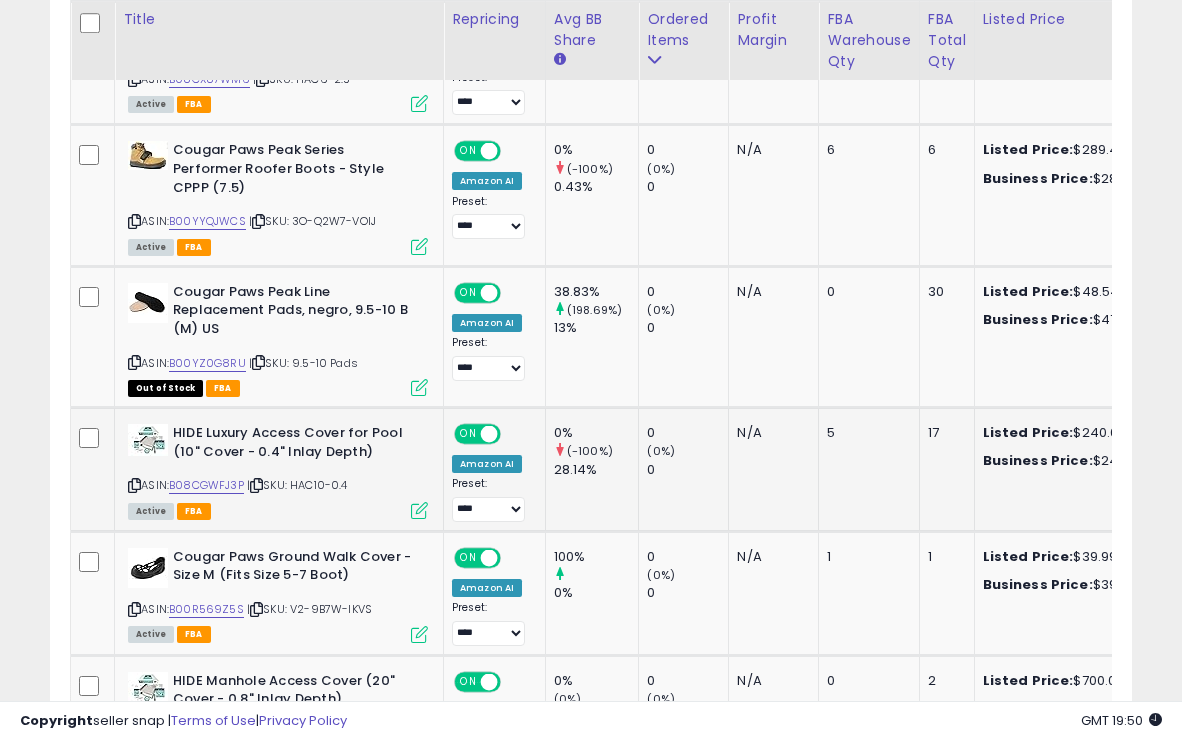 click at bounding box center [419, 510] 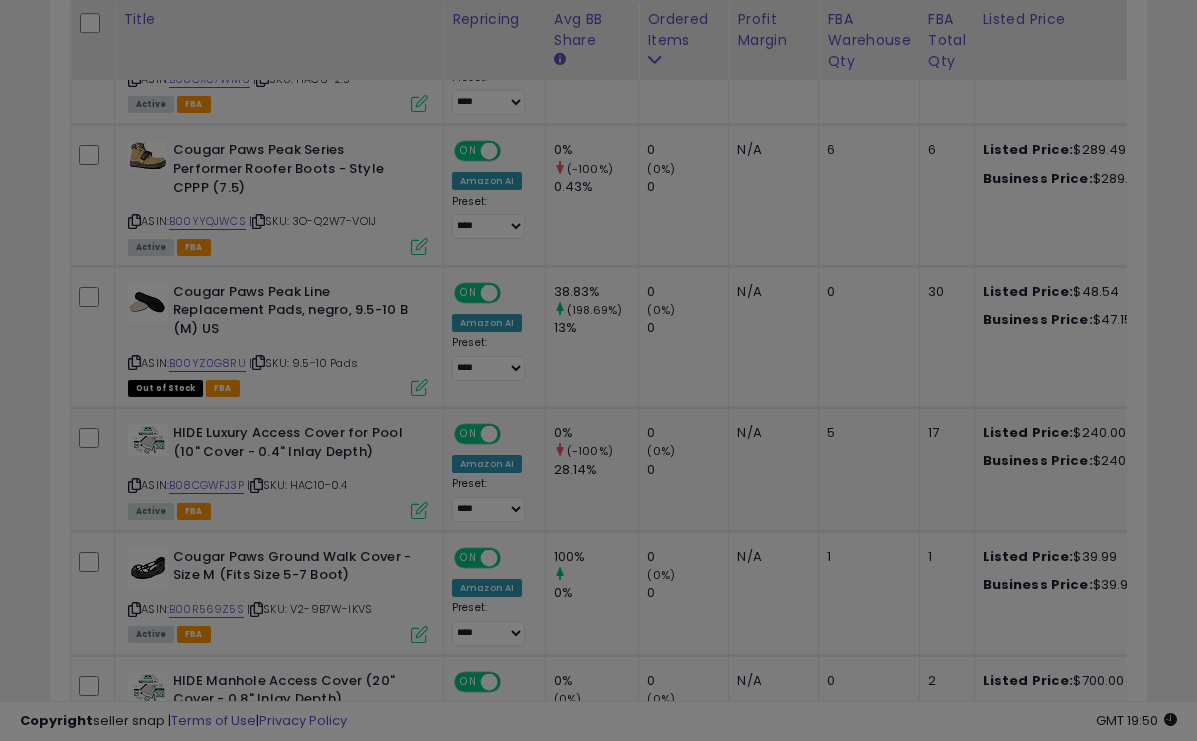 scroll, scrollTop: 999590, scrollLeft: 999366, axis: both 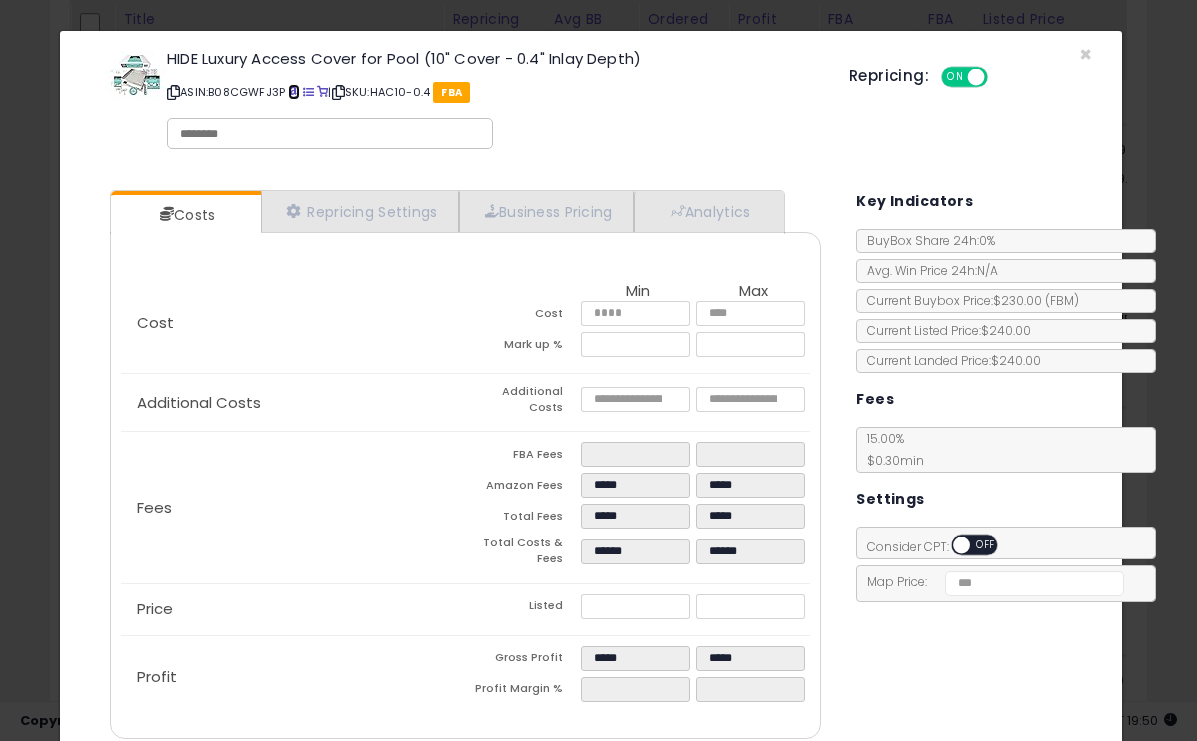 click at bounding box center (293, 92) 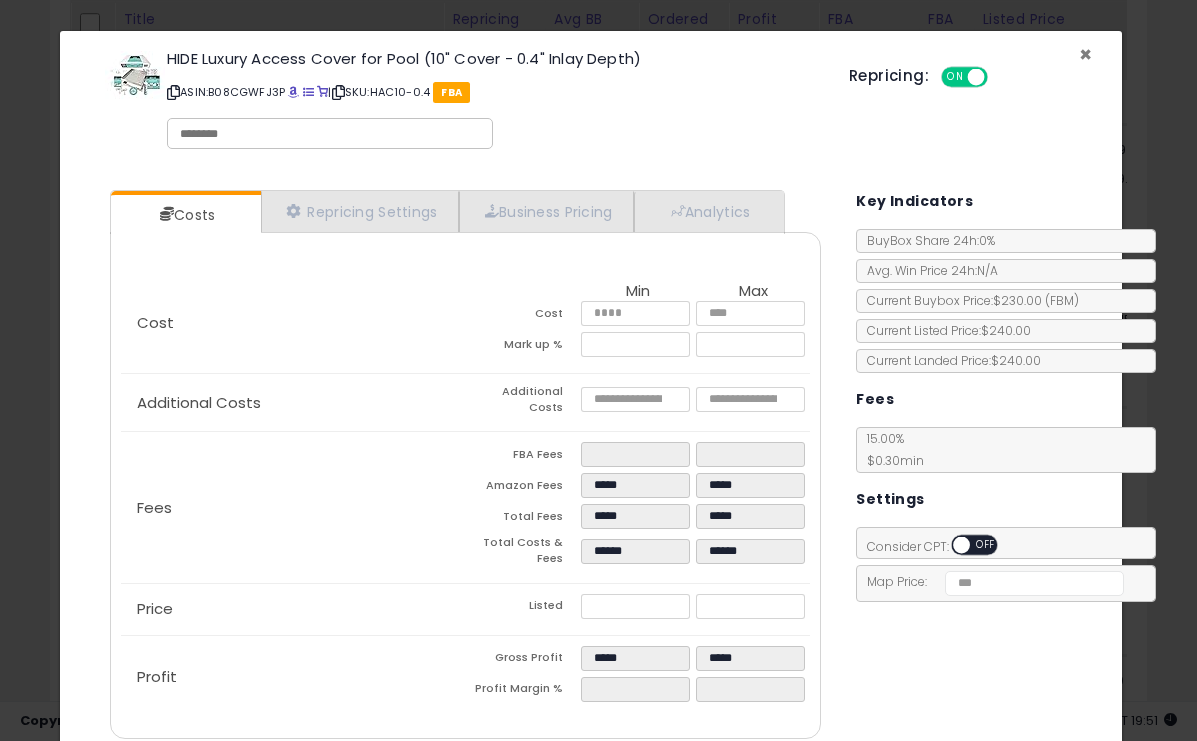click on "×" at bounding box center [1085, 54] 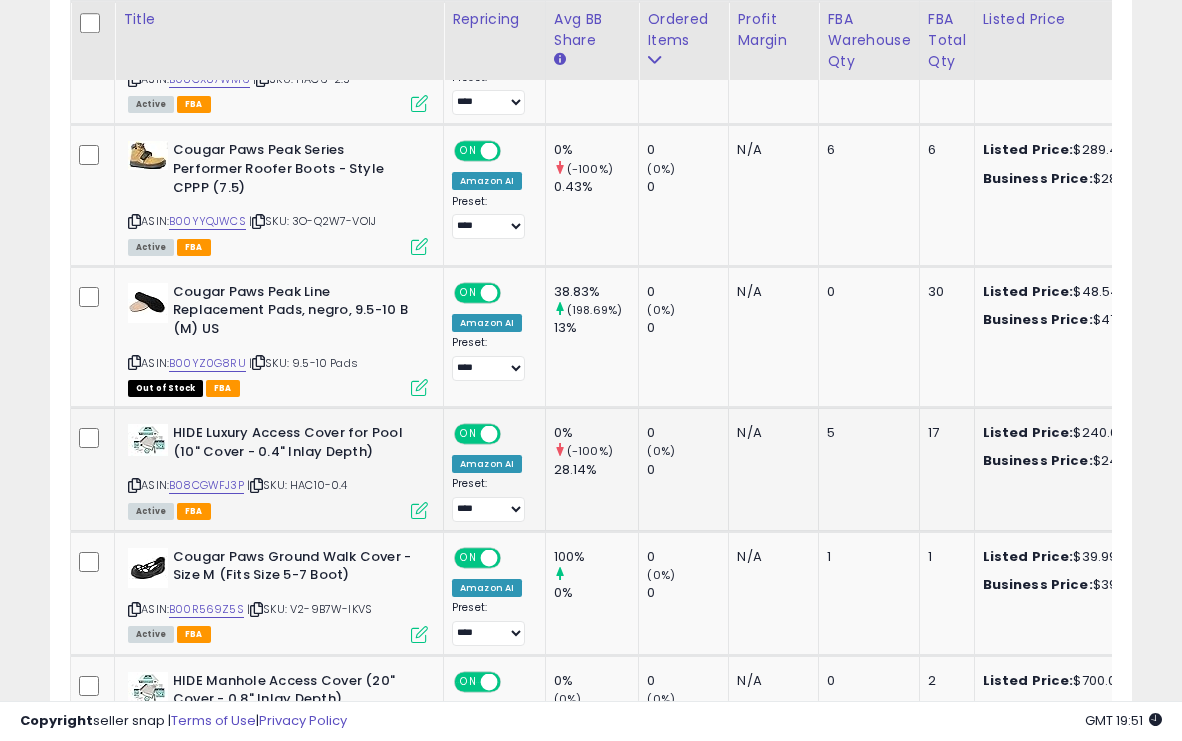 scroll, scrollTop: 410, scrollLeft: 625, axis: both 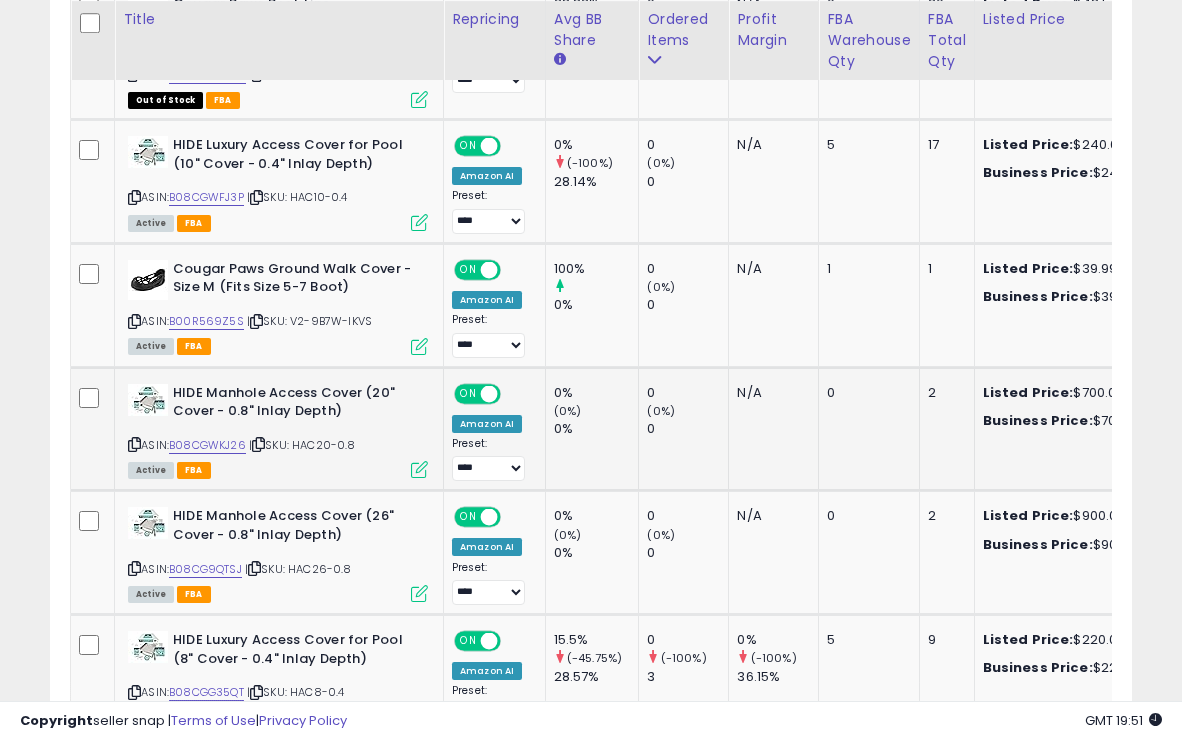 click at bounding box center (419, 469) 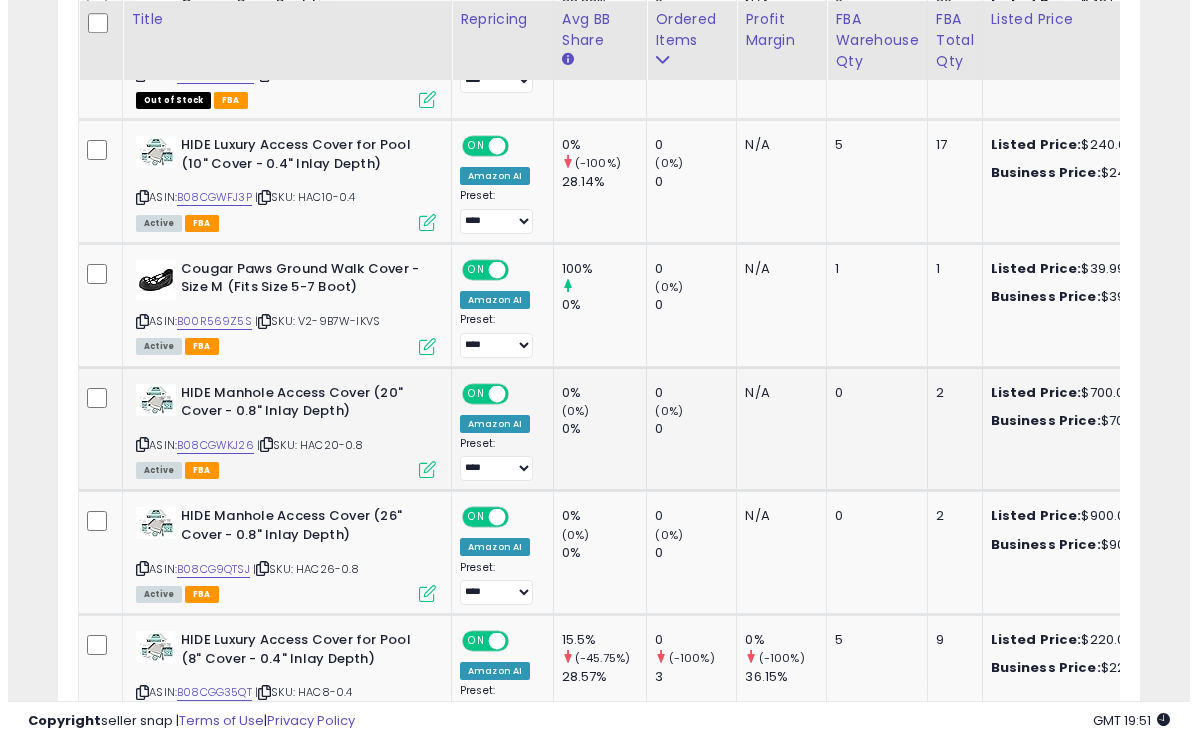 scroll, scrollTop: 999590, scrollLeft: 999366, axis: both 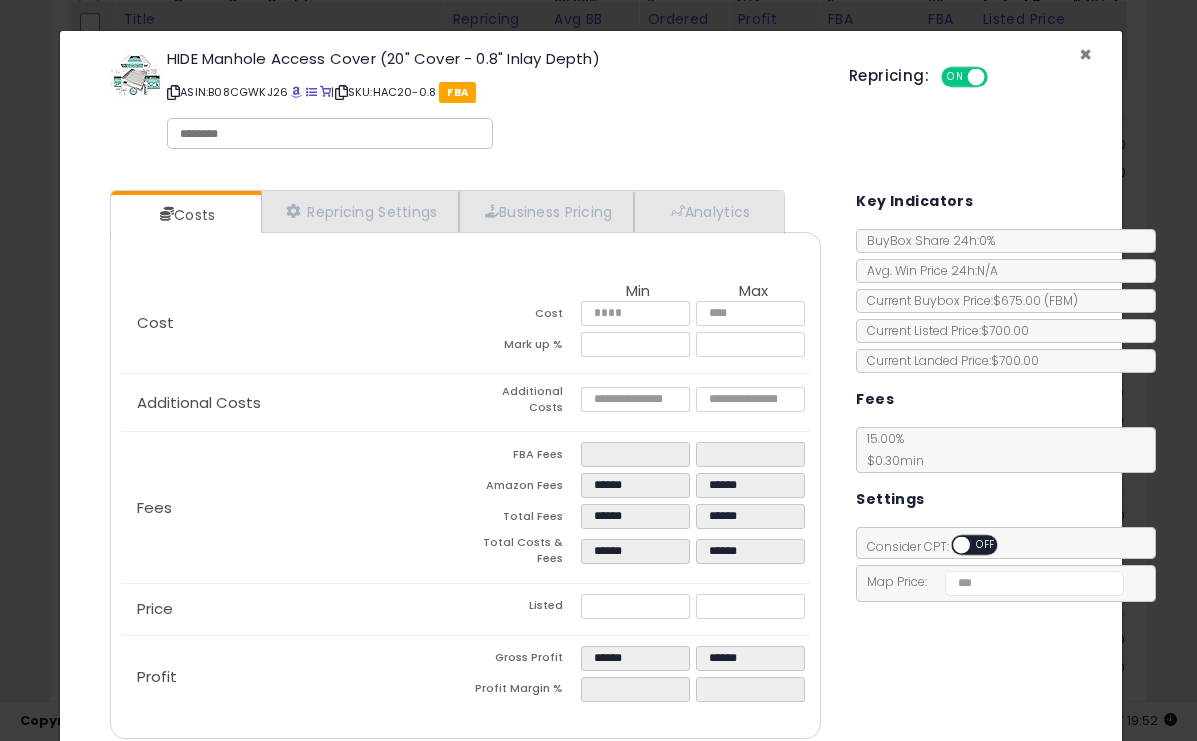 click on "×" at bounding box center [1085, 54] 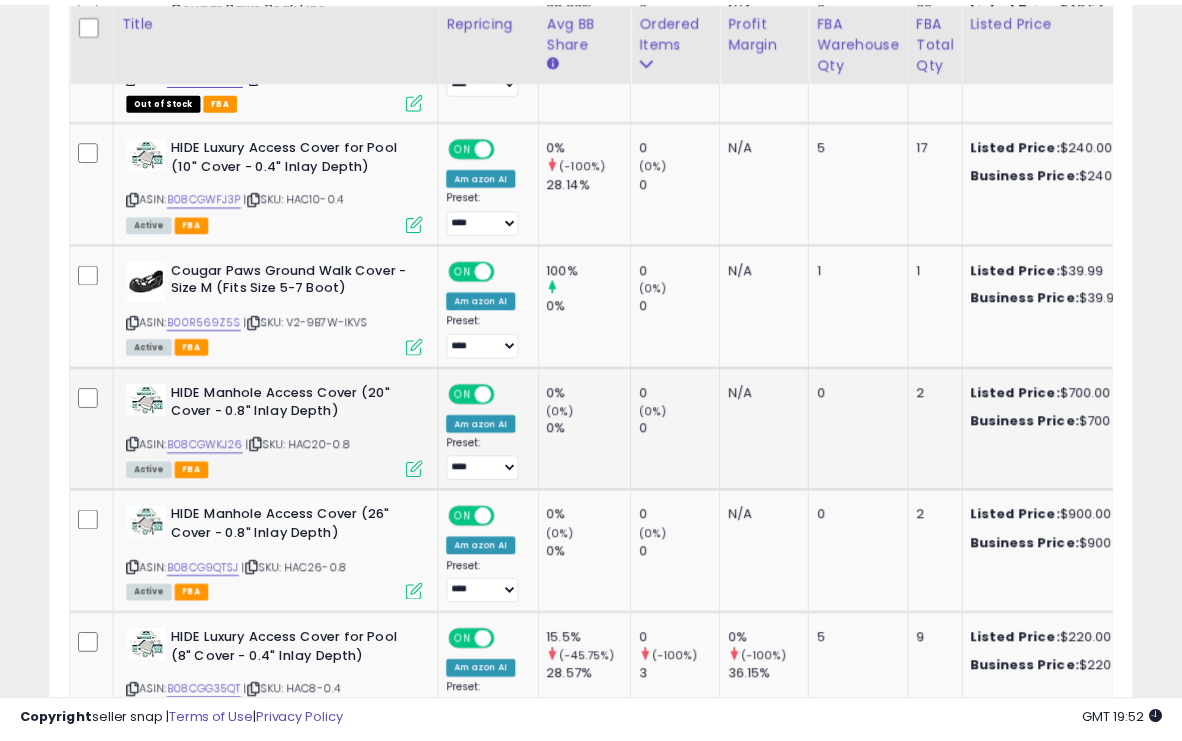 scroll, scrollTop: 410, scrollLeft: 625, axis: both 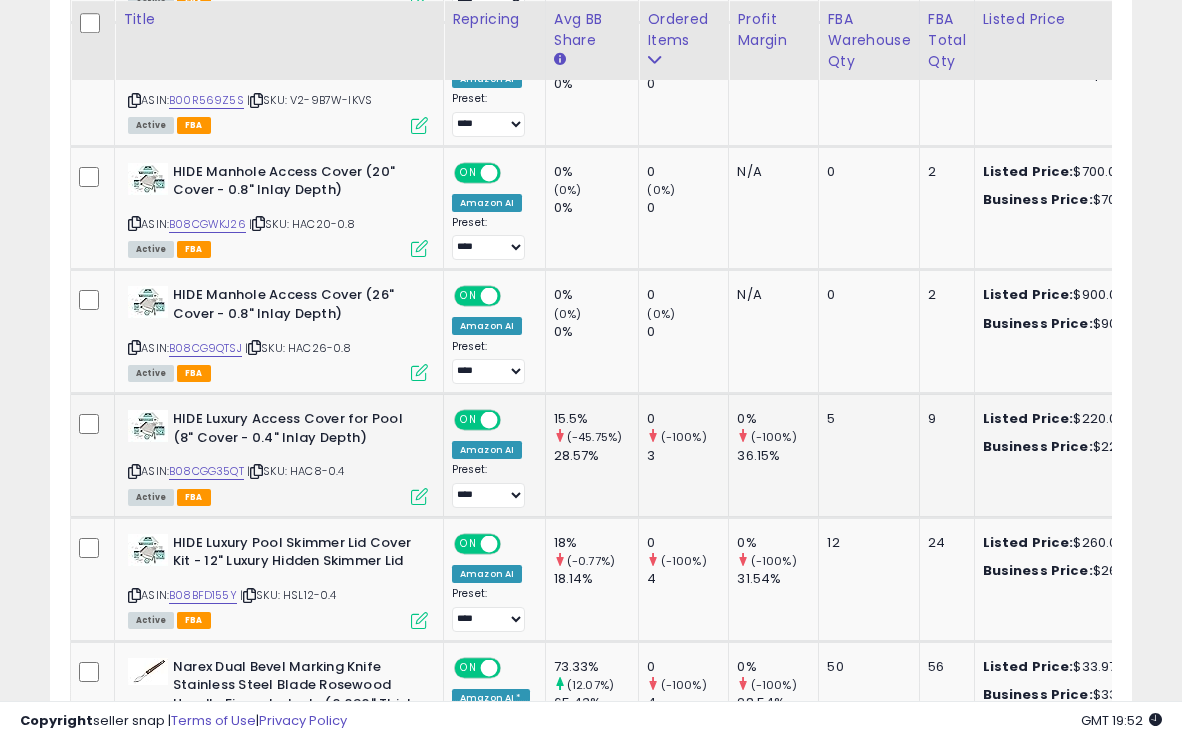click at bounding box center [419, 496] 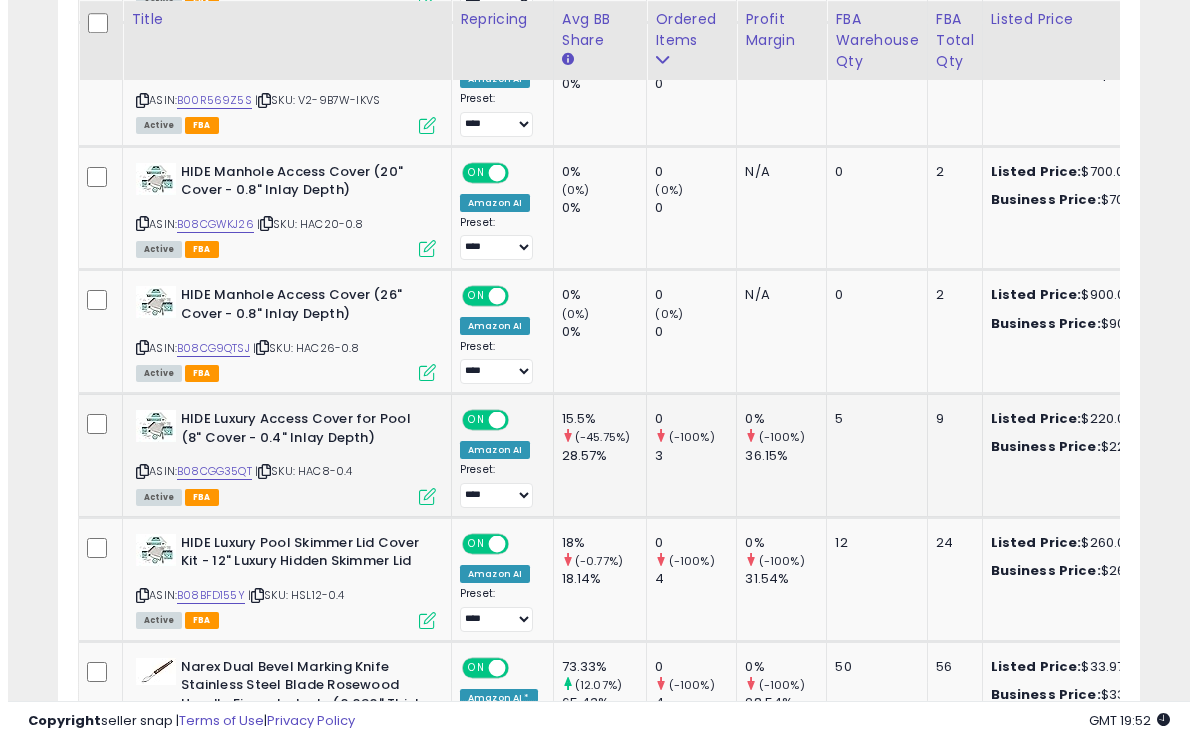 scroll, scrollTop: 999590, scrollLeft: 999366, axis: both 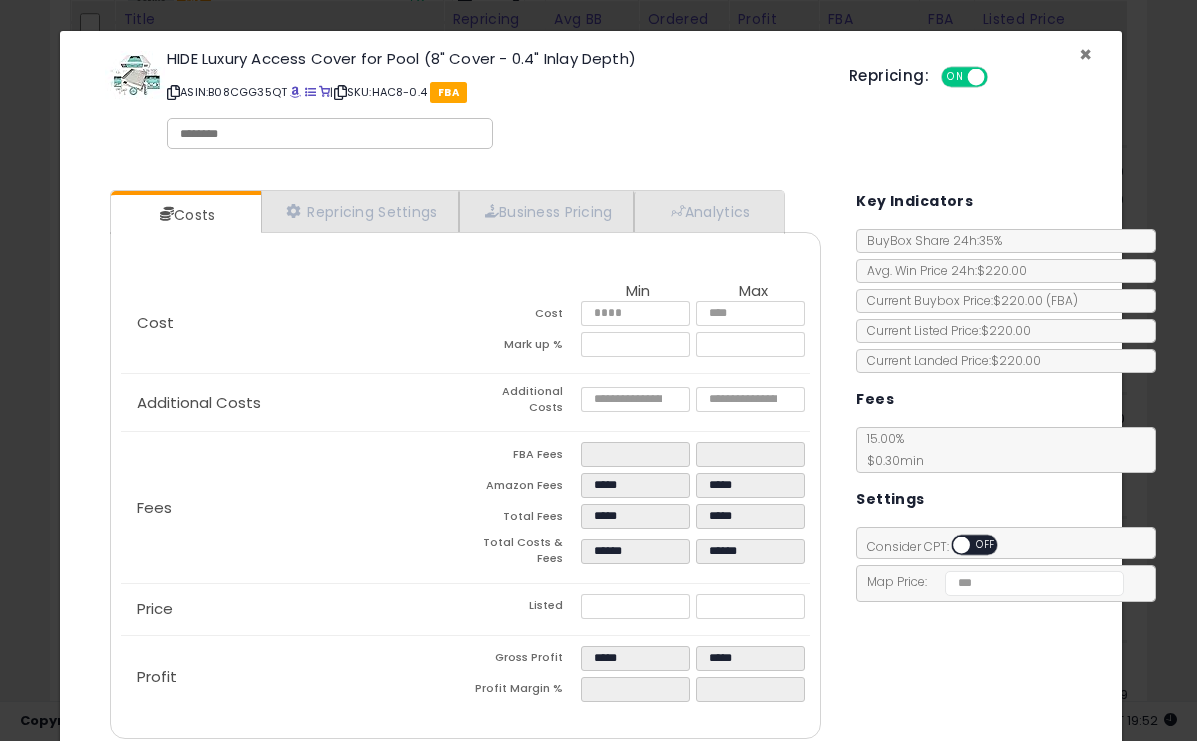 click on "×" at bounding box center [1085, 54] 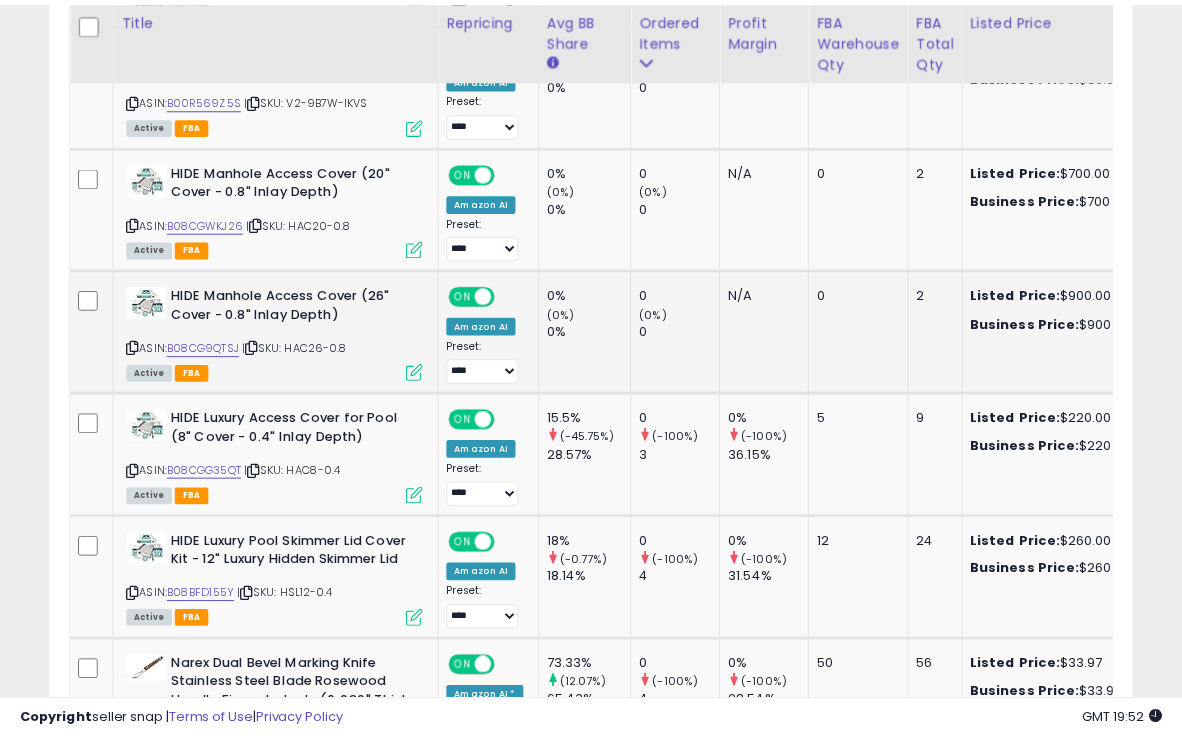 scroll, scrollTop: 410, scrollLeft: 625, axis: both 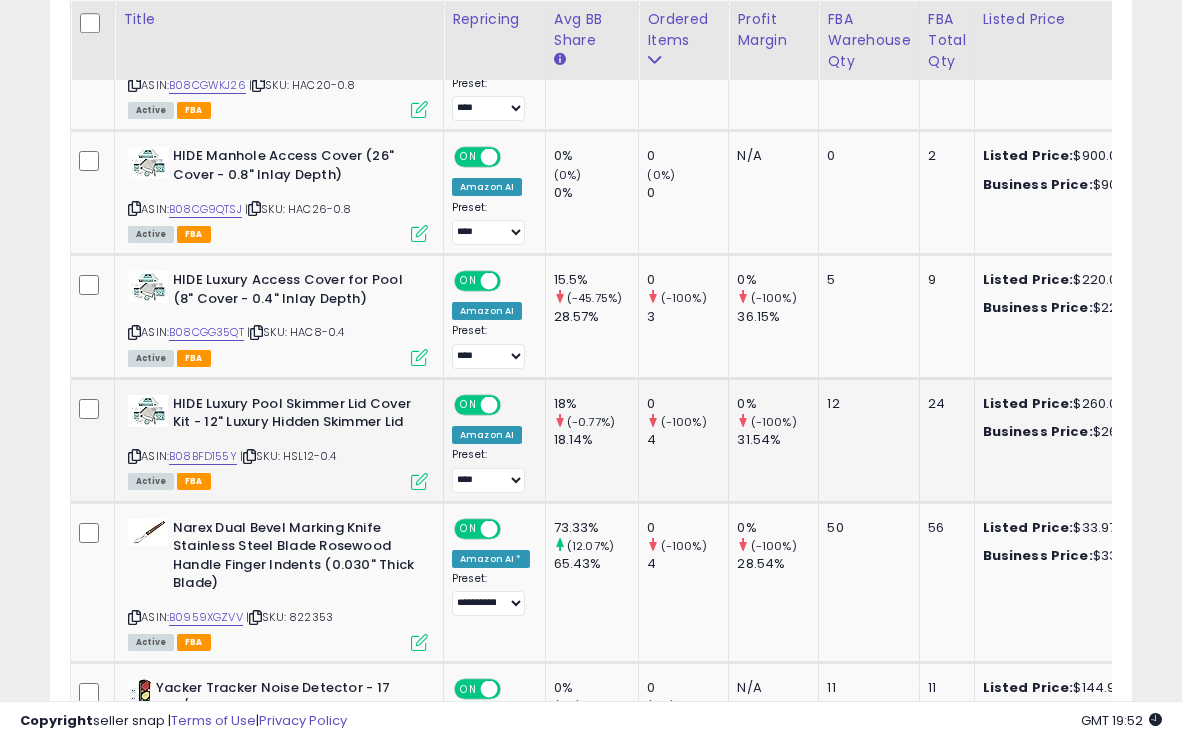 click at bounding box center (419, 481) 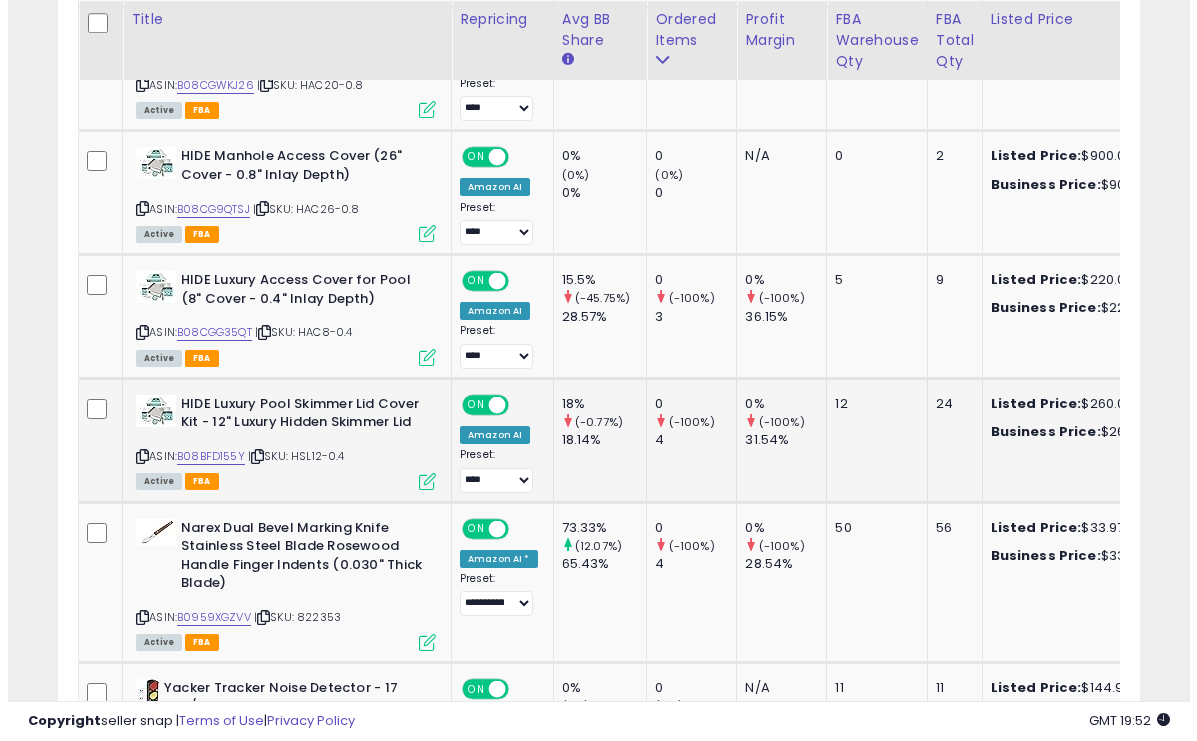 scroll, scrollTop: 999590, scrollLeft: 999366, axis: both 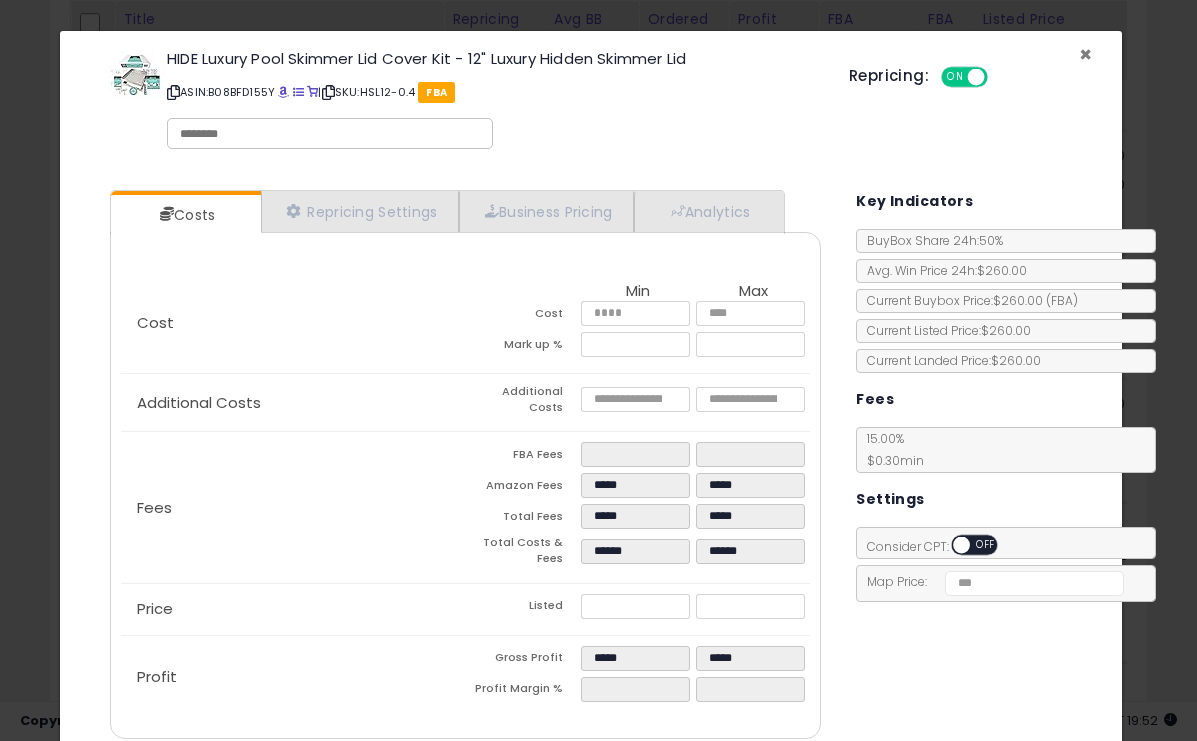 click on "×" at bounding box center (1085, 54) 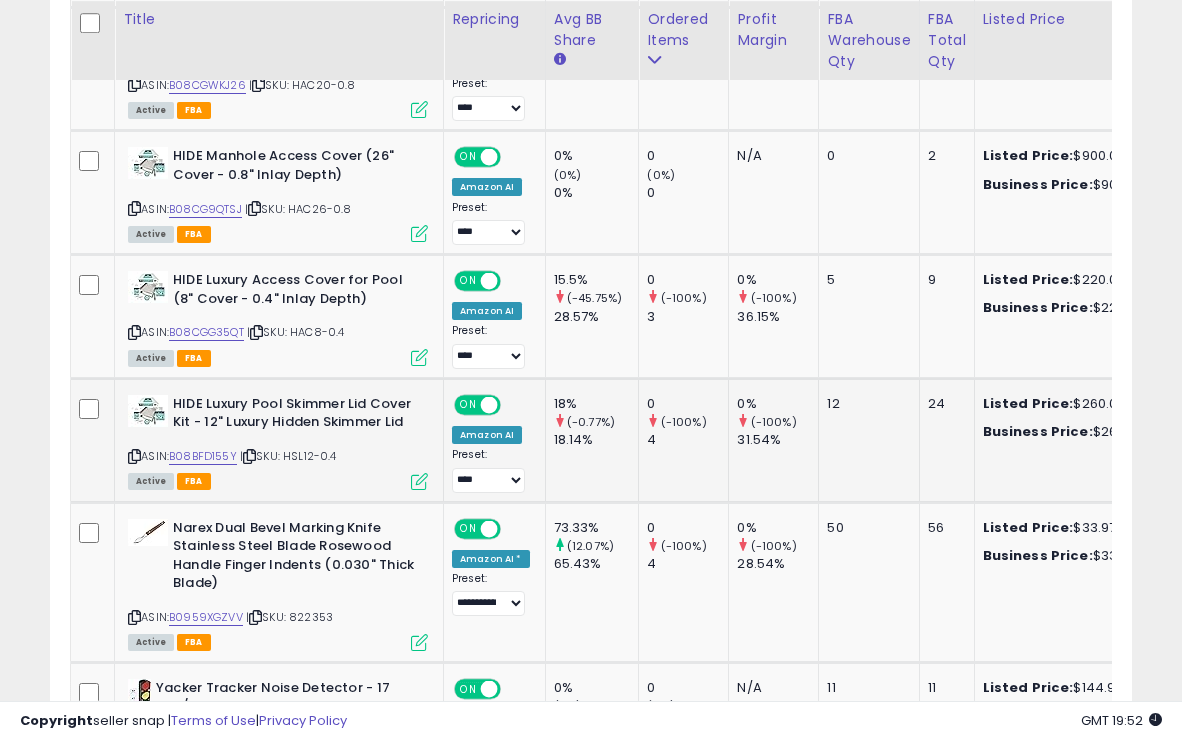 scroll, scrollTop: 410, scrollLeft: 625, axis: both 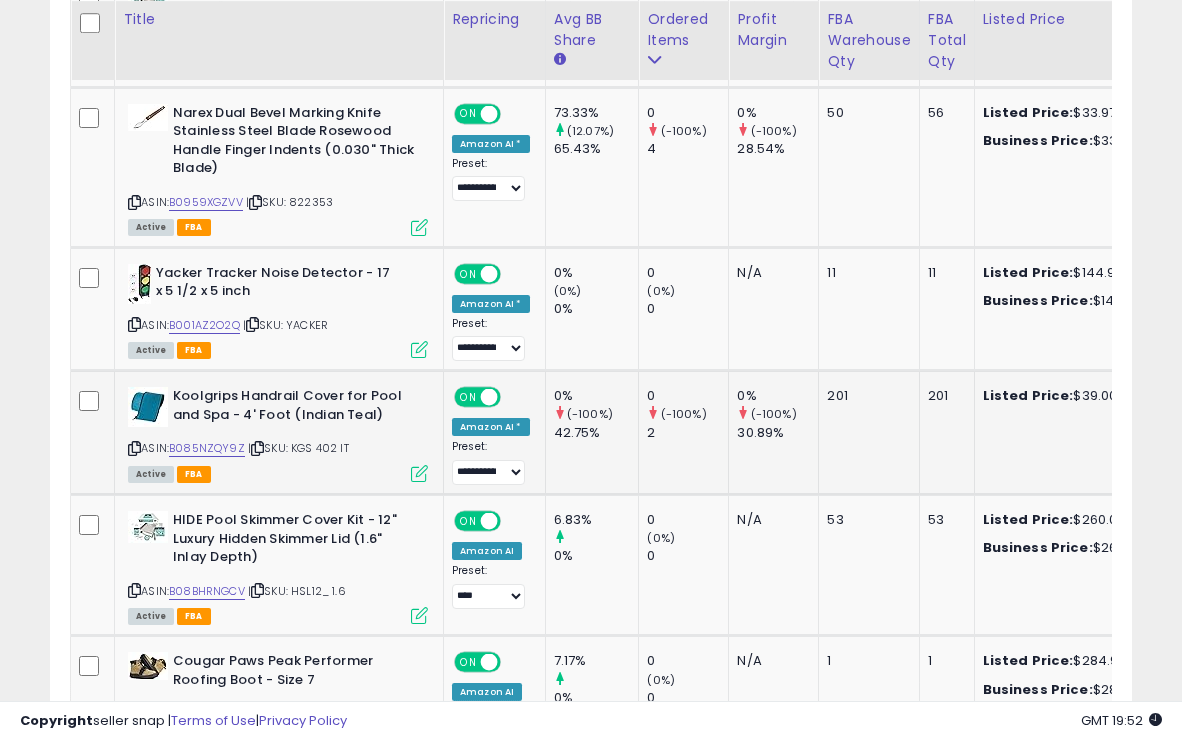 click at bounding box center (419, 473) 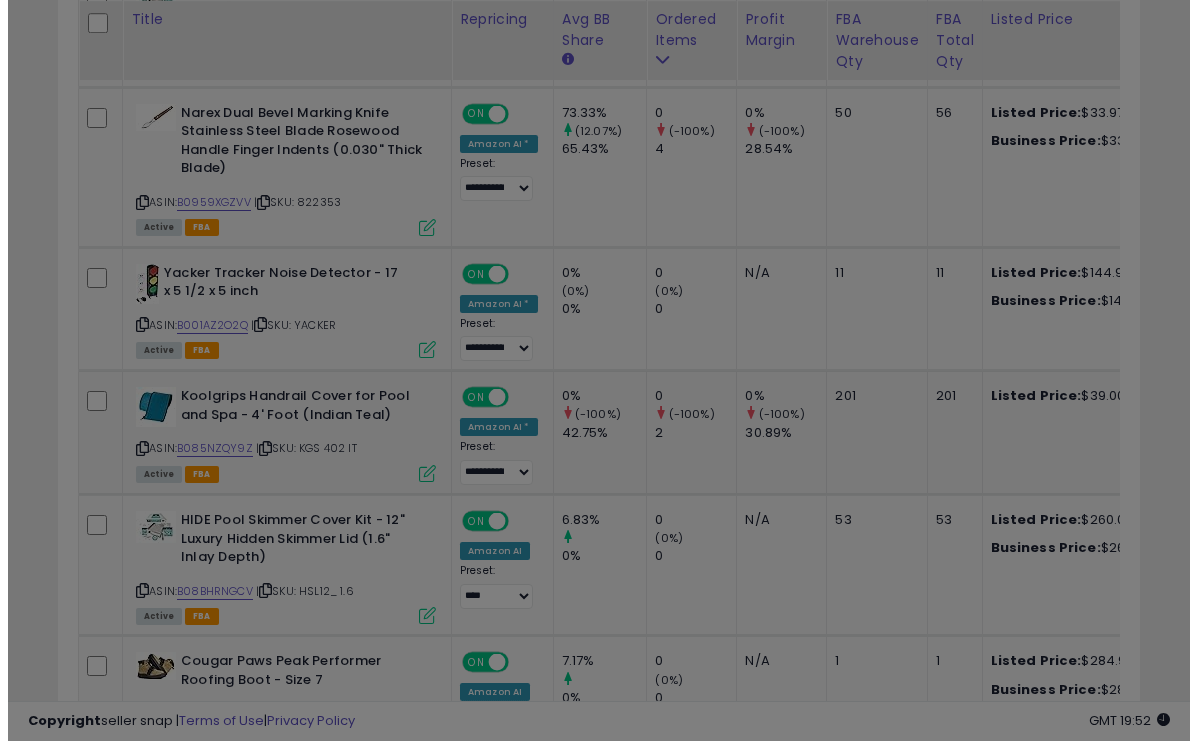 scroll, scrollTop: 999590, scrollLeft: 999366, axis: both 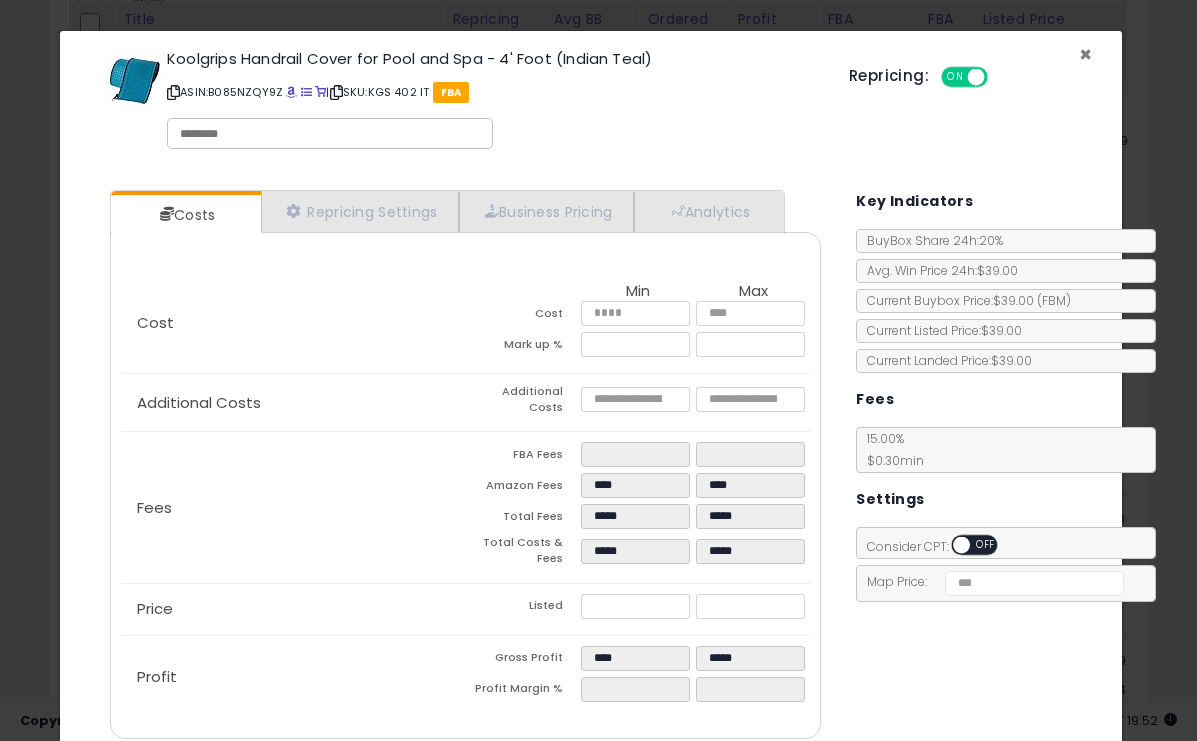 click on "×" at bounding box center (1085, 54) 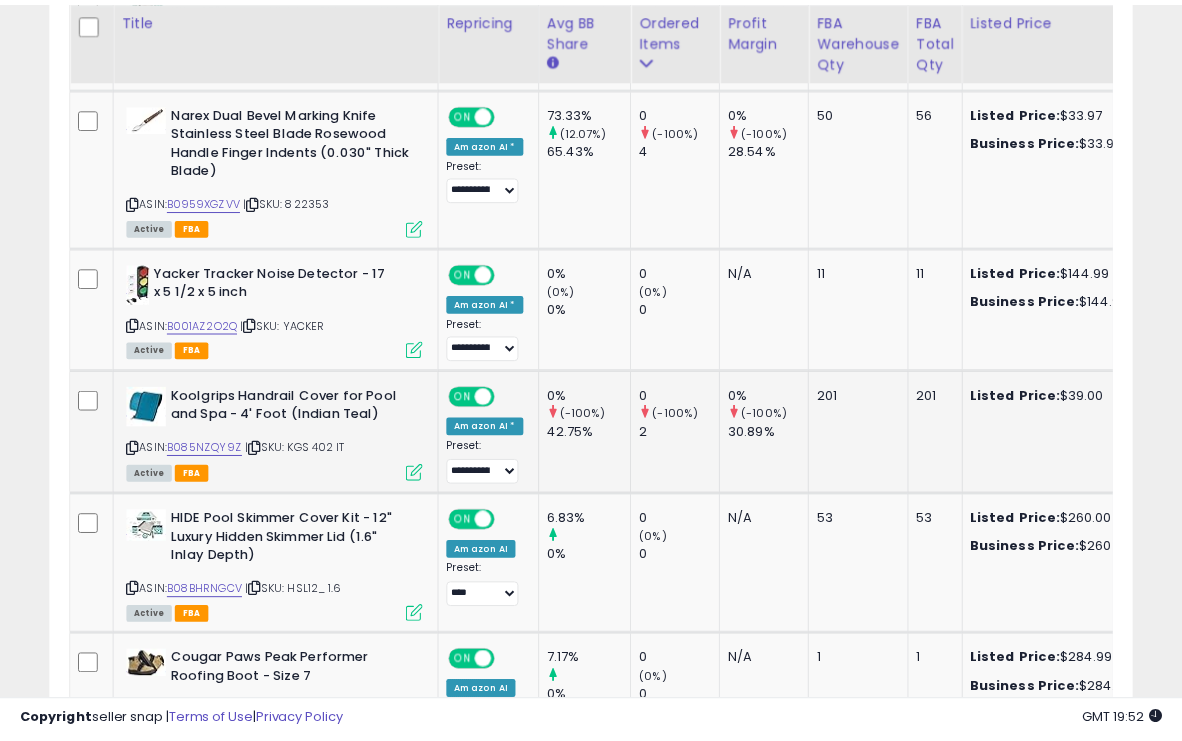 scroll, scrollTop: 410, scrollLeft: 625, axis: both 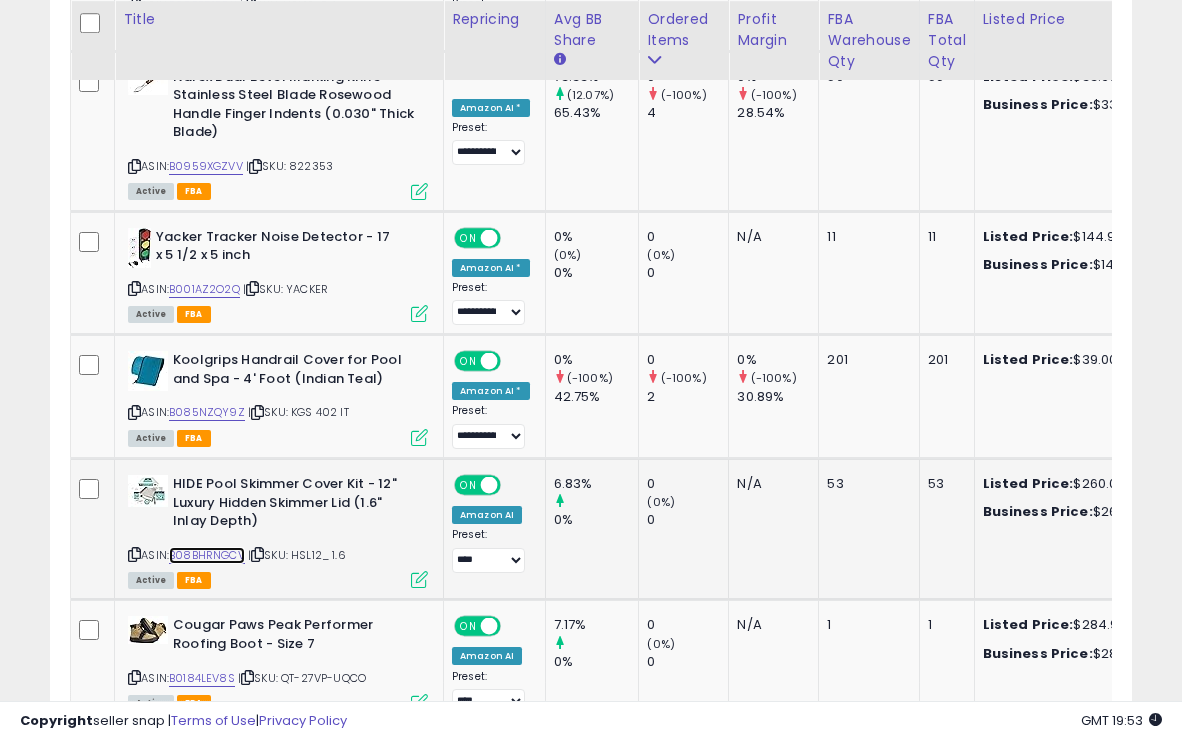 click on "B08BHRNGCV" at bounding box center (207, 555) 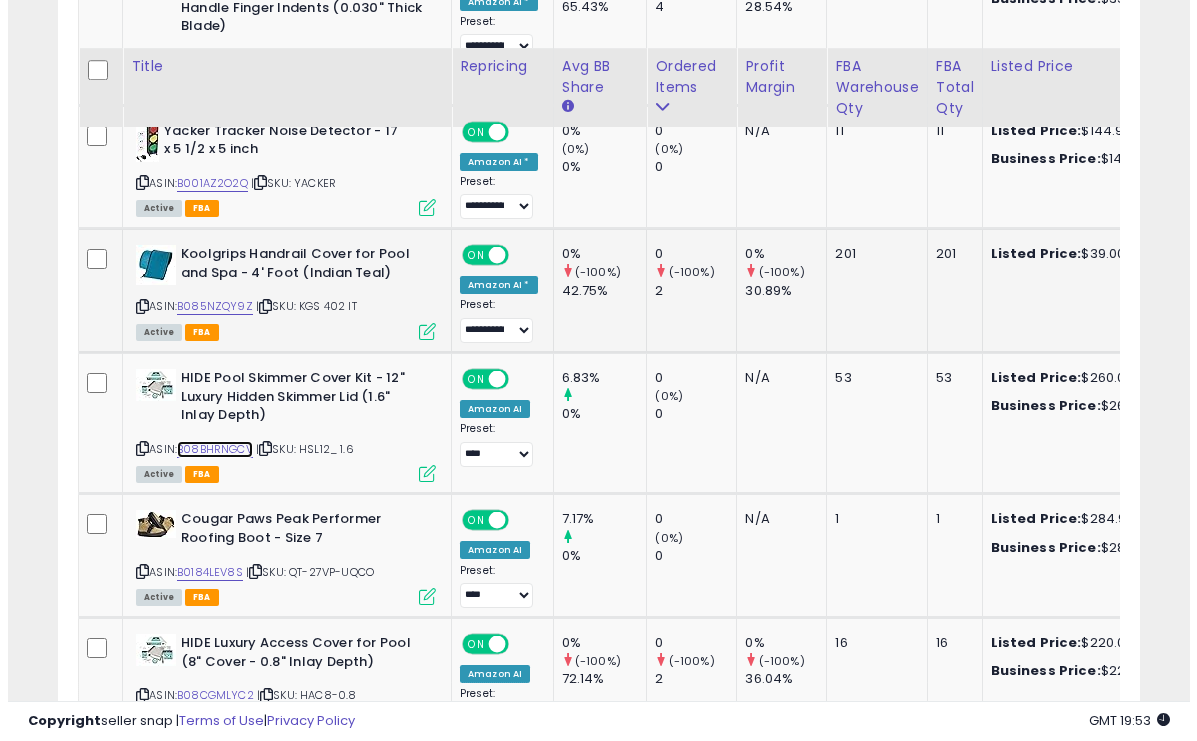 scroll, scrollTop: 3310, scrollLeft: 0, axis: vertical 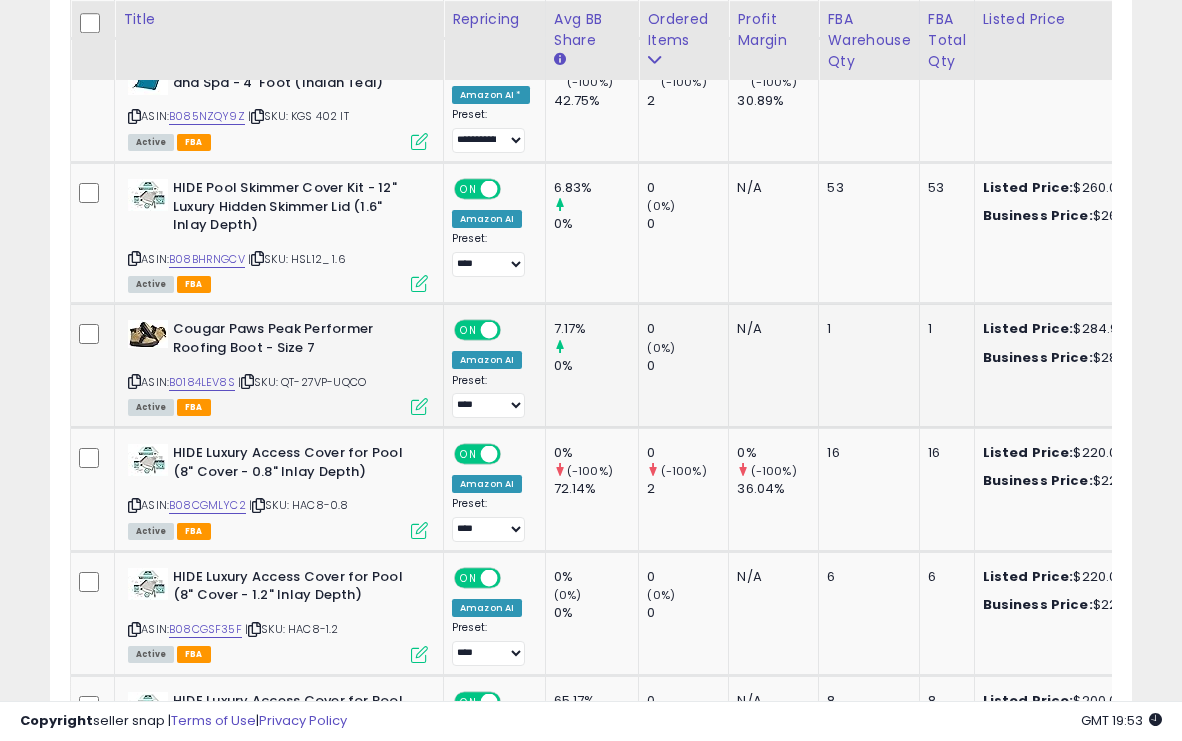 click at bounding box center (419, 406) 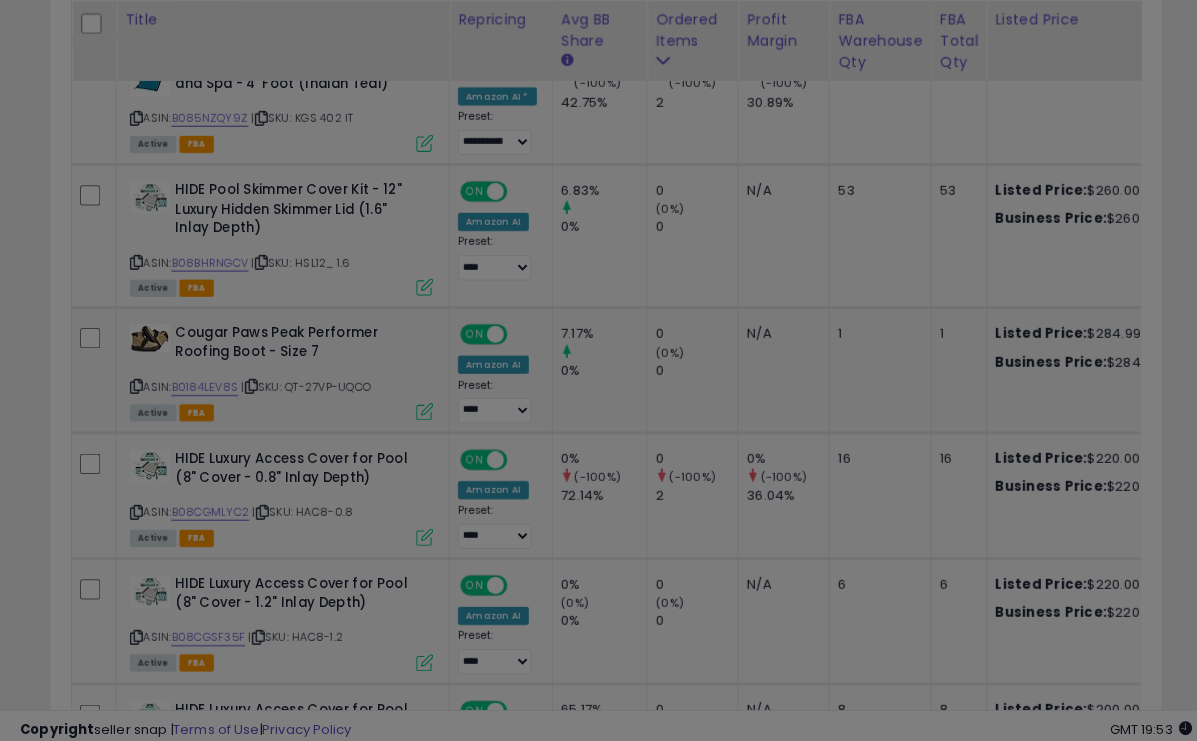 scroll, scrollTop: 999590, scrollLeft: 999366, axis: both 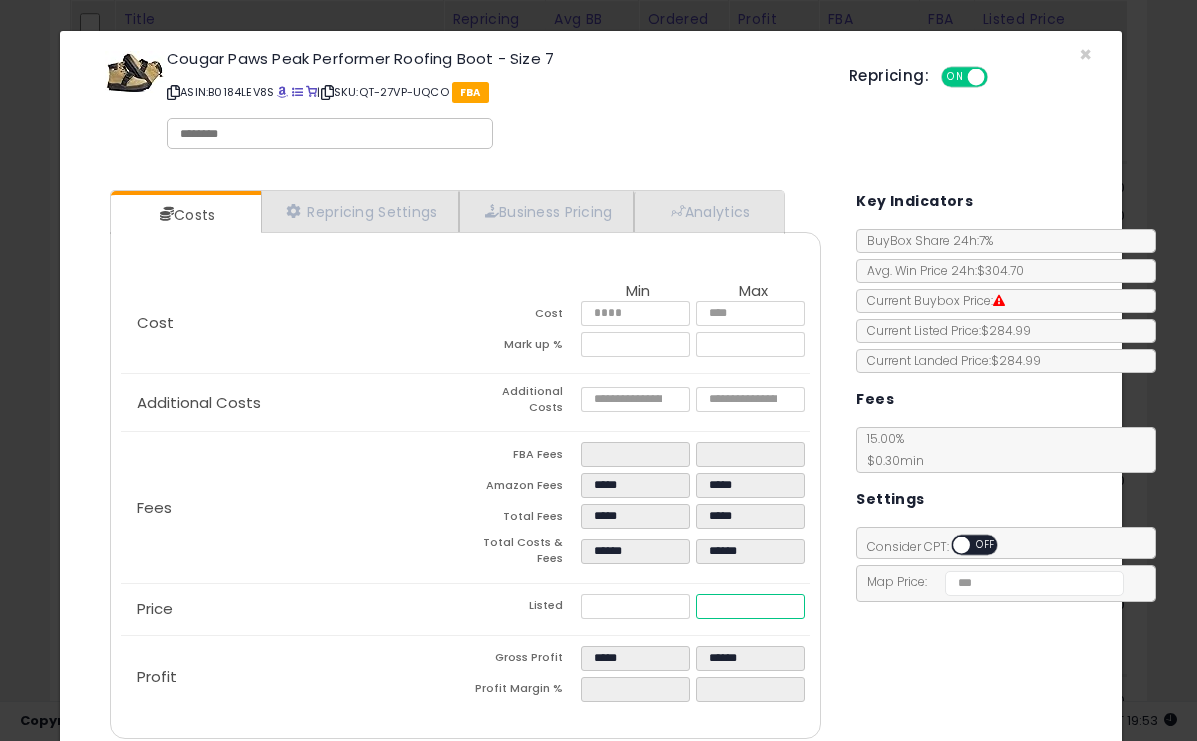 click on "******" at bounding box center (750, 606) 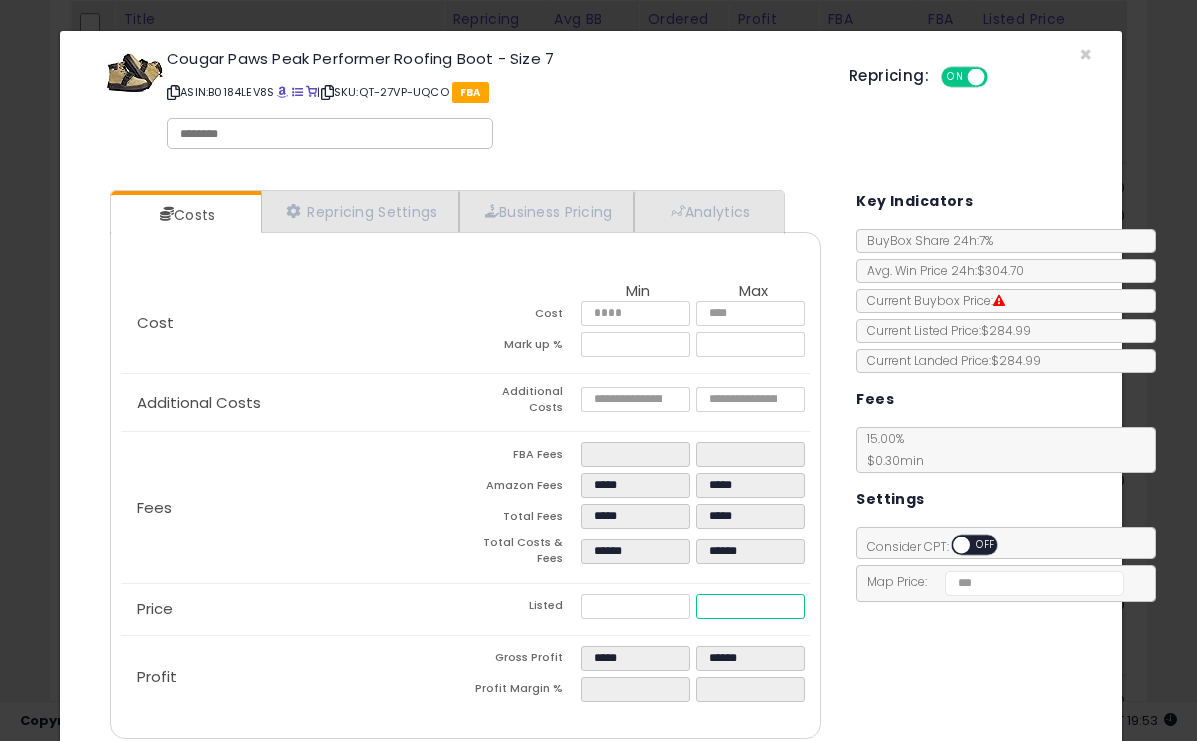 click on "******" at bounding box center [750, 606] 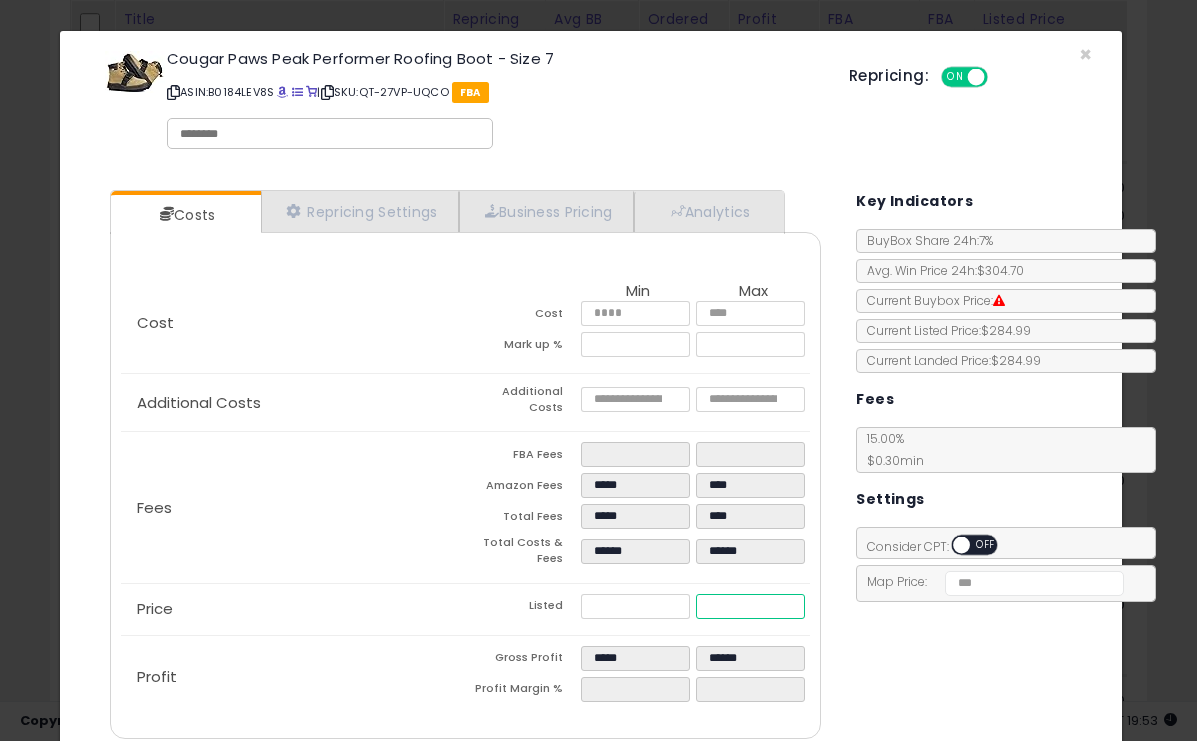 type on "****" 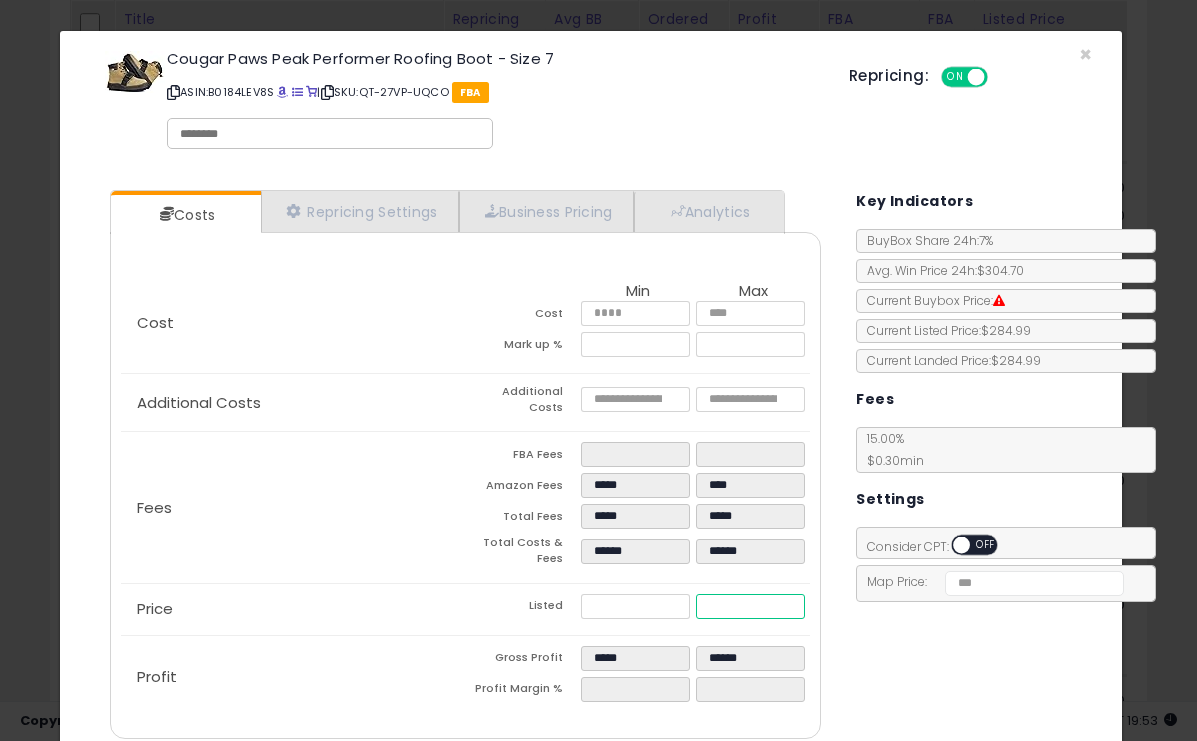 type on "*****" 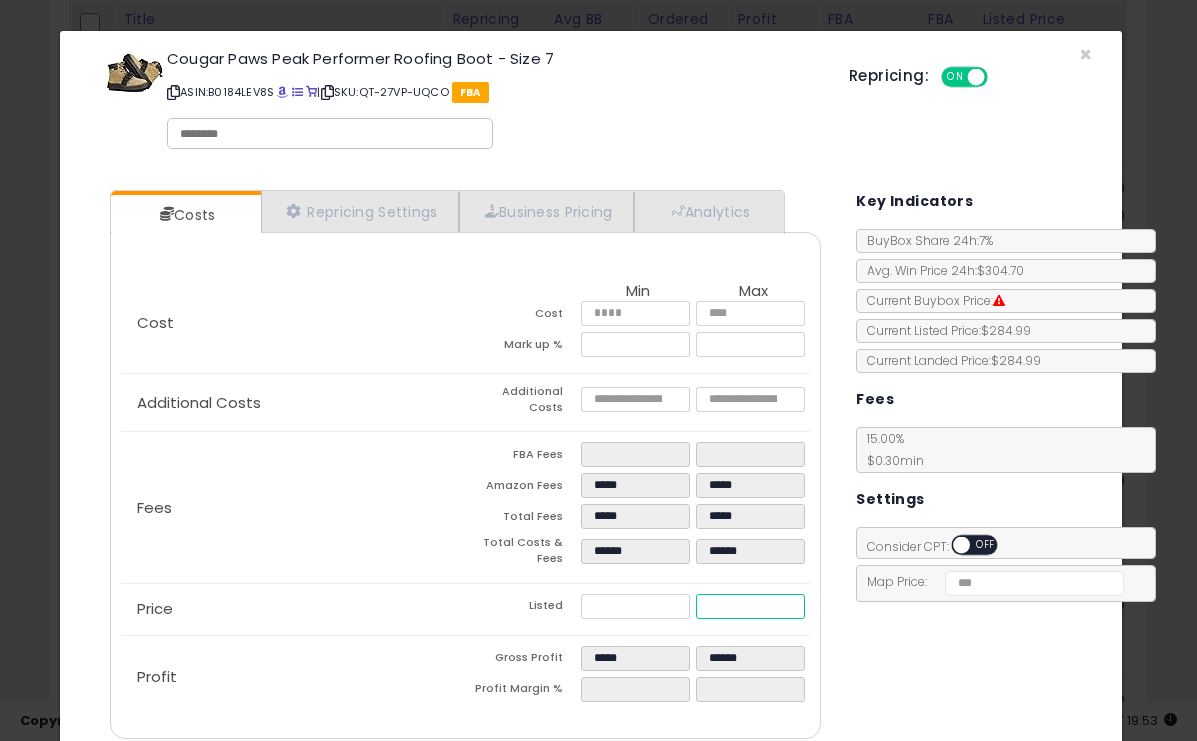 type on "*****" 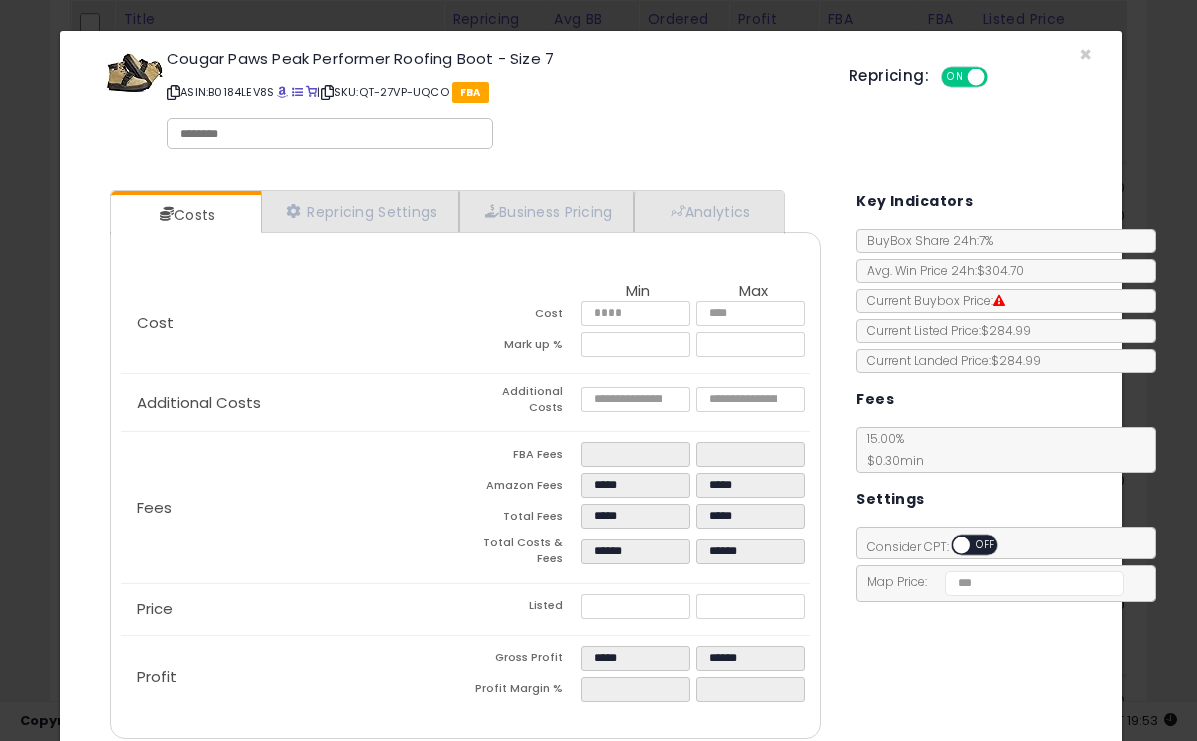 type on "*****" 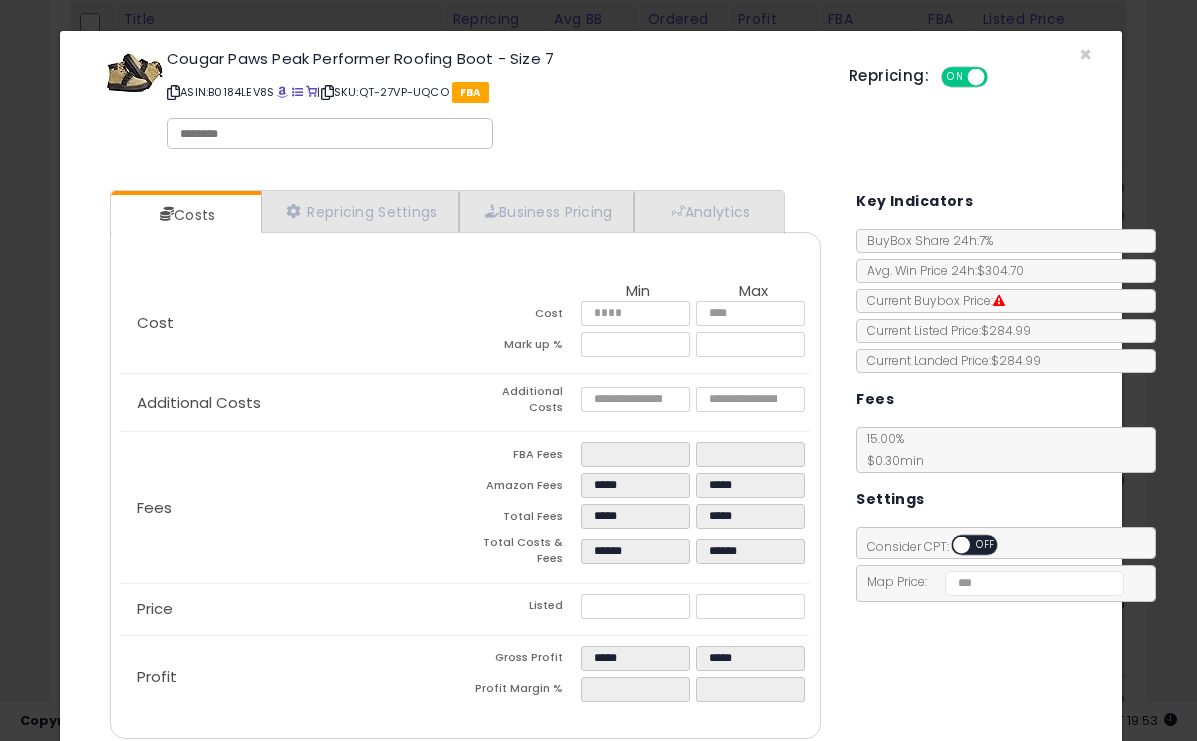 click on "Costs
Repricing Settings
Business Pricing
Analytics
Cost" at bounding box center [591, 467] 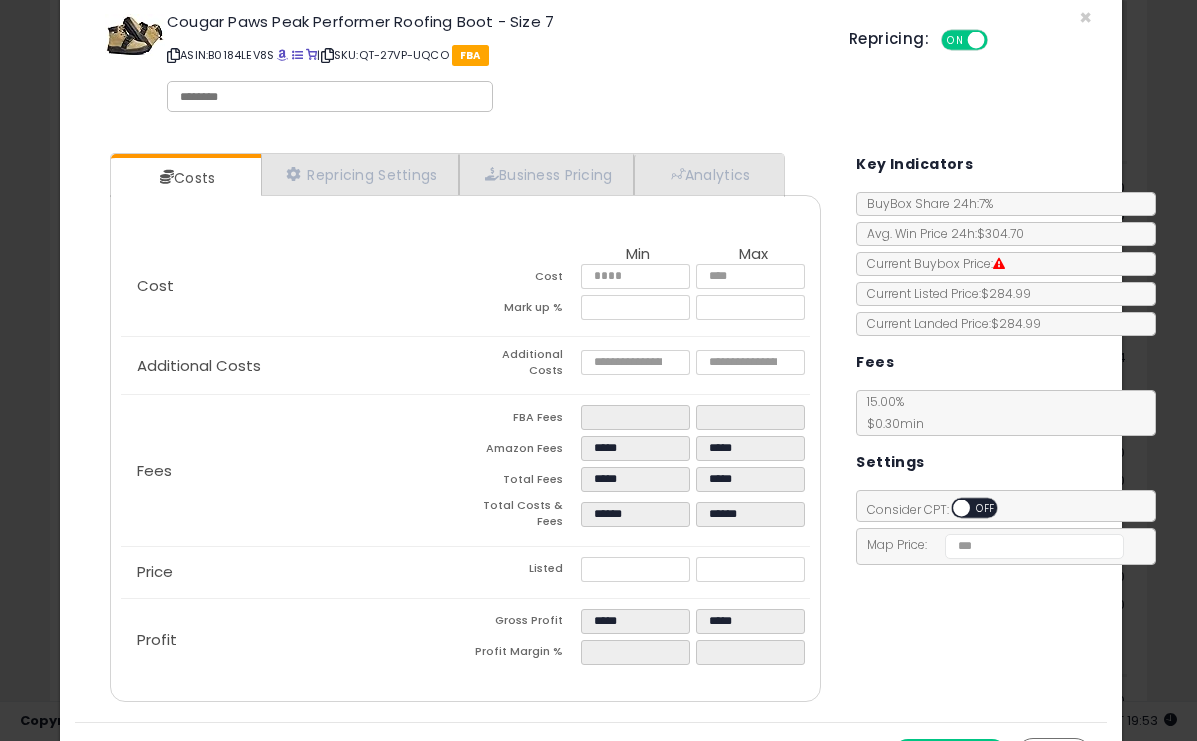 scroll, scrollTop: 75, scrollLeft: 0, axis: vertical 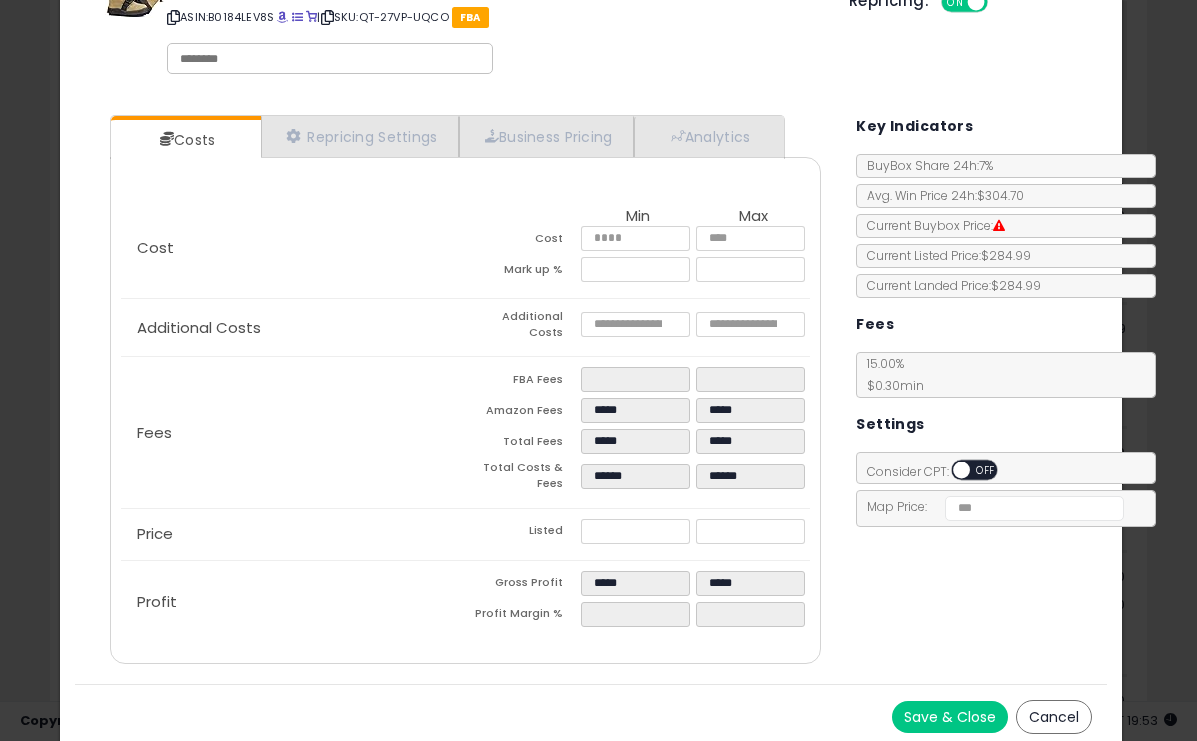 click on "Save & Close" at bounding box center (950, 717) 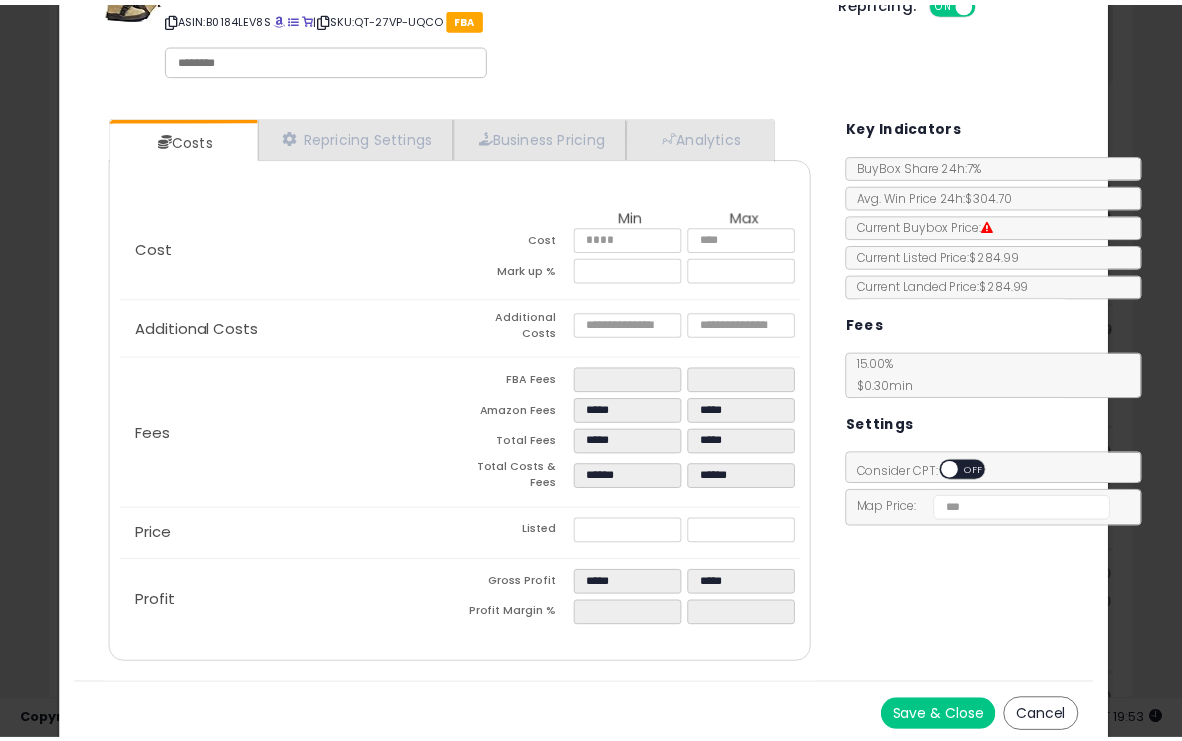 scroll, scrollTop: 0, scrollLeft: 0, axis: both 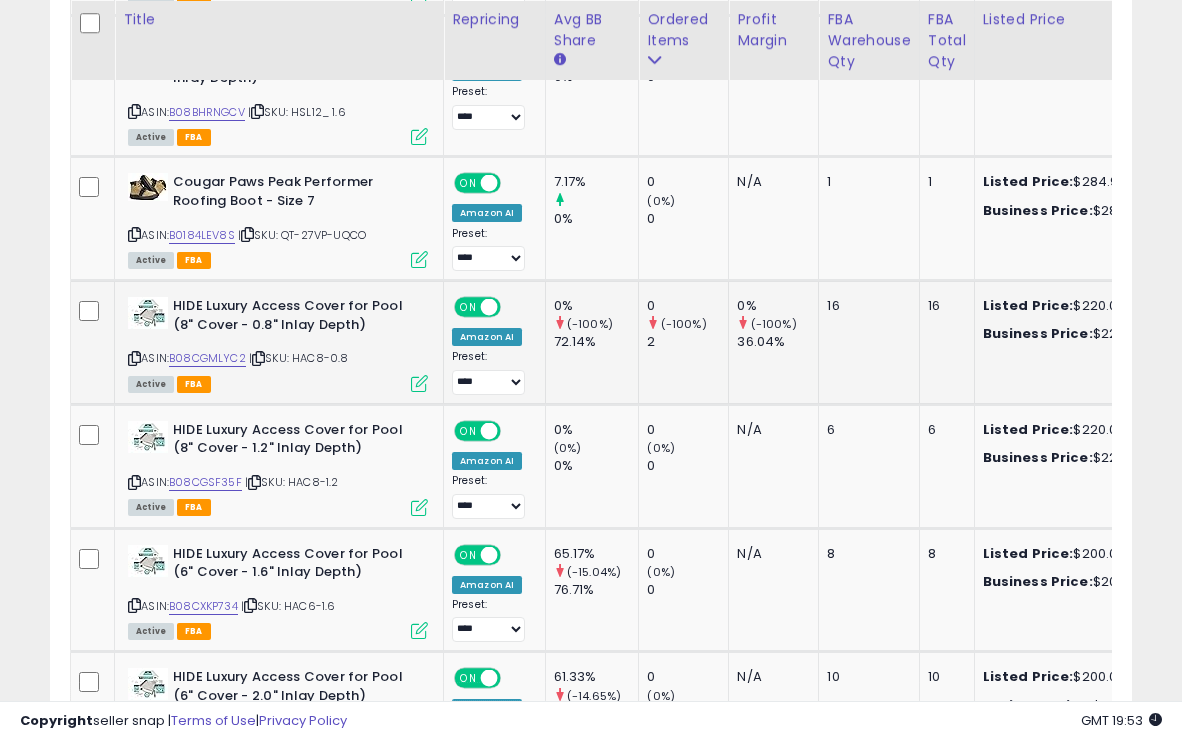 click at bounding box center (419, 383) 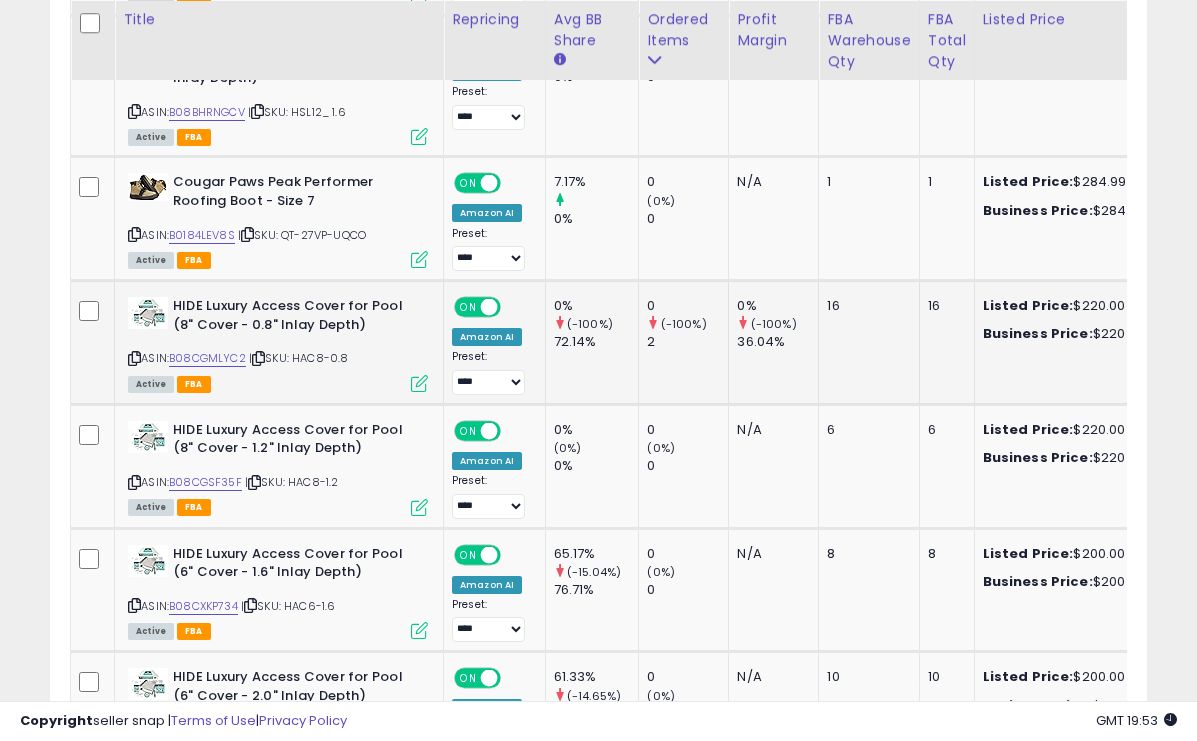 scroll, scrollTop: 999590, scrollLeft: 999366, axis: both 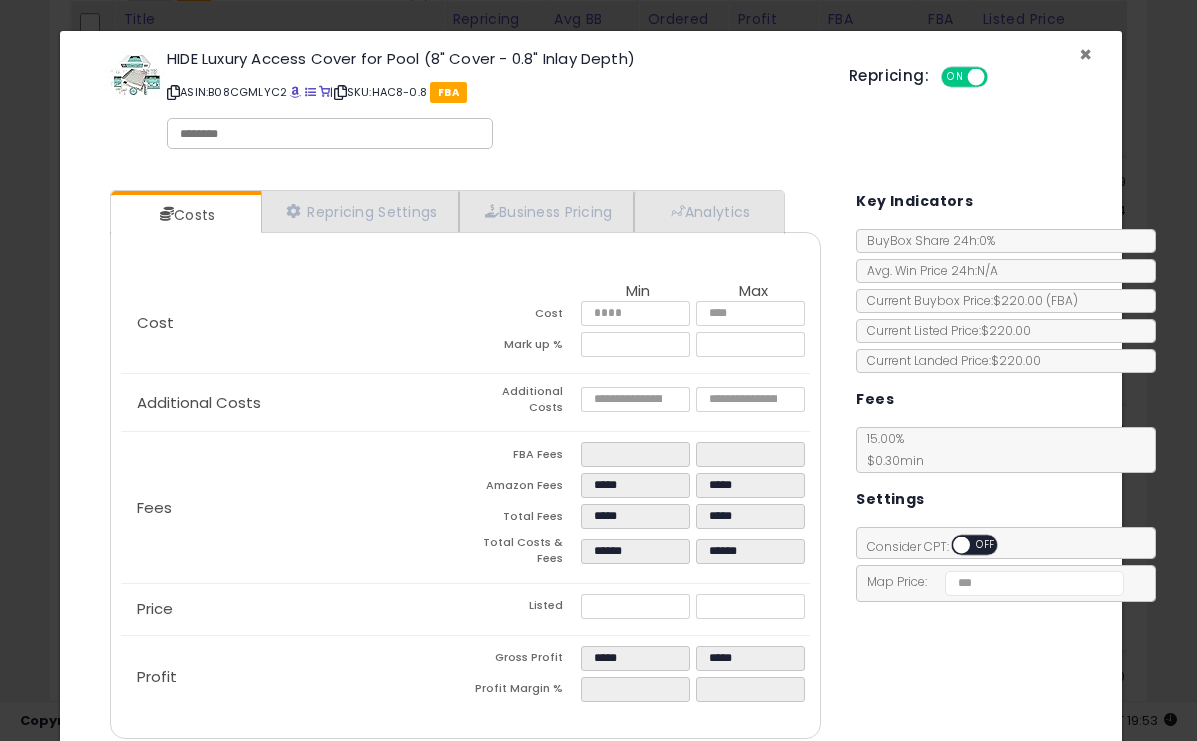 click on "×" at bounding box center [1085, 54] 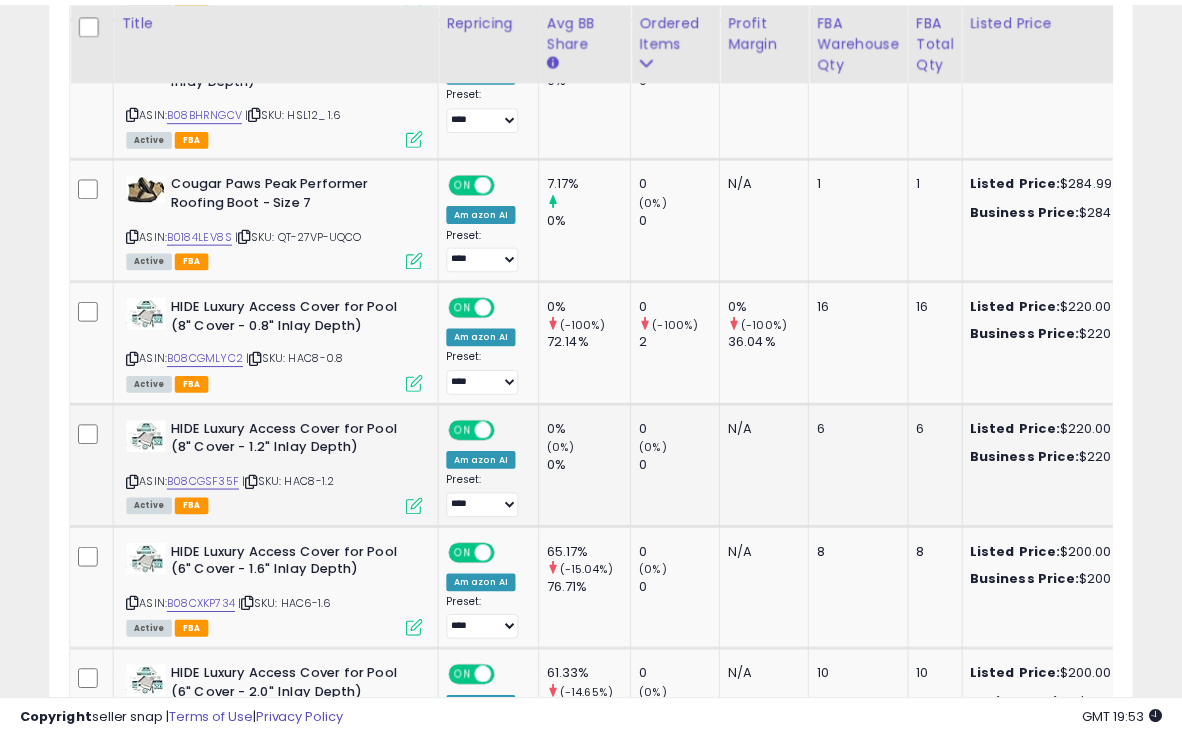 scroll, scrollTop: 410, scrollLeft: 625, axis: both 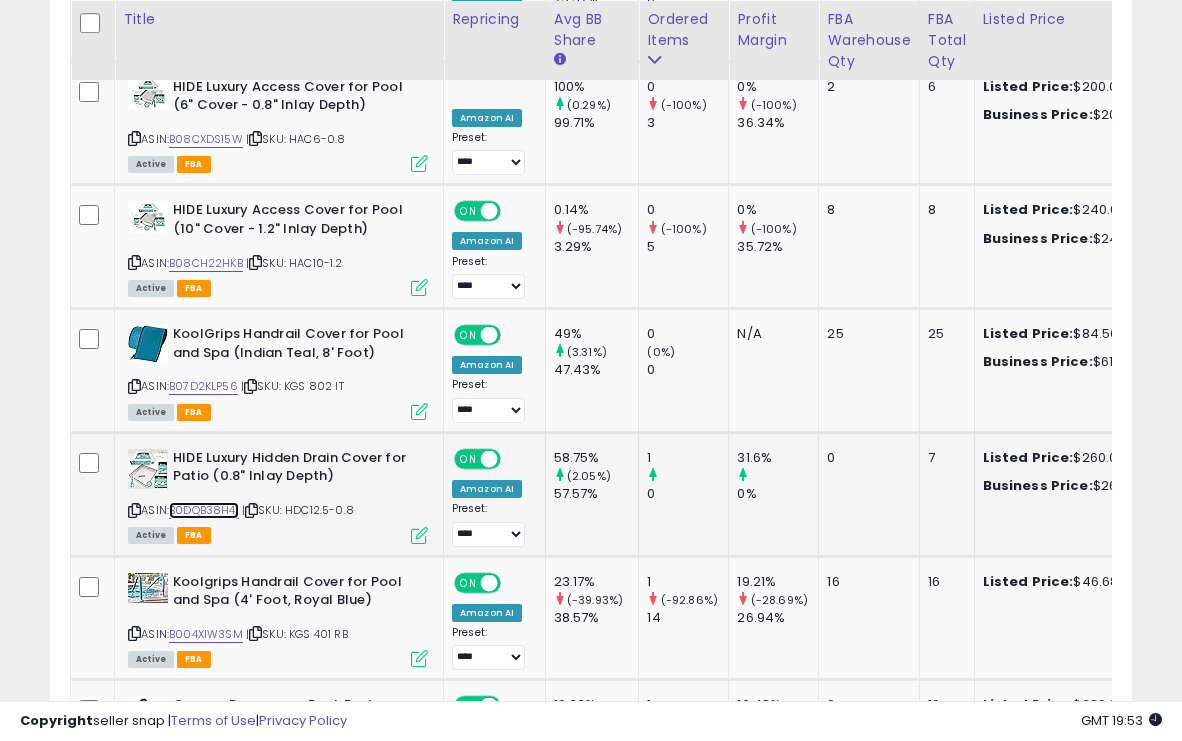 click on "B0DQB38H41" at bounding box center (204, 510) 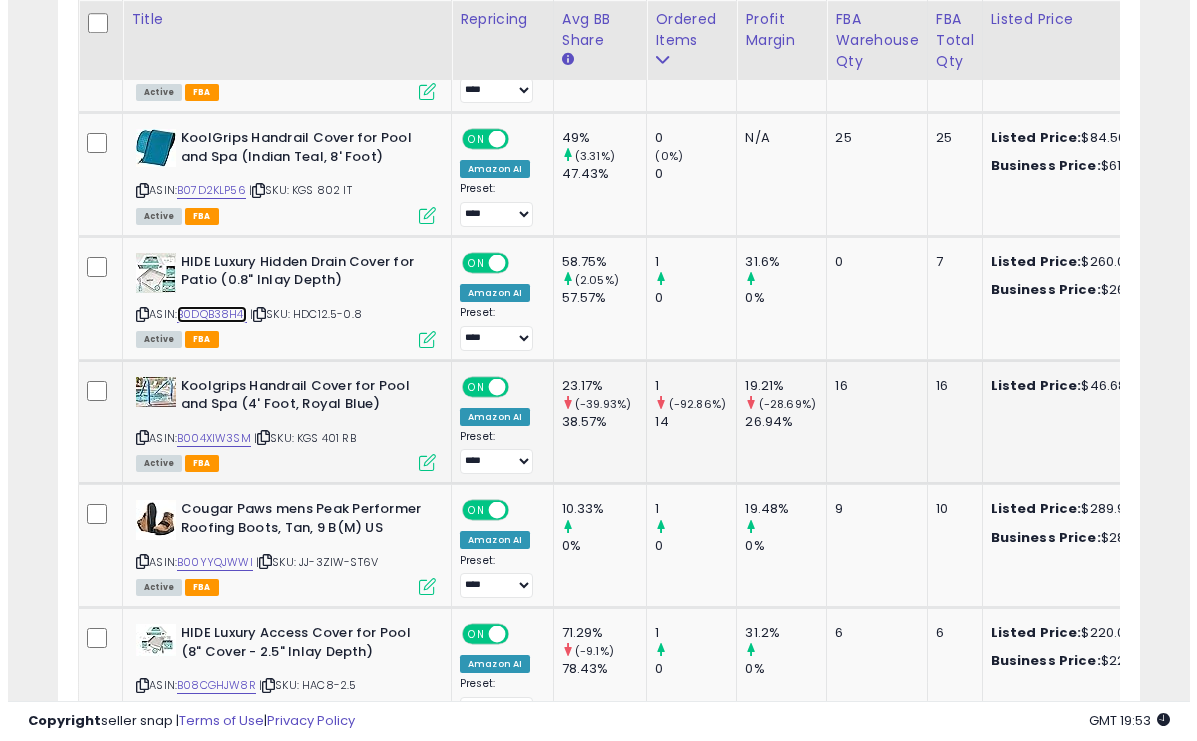 scroll, scrollTop: 4638, scrollLeft: 0, axis: vertical 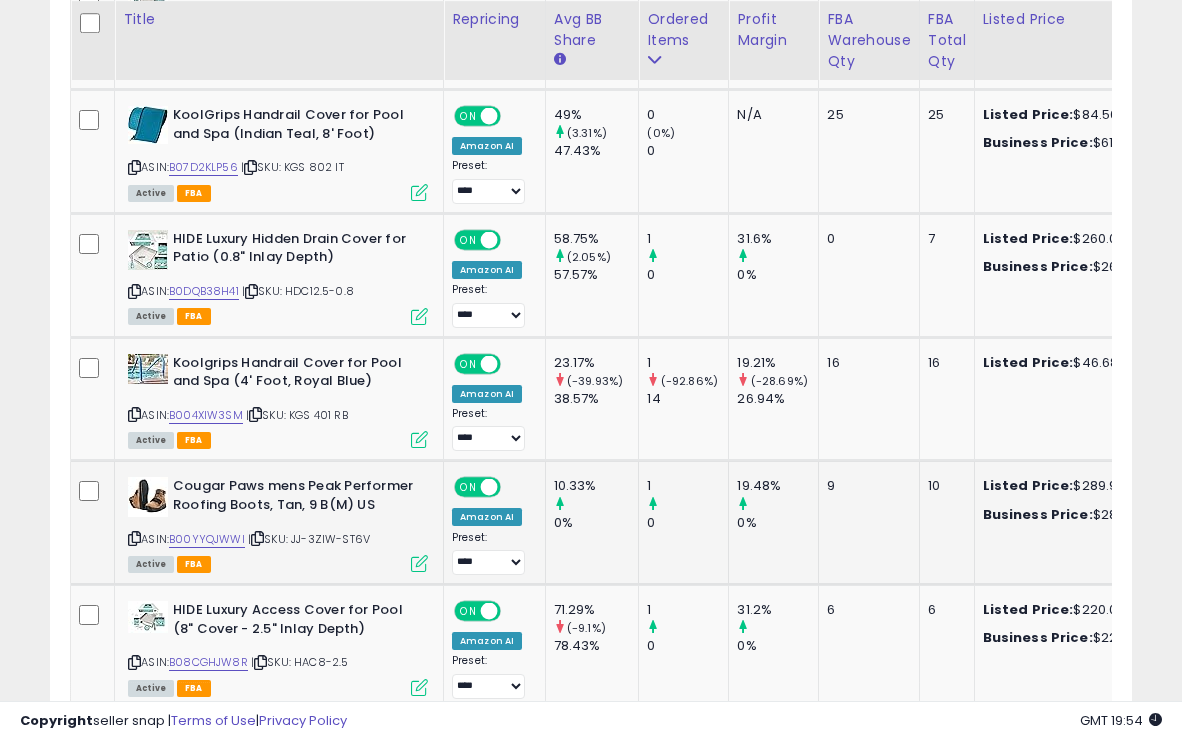 click at bounding box center [419, 563] 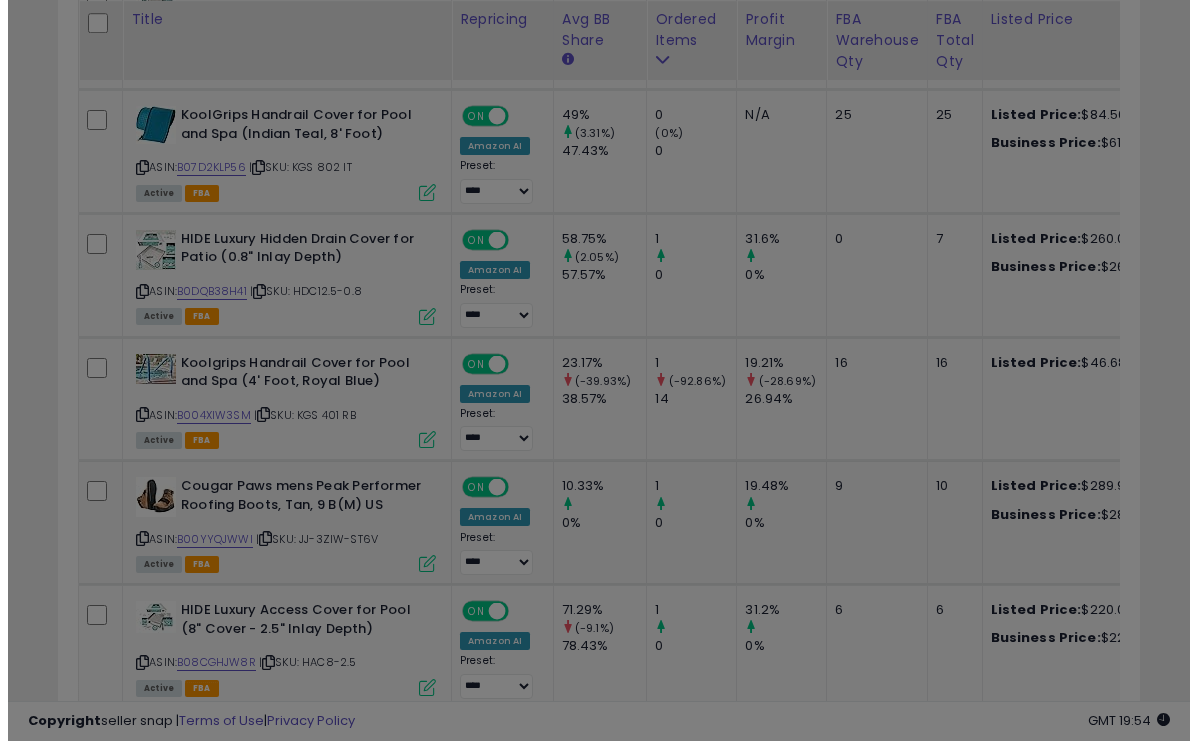 scroll, scrollTop: 999590, scrollLeft: 999366, axis: both 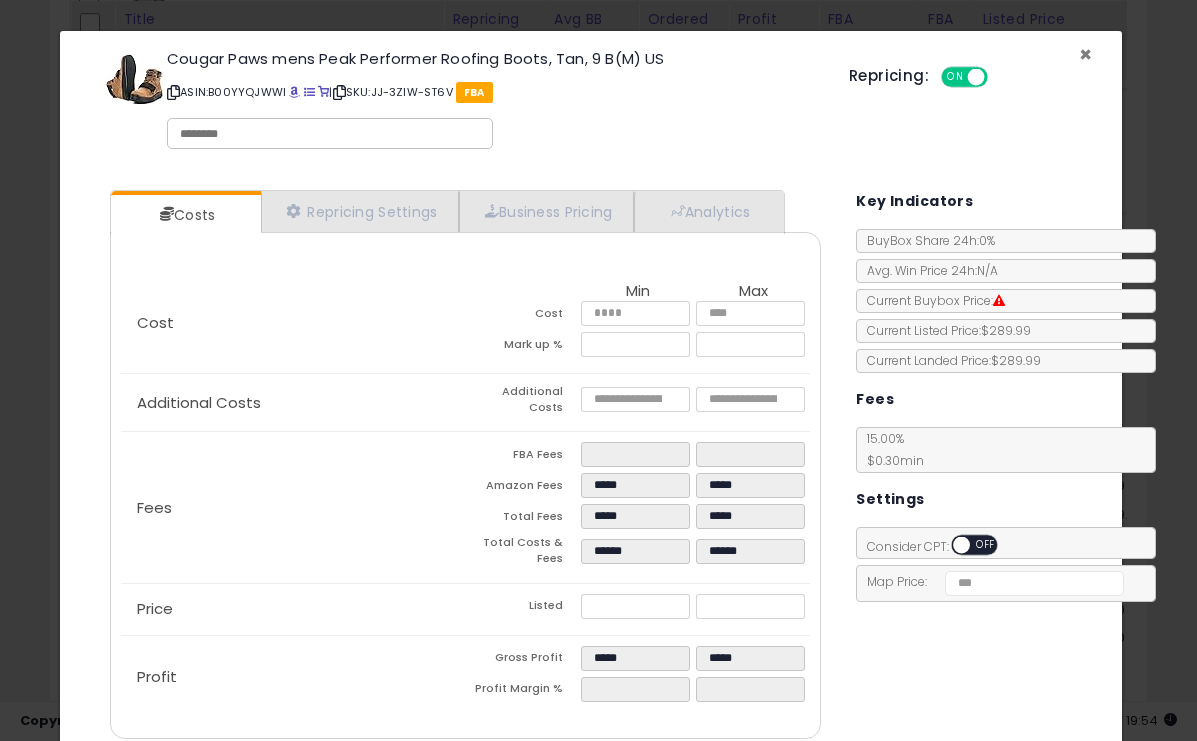 click on "×" at bounding box center (1085, 54) 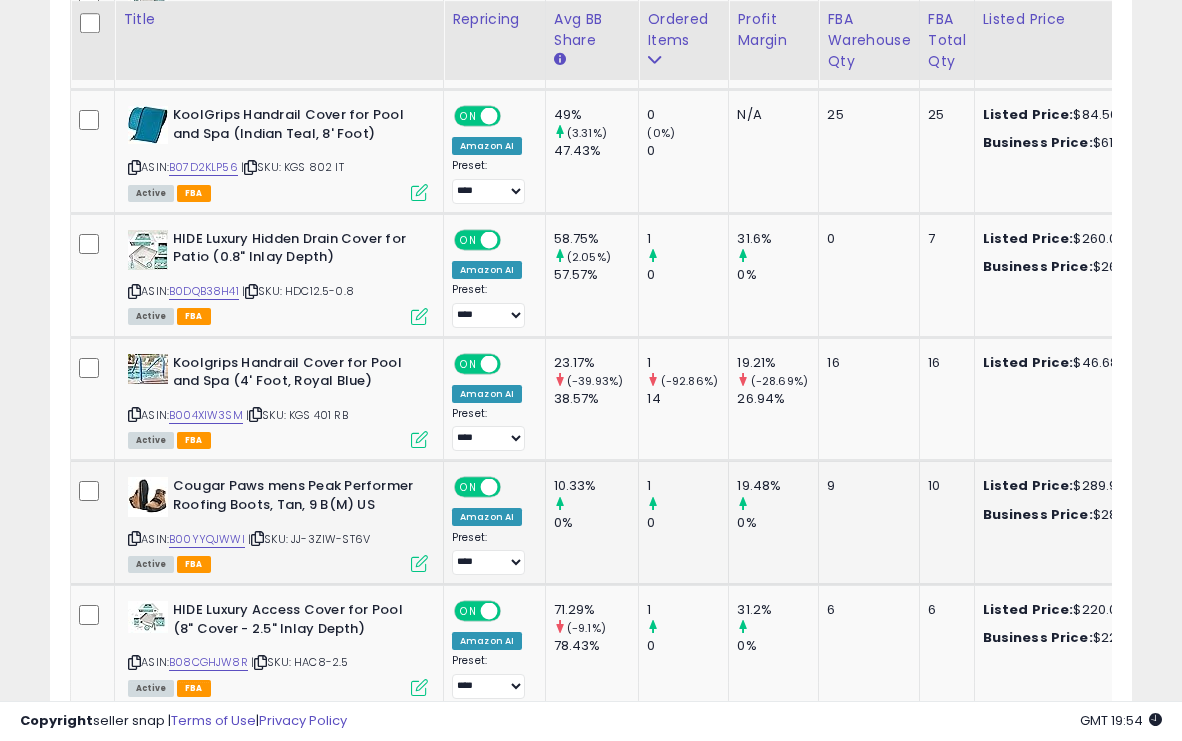scroll, scrollTop: 410, scrollLeft: 625, axis: both 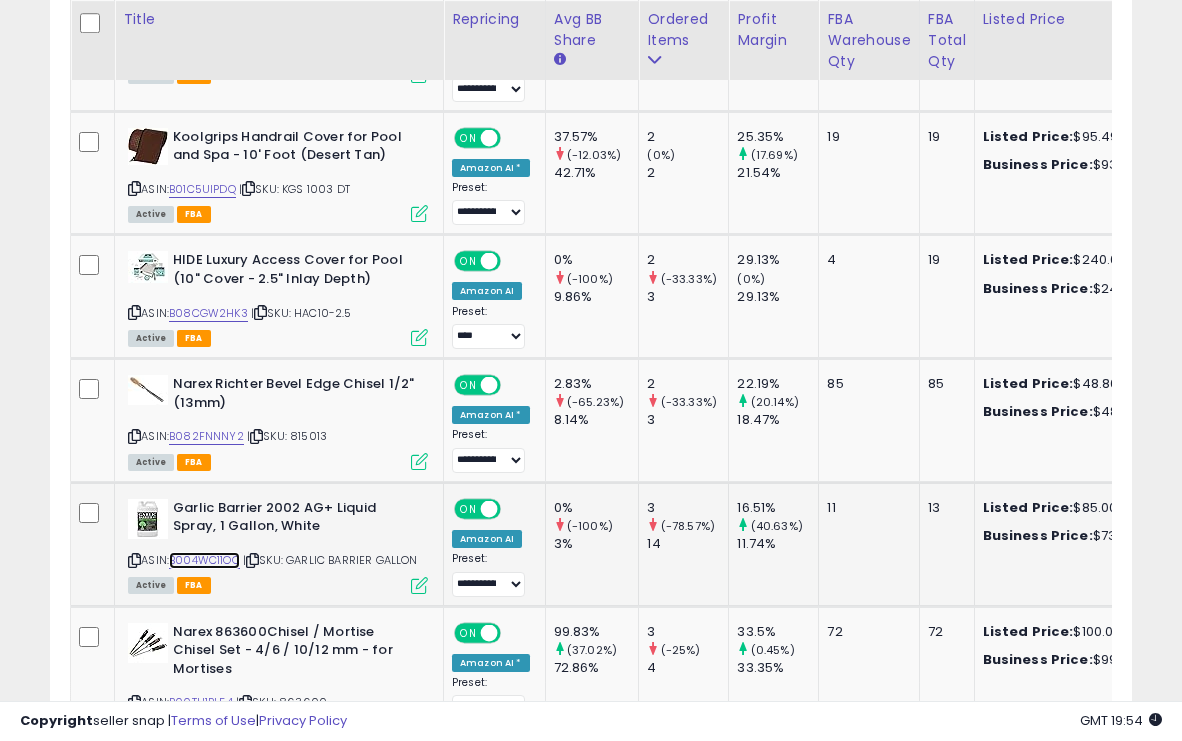 click on "B004WC11OQ" at bounding box center [204, 560] 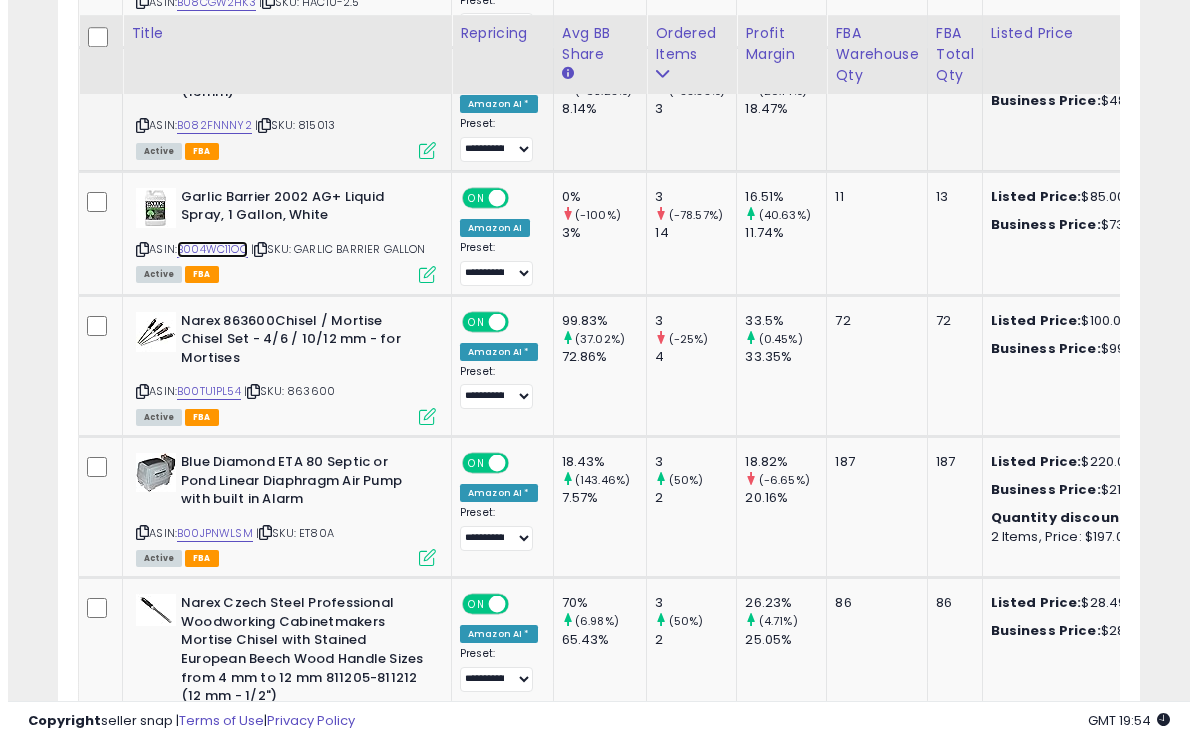 scroll, scrollTop: 5737, scrollLeft: 0, axis: vertical 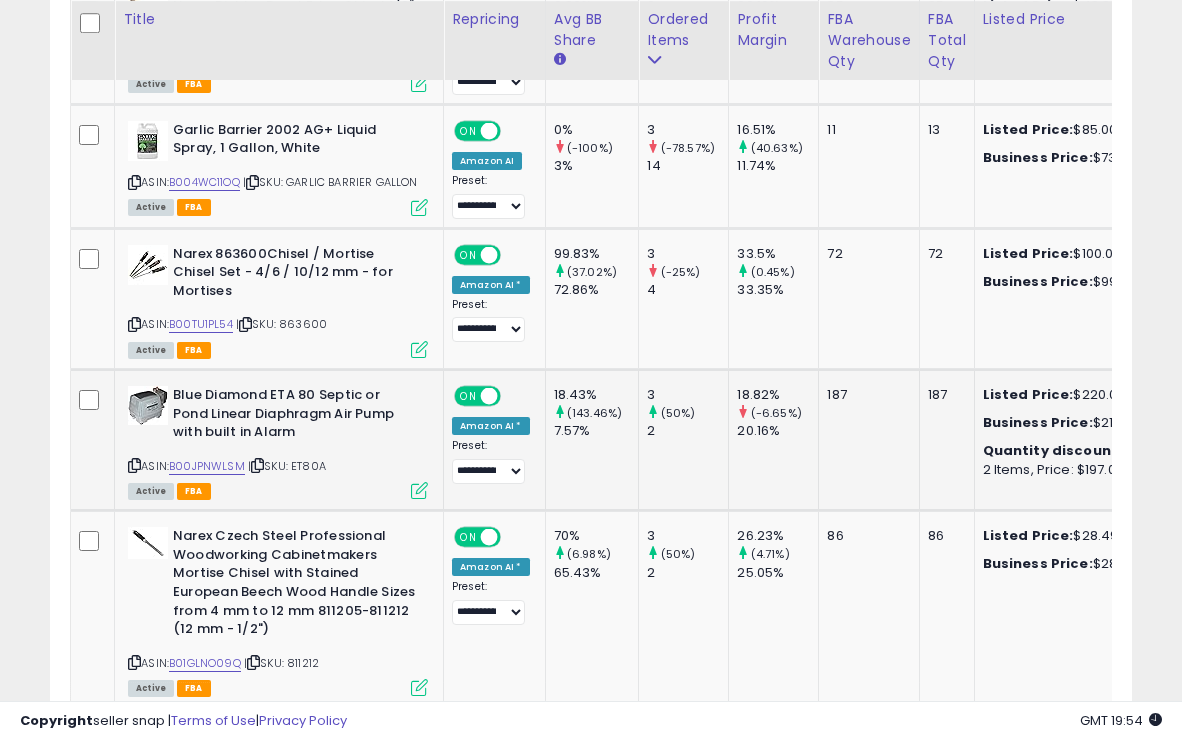 click at bounding box center (419, 490) 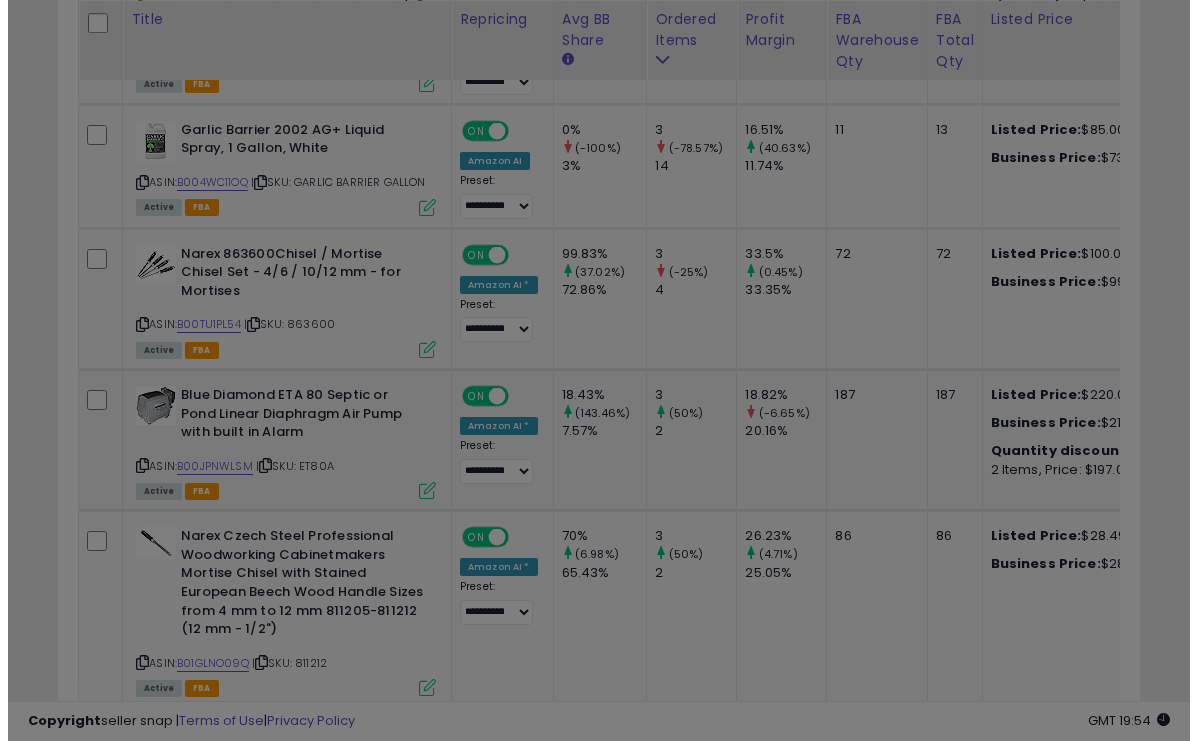 scroll, scrollTop: 999590, scrollLeft: 999366, axis: both 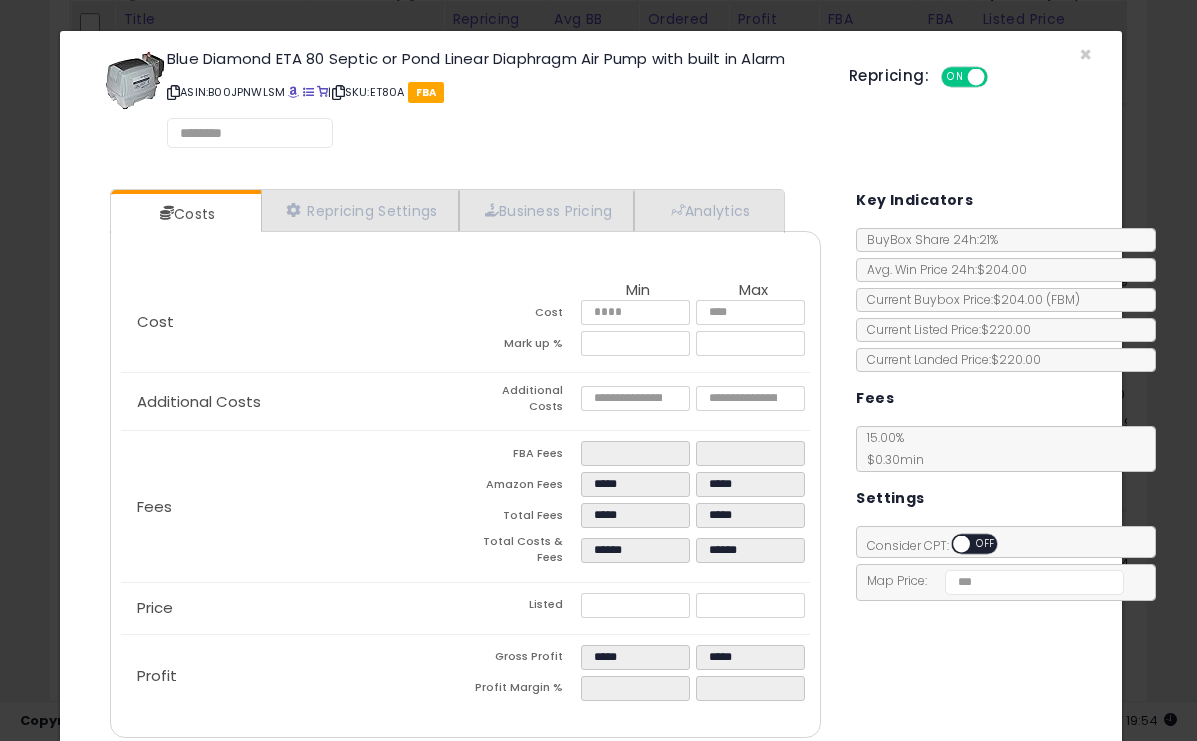 select on "*********" 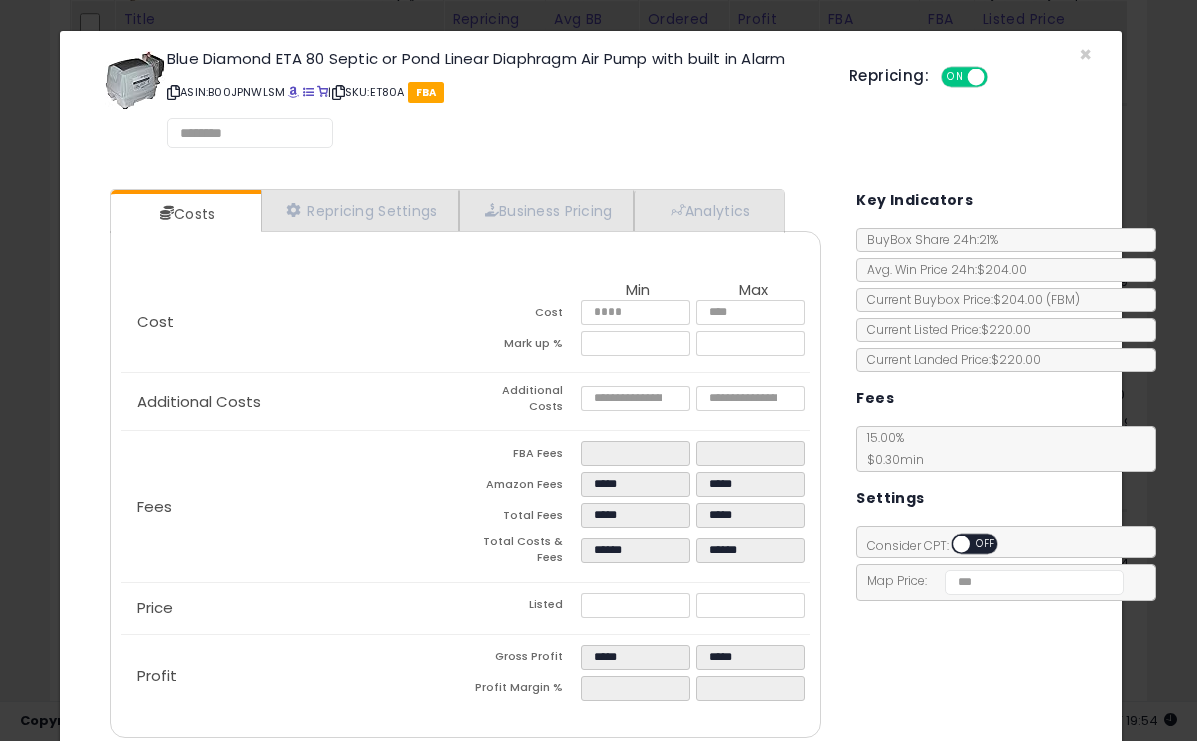 select on "**********" 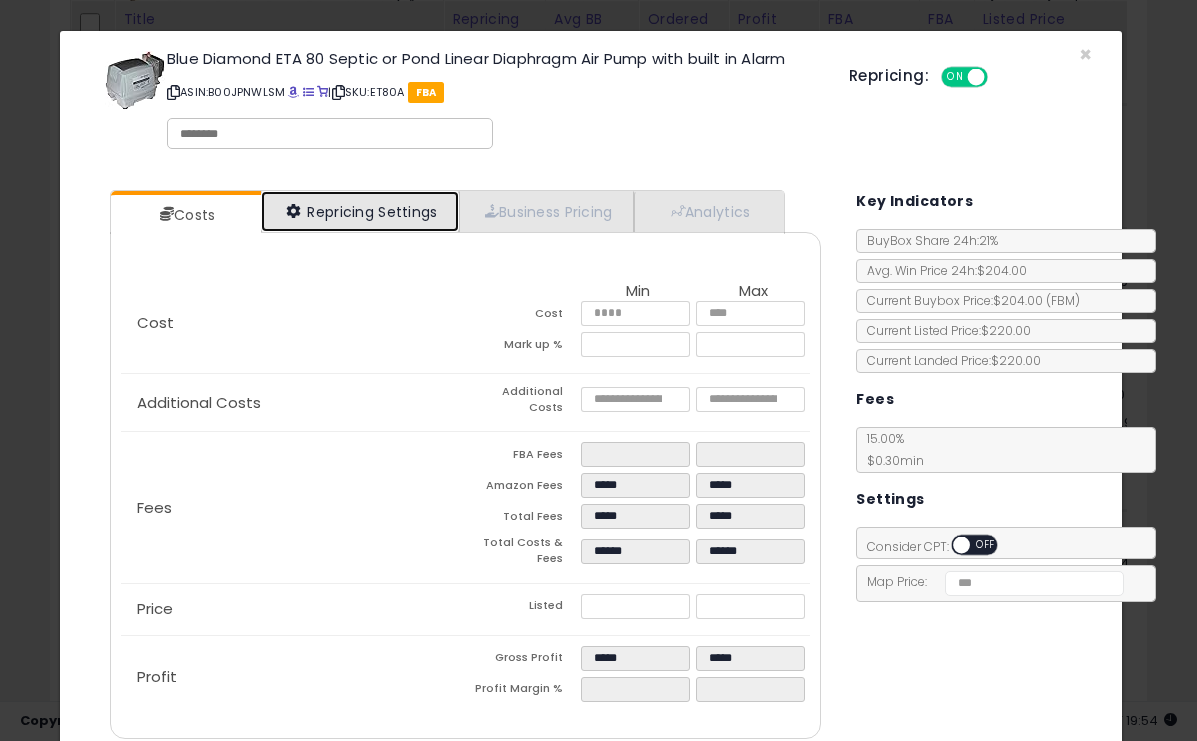 click on "Repricing Settings" at bounding box center (360, 211) 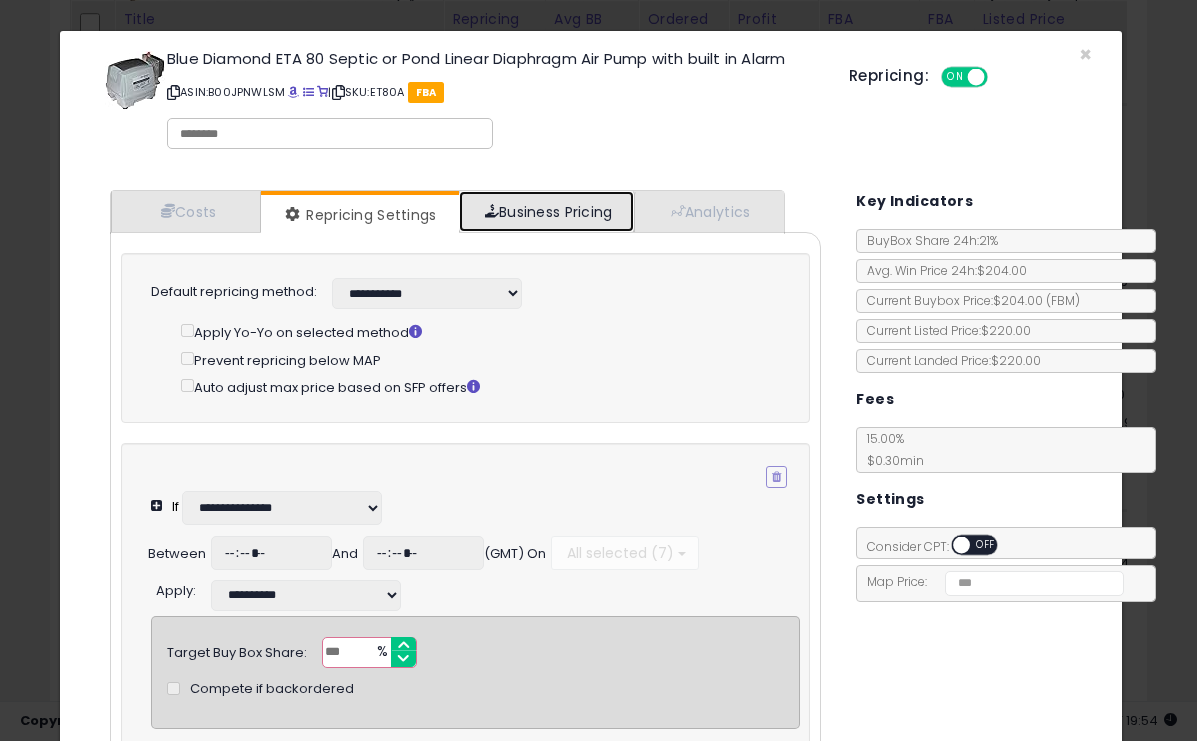 click on "Business Pricing" at bounding box center [546, 211] 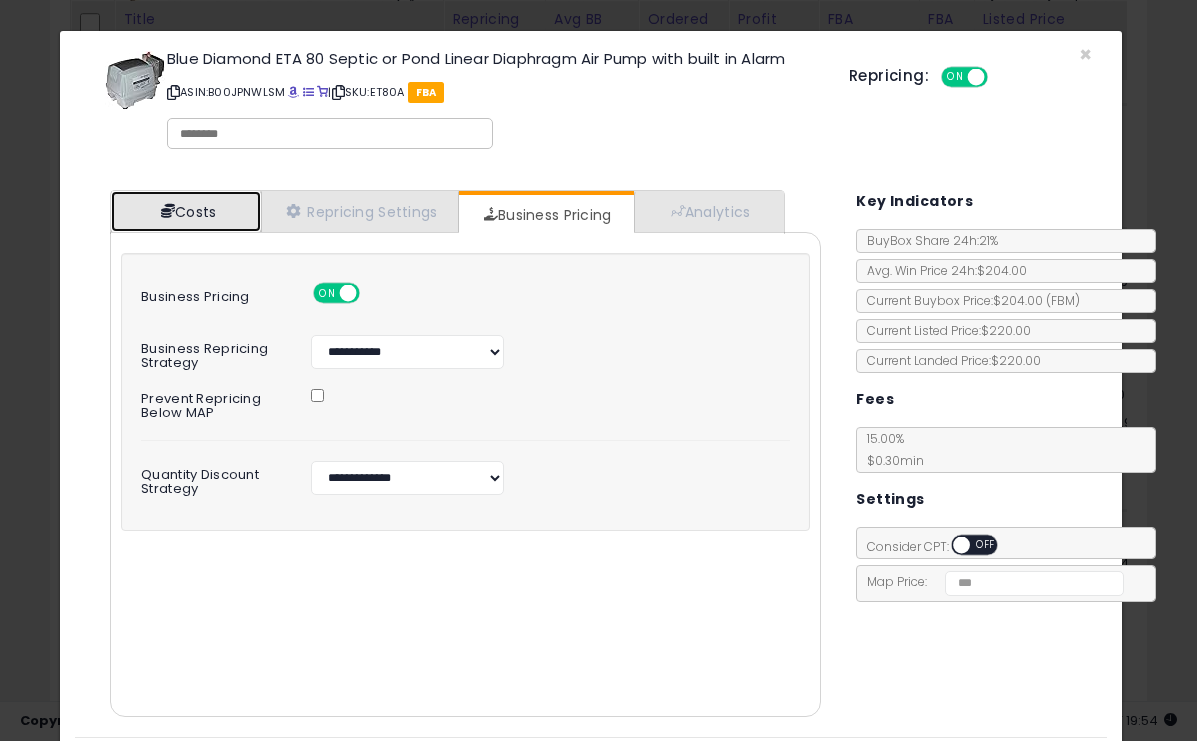 click on "Costs" at bounding box center (186, 211) 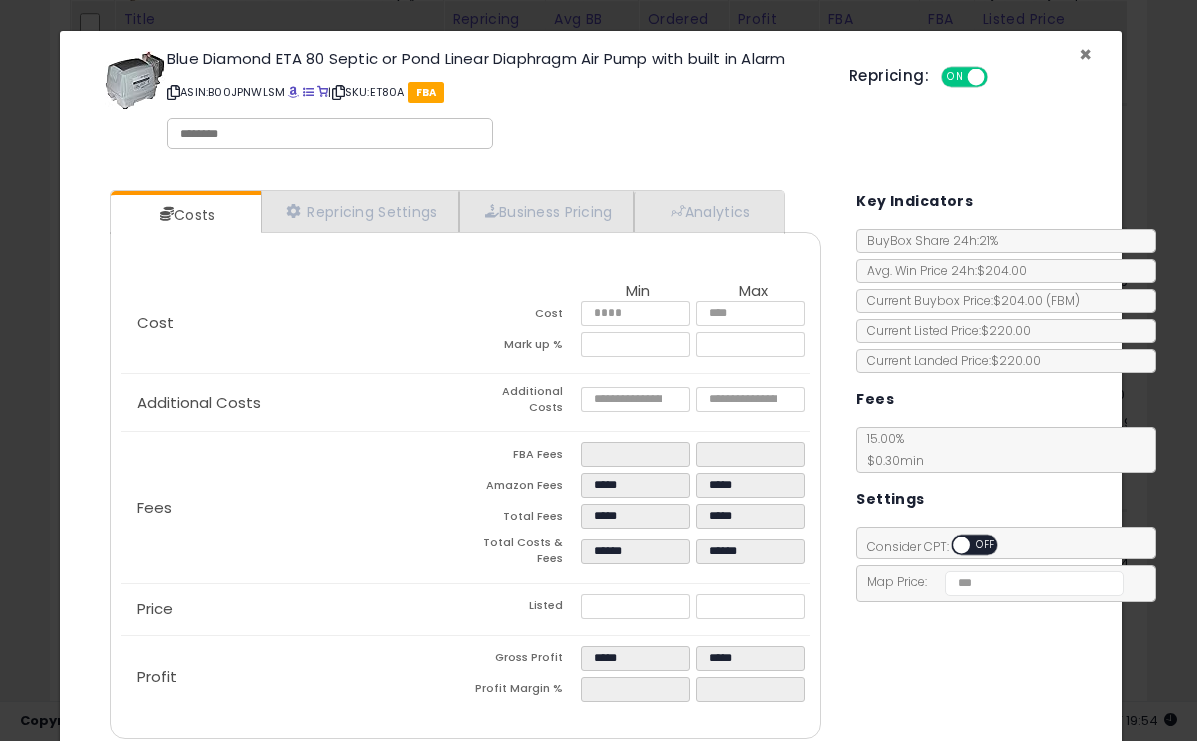 click on "×" at bounding box center (1085, 54) 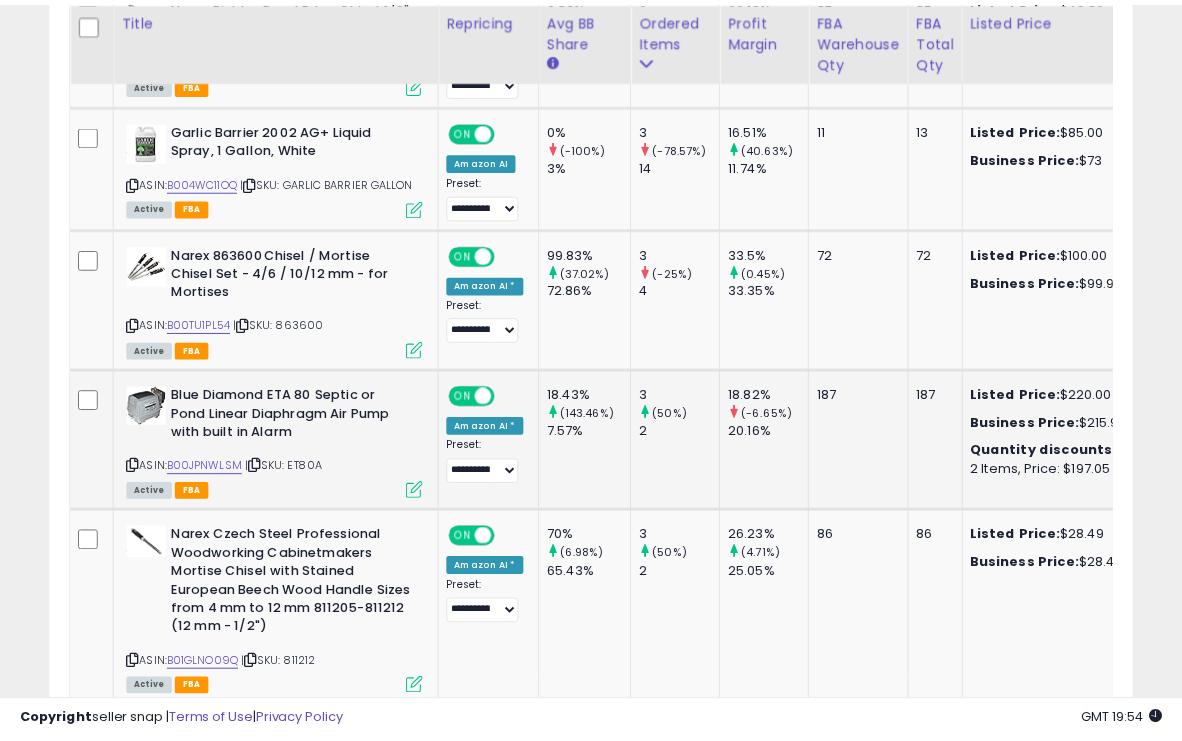 scroll, scrollTop: 410, scrollLeft: 625, axis: both 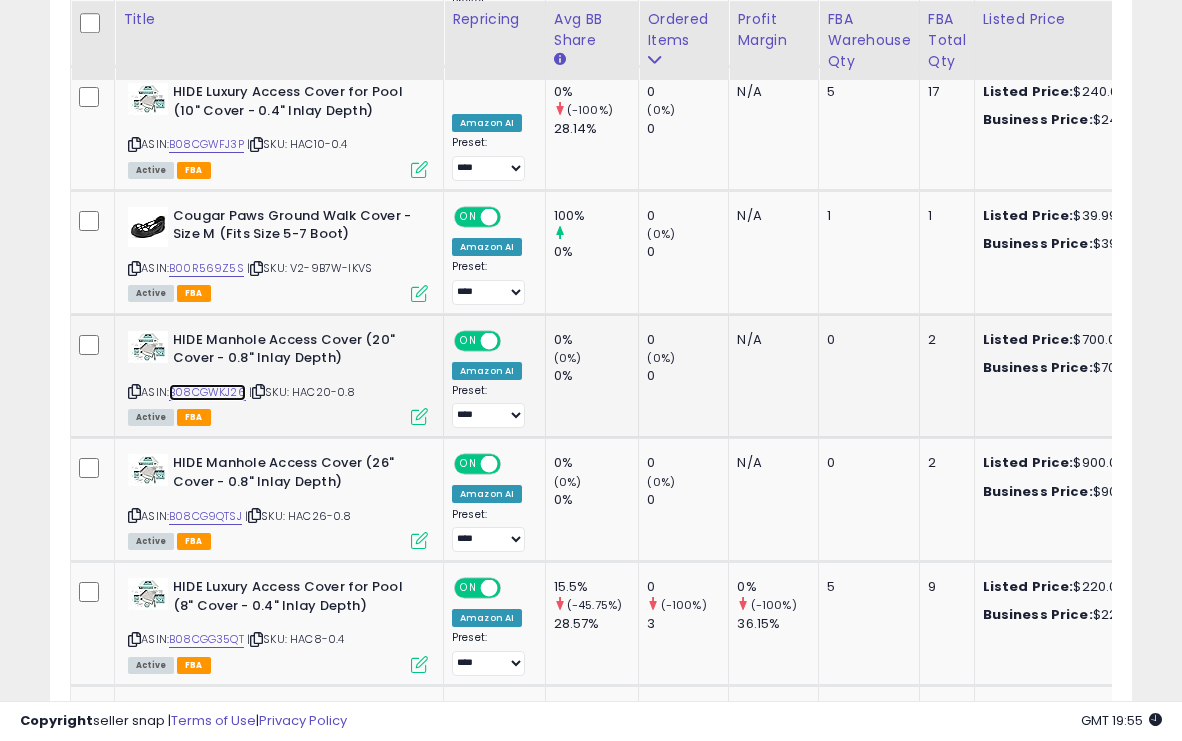 click on "B08CGWKJ26" at bounding box center [207, 392] 